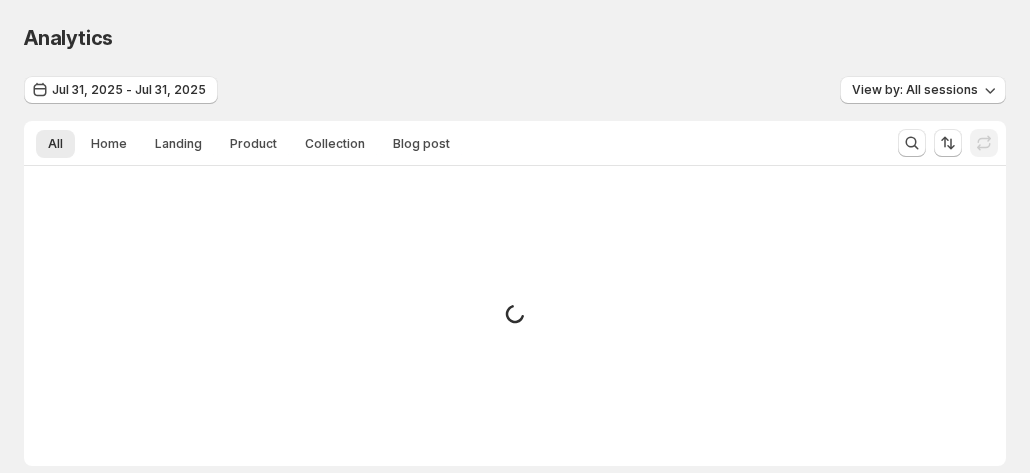 scroll, scrollTop: 0, scrollLeft: 0, axis: both 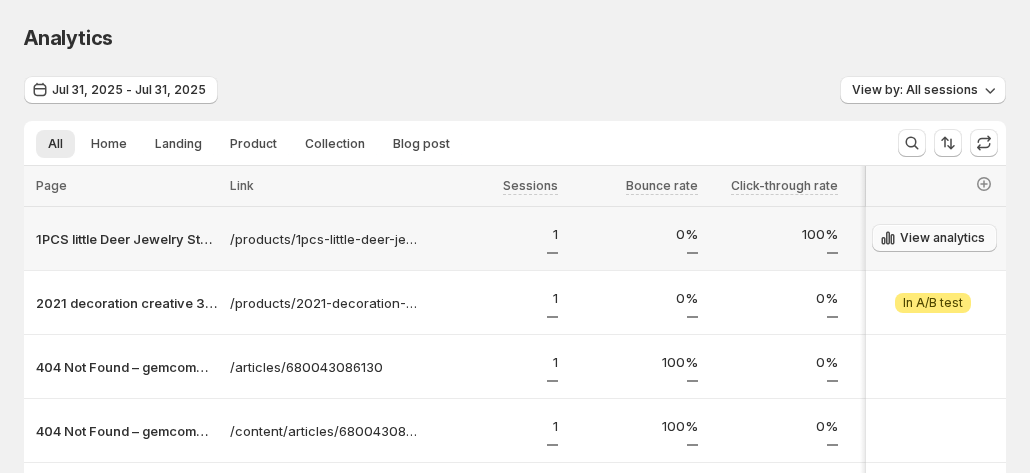 click on "View analytics" at bounding box center [934, 238] 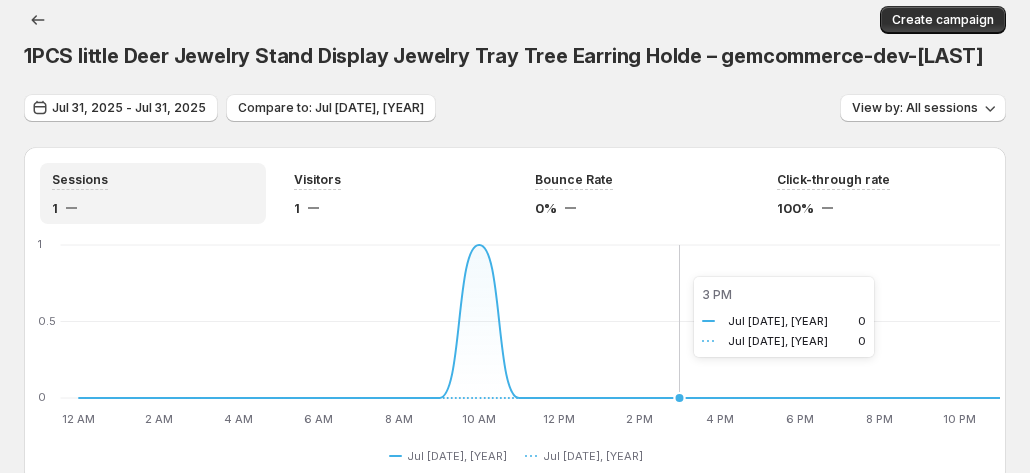 scroll, scrollTop: 0, scrollLeft: 0, axis: both 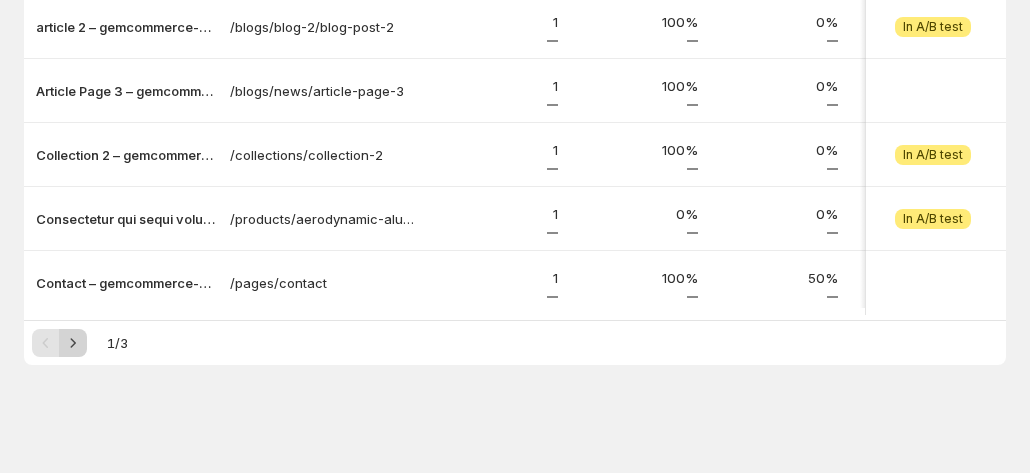 click 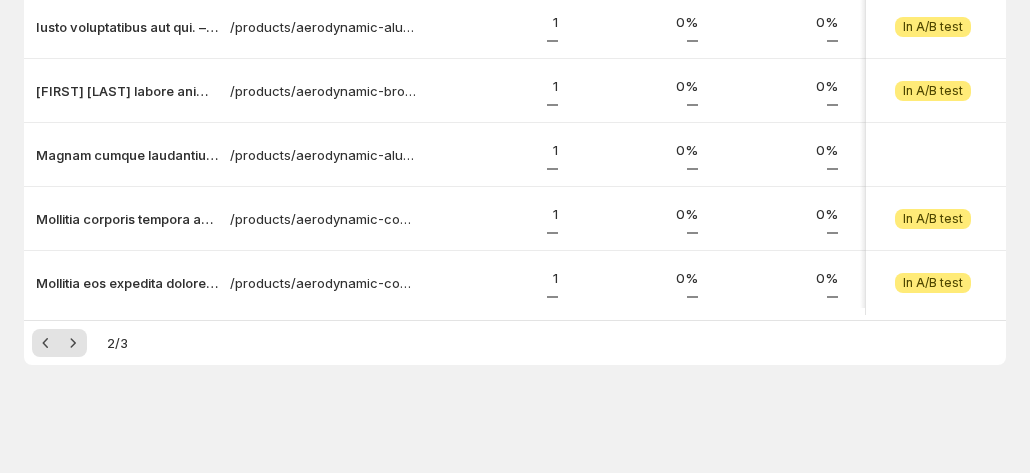 click 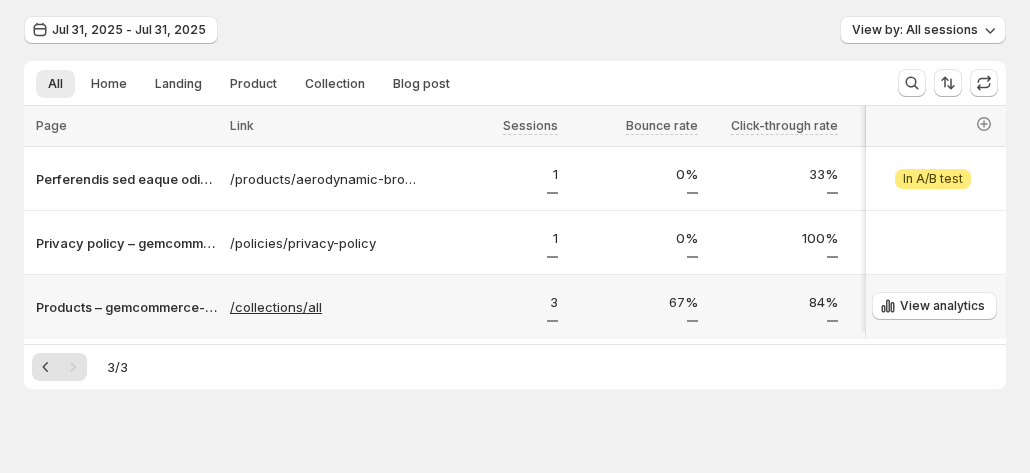 scroll, scrollTop: 90, scrollLeft: 0, axis: vertical 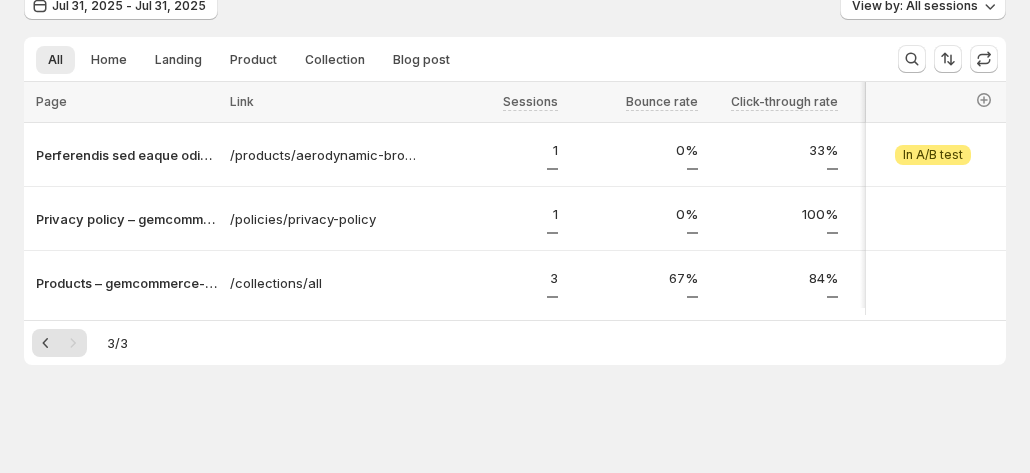 click on "Analytics. This page is ready Analytics Jul 31, 2025 - Jul 31, 2025 View by: All sessions All Home Landing Product Collection Blog post More views All Home Landing Product Collection Blog post More views Page Link Sessions Bounce rate Click-through rate Conversion rate Avg time on page Revenue per visitor Select all 3 Items 0 selected Page Link Sessions Bounce rate Click-through rate Conversion rate Avg time on page Revenue per visitor Perferendis sed eaque odio. – gemcommerce-dev-Tanya /products/aerodynamic-bronze-car 1 0% 33% 100% 8.00s $0.00 View experiment Attention In A/B test Privacy policy – gemcommerce-dev-Tanya /policies/privacy-policy 1 0% 100% 0% 14.00s $0.00 Products – gemcommerce-dev-Tanya /collections/all 3 67% 84% 33.33% 11.27s $0.00 View analytics 3 / 3" at bounding box center [515, 194] 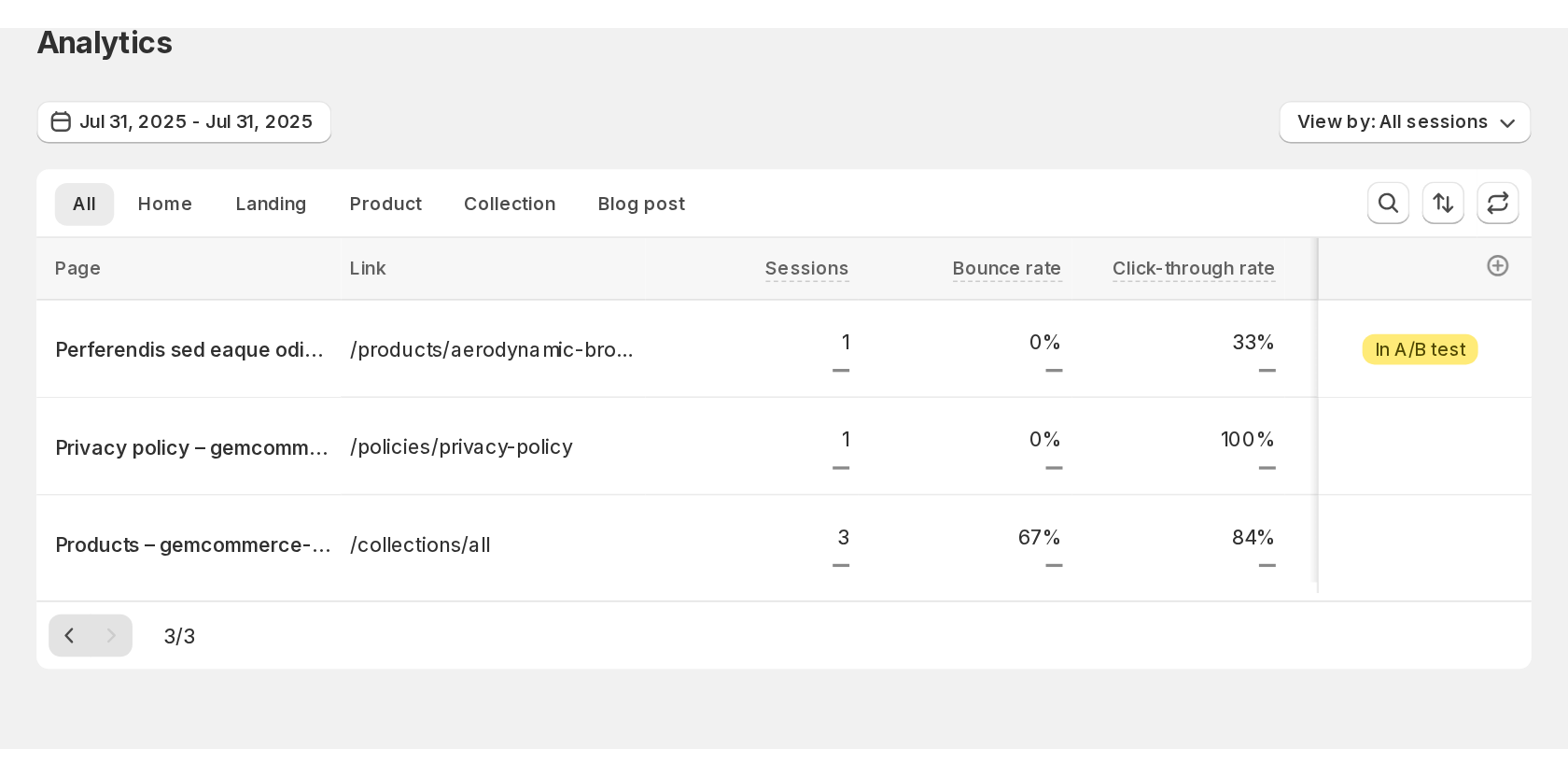 scroll, scrollTop: 0, scrollLeft: 0, axis: both 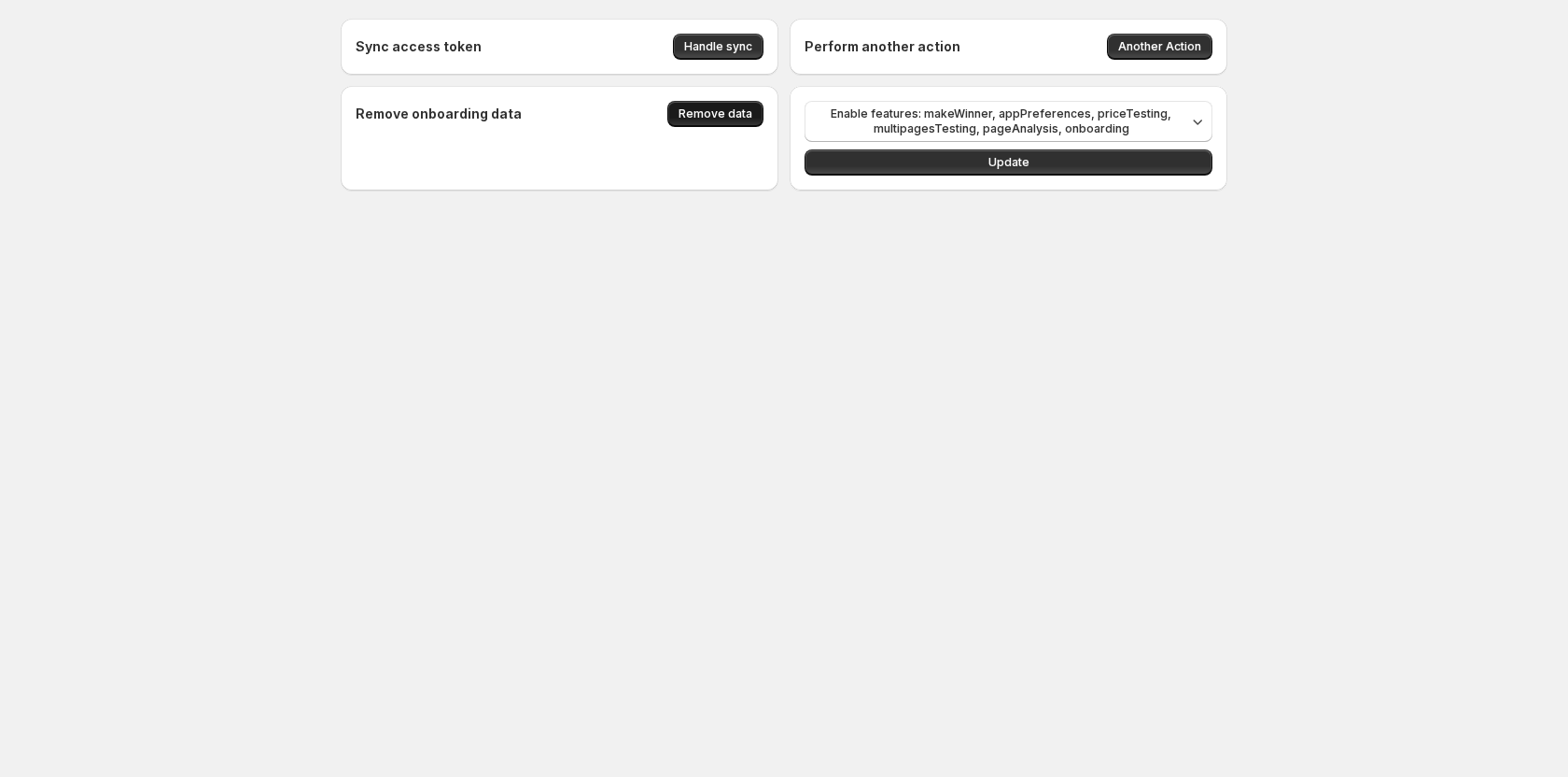 click on "Remove data" at bounding box center (715, 114) 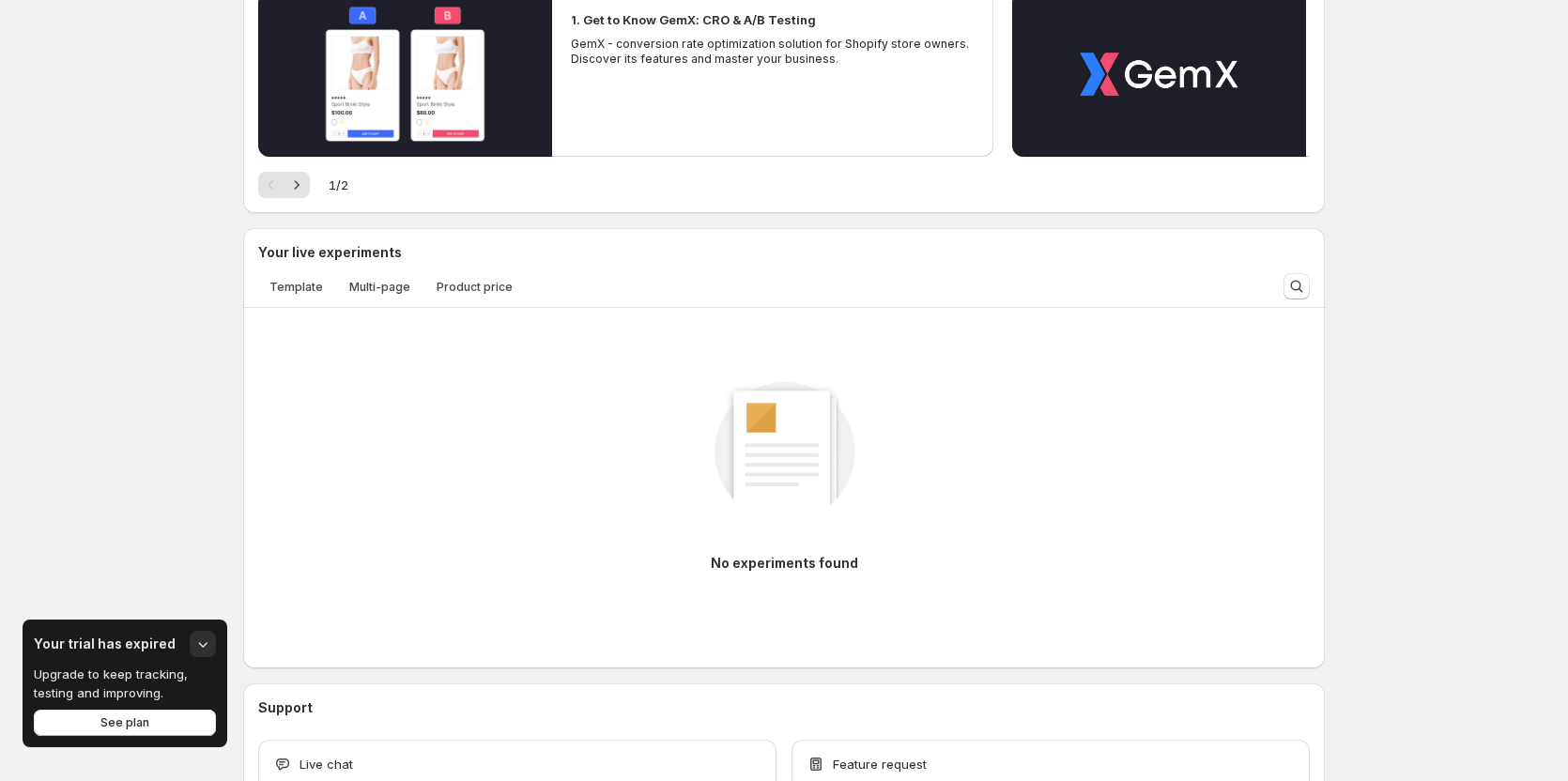 scroll, scrollTop: 375, scrollLeft: 0, axis: vertical 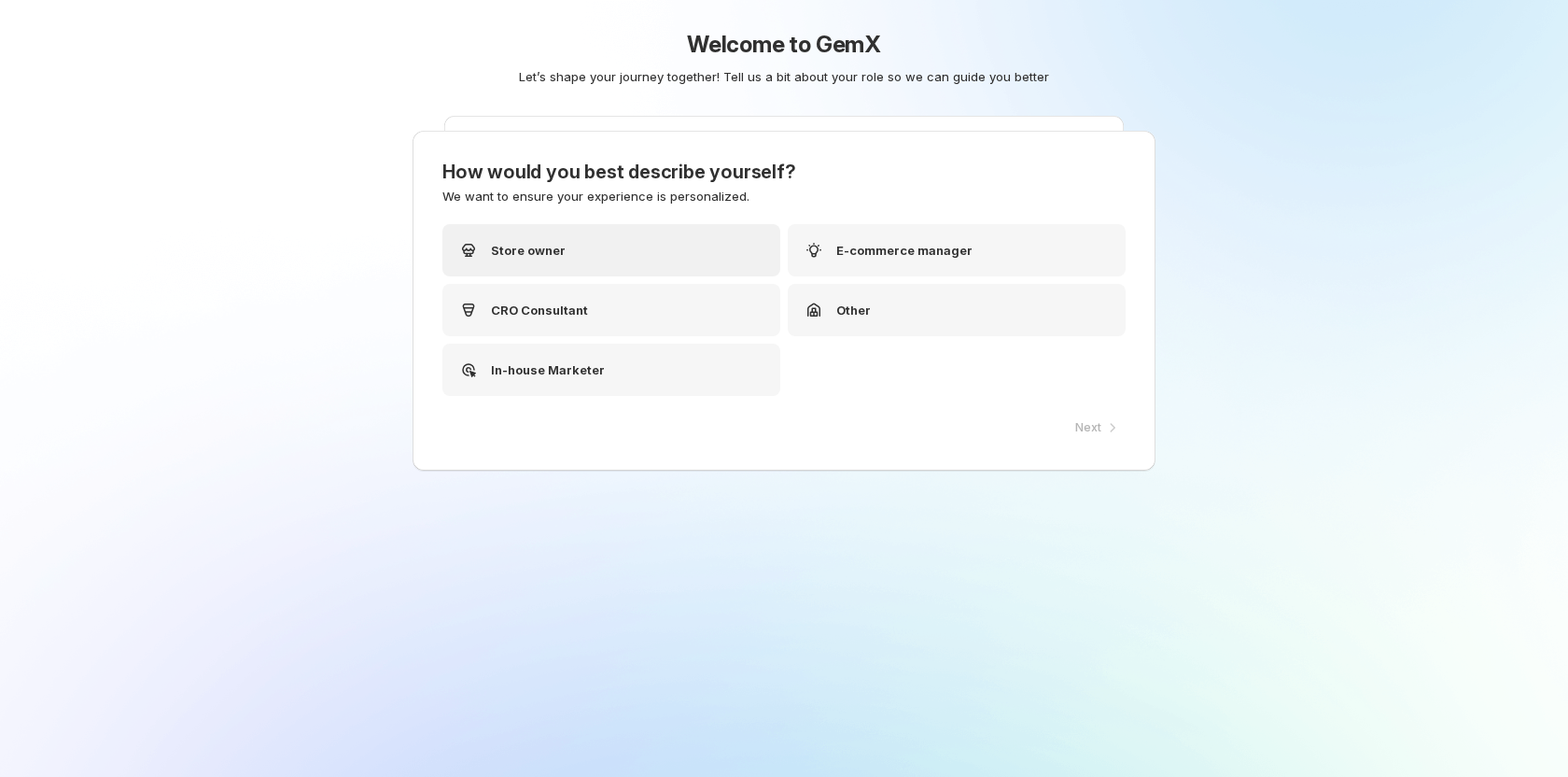 click on "Store owner" at bounding box center [611, 250] 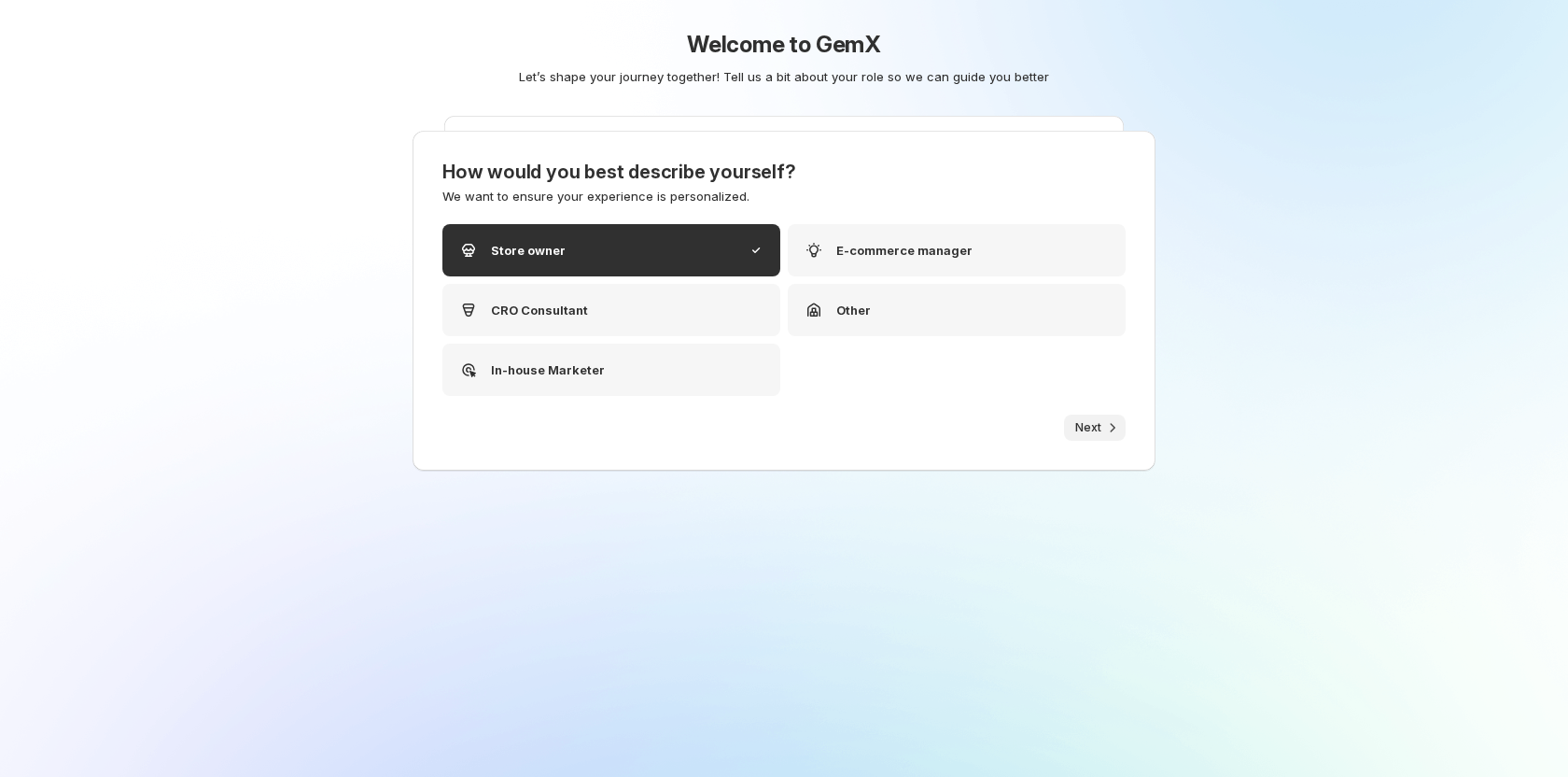 click on "Next" at bounding box center [1095, 428] 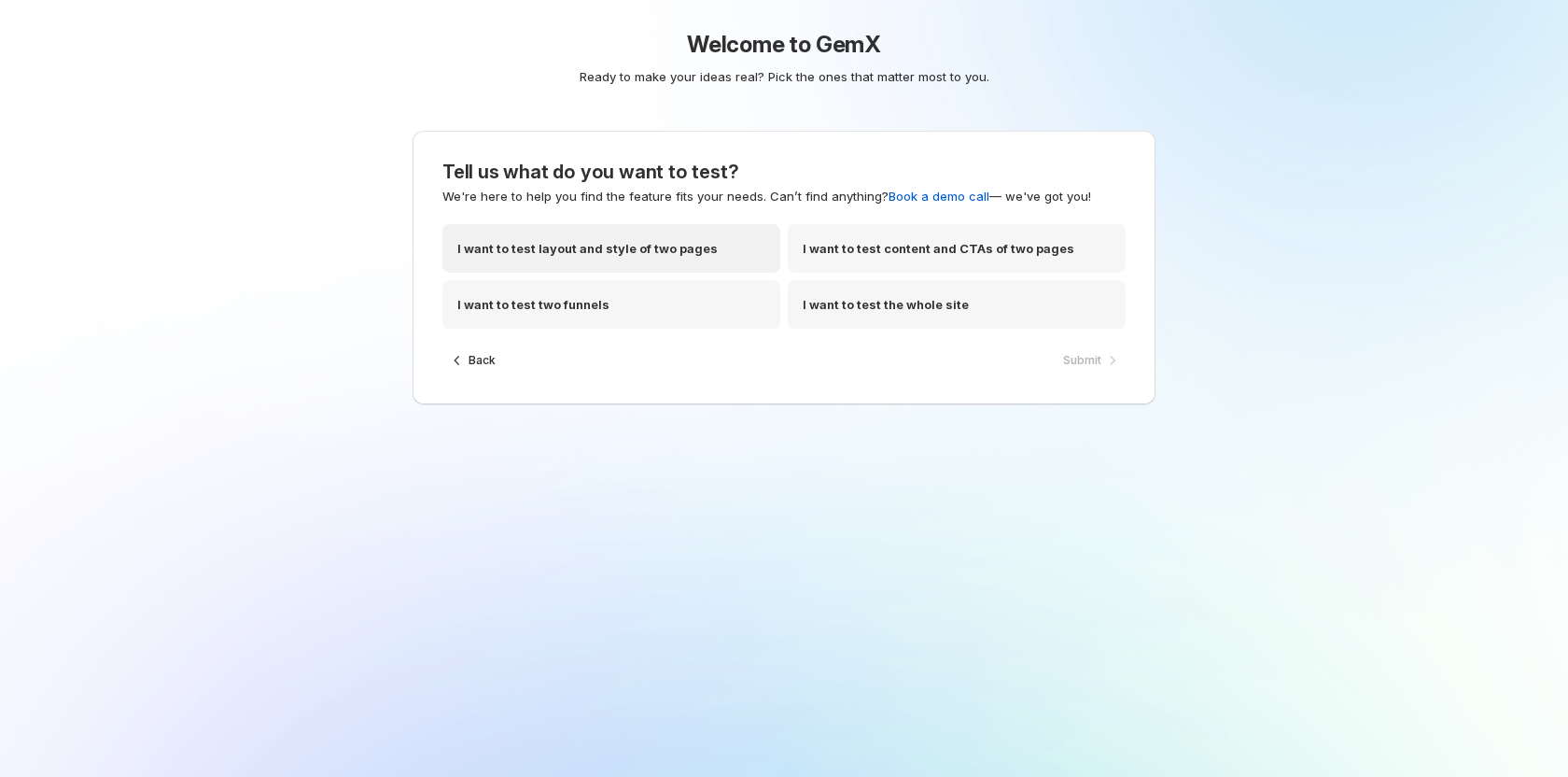 click on "I want to test layout and style of two pages" at bounding box center [611, 248] 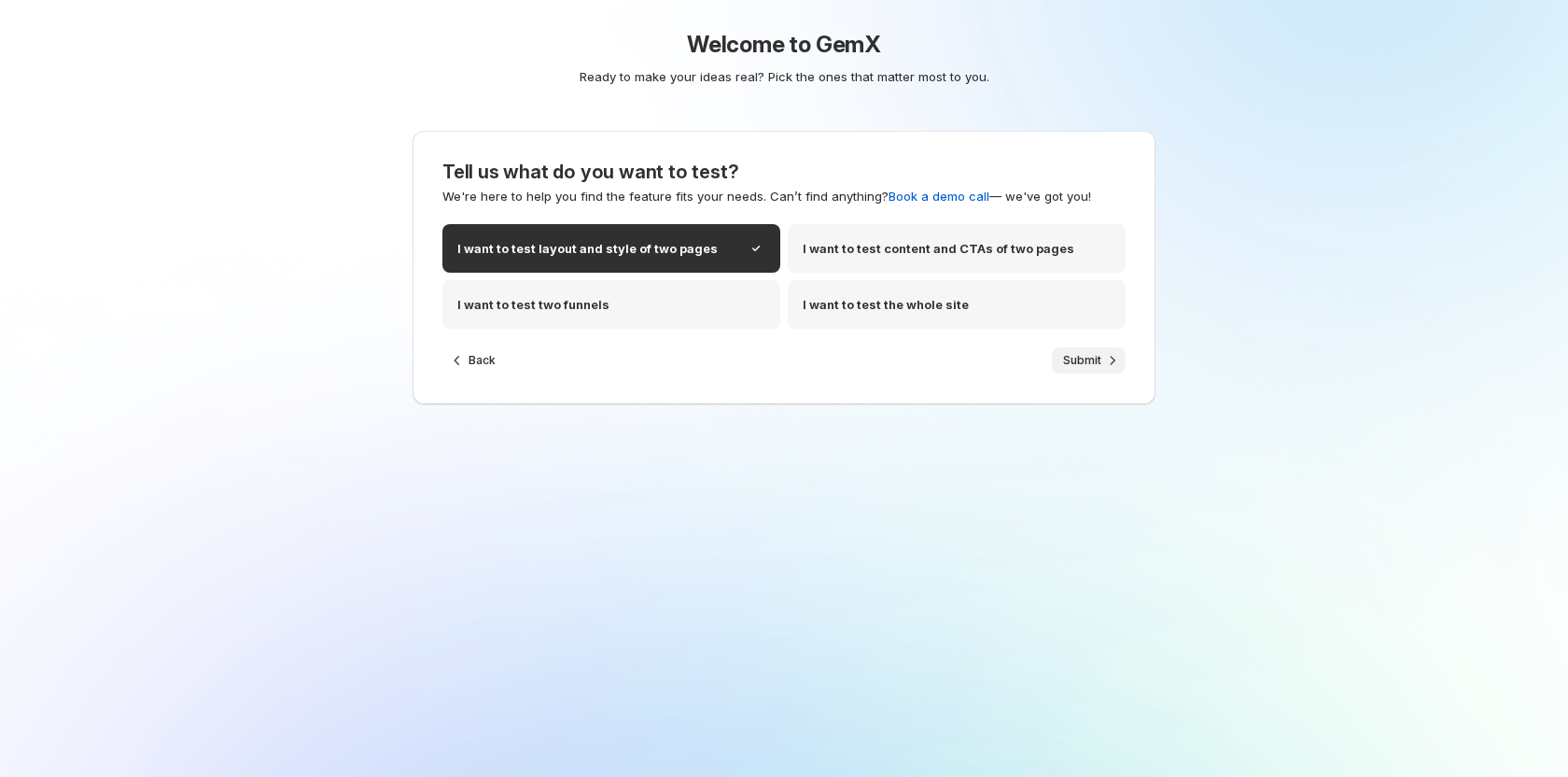 click on "Submit" at bounding box center (1082, 360) 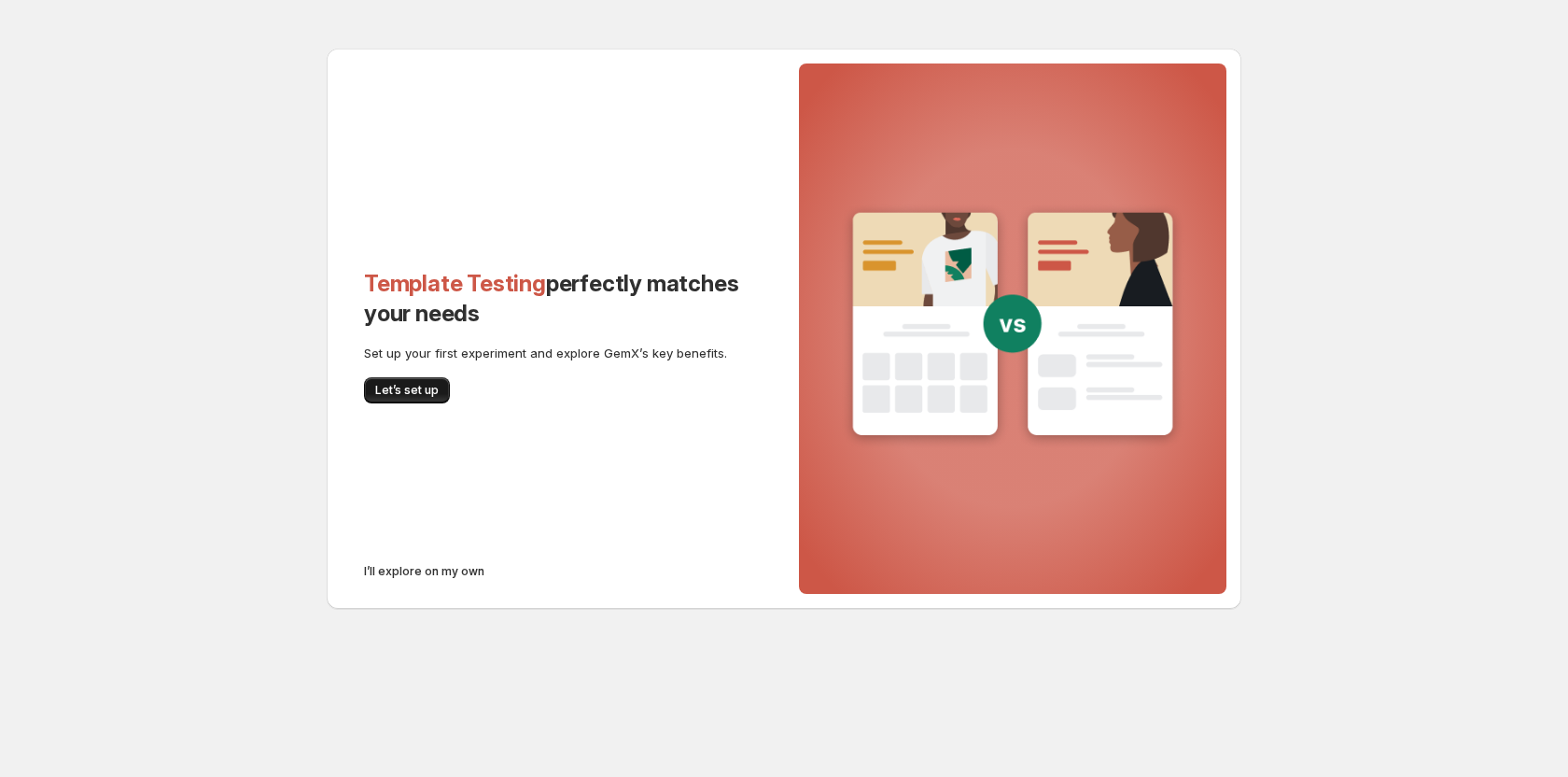 click on "Let’s set up" at bounding box center (407, 390) 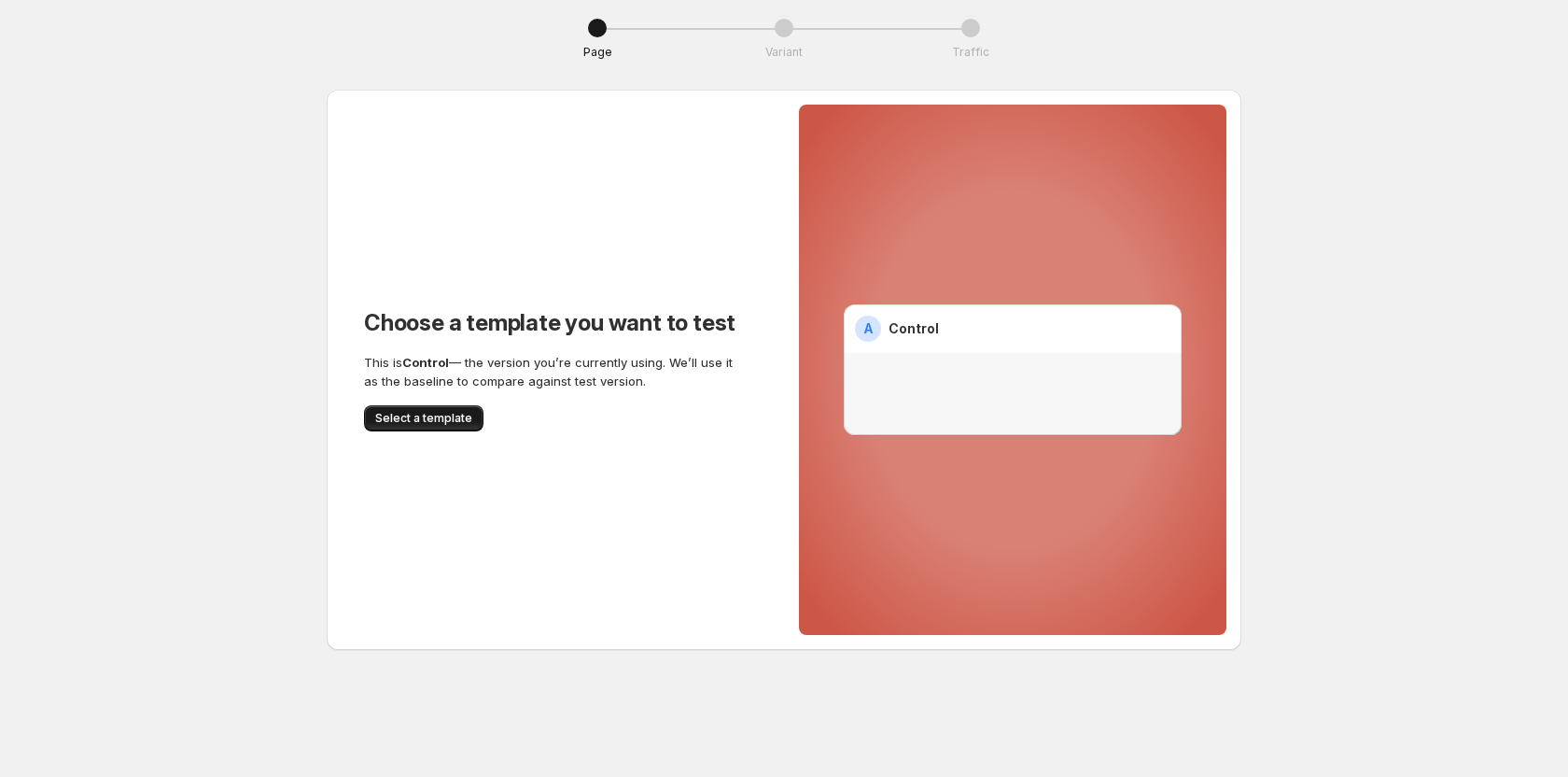 click on "Select a template" at bounding box center (424, 418) 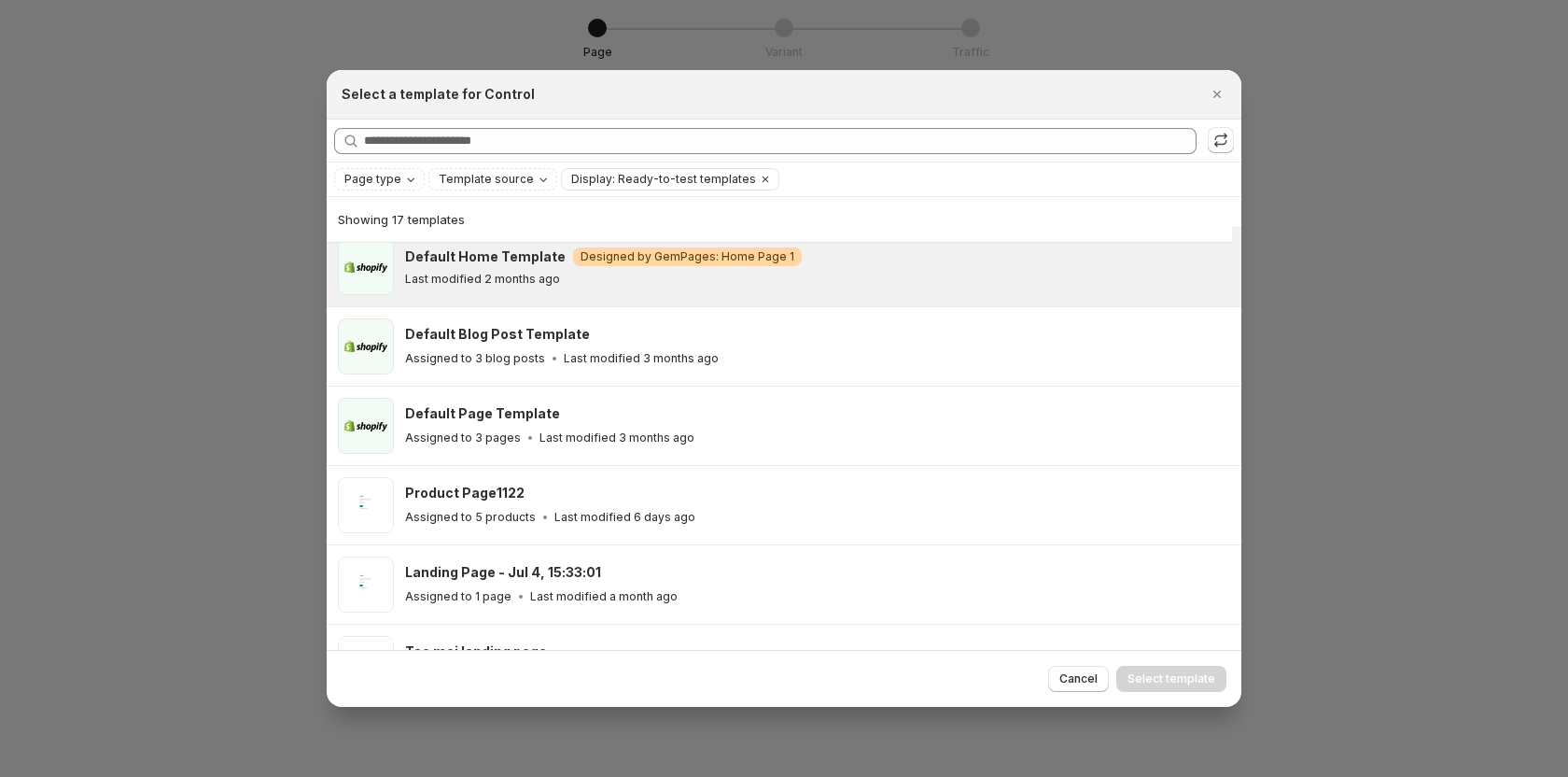 scroll, scrollTop: 512, scrollLeft: 0, axis: vertical 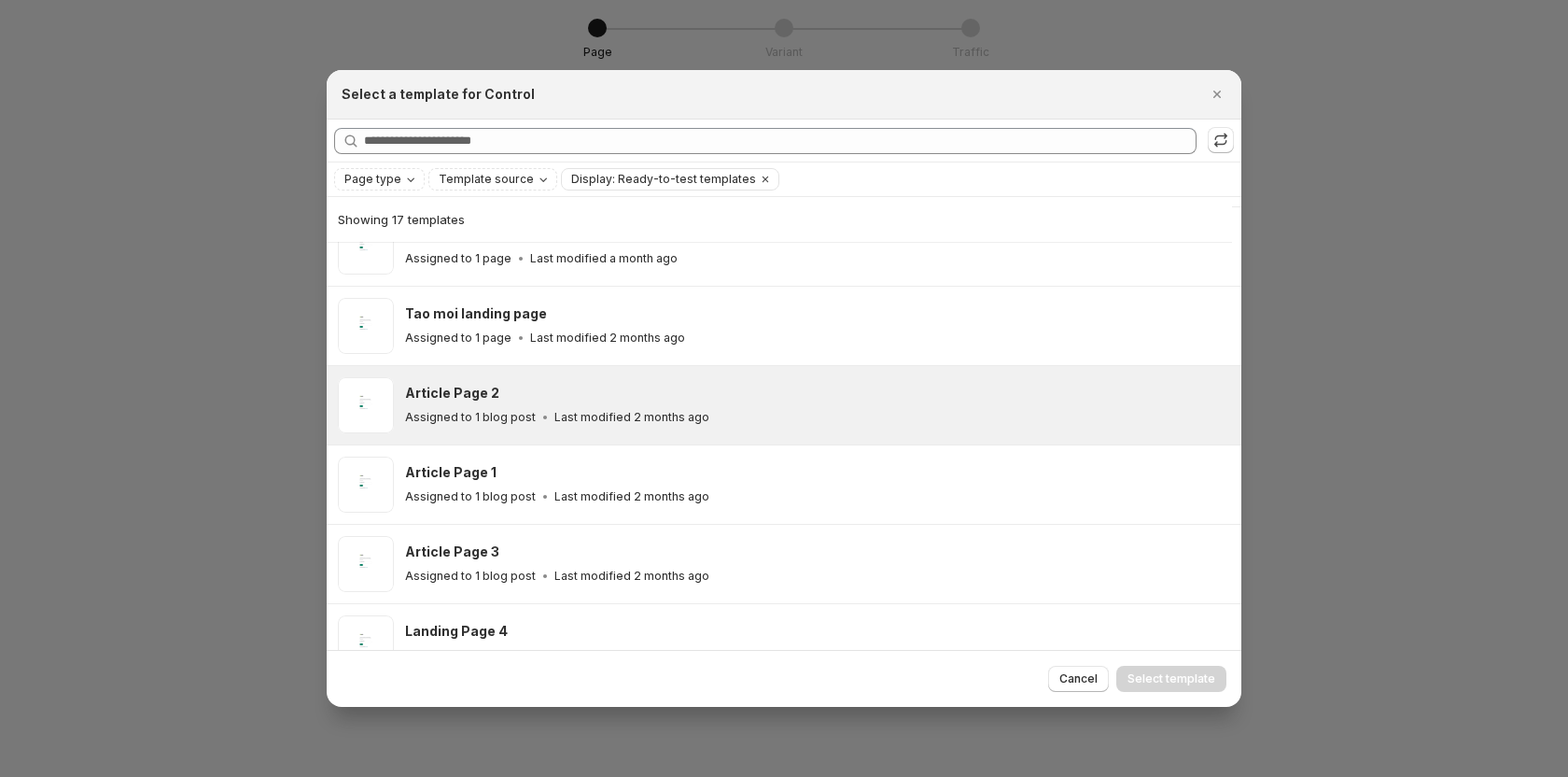 click on "Article Page 2" at bounding box center (452, 393) 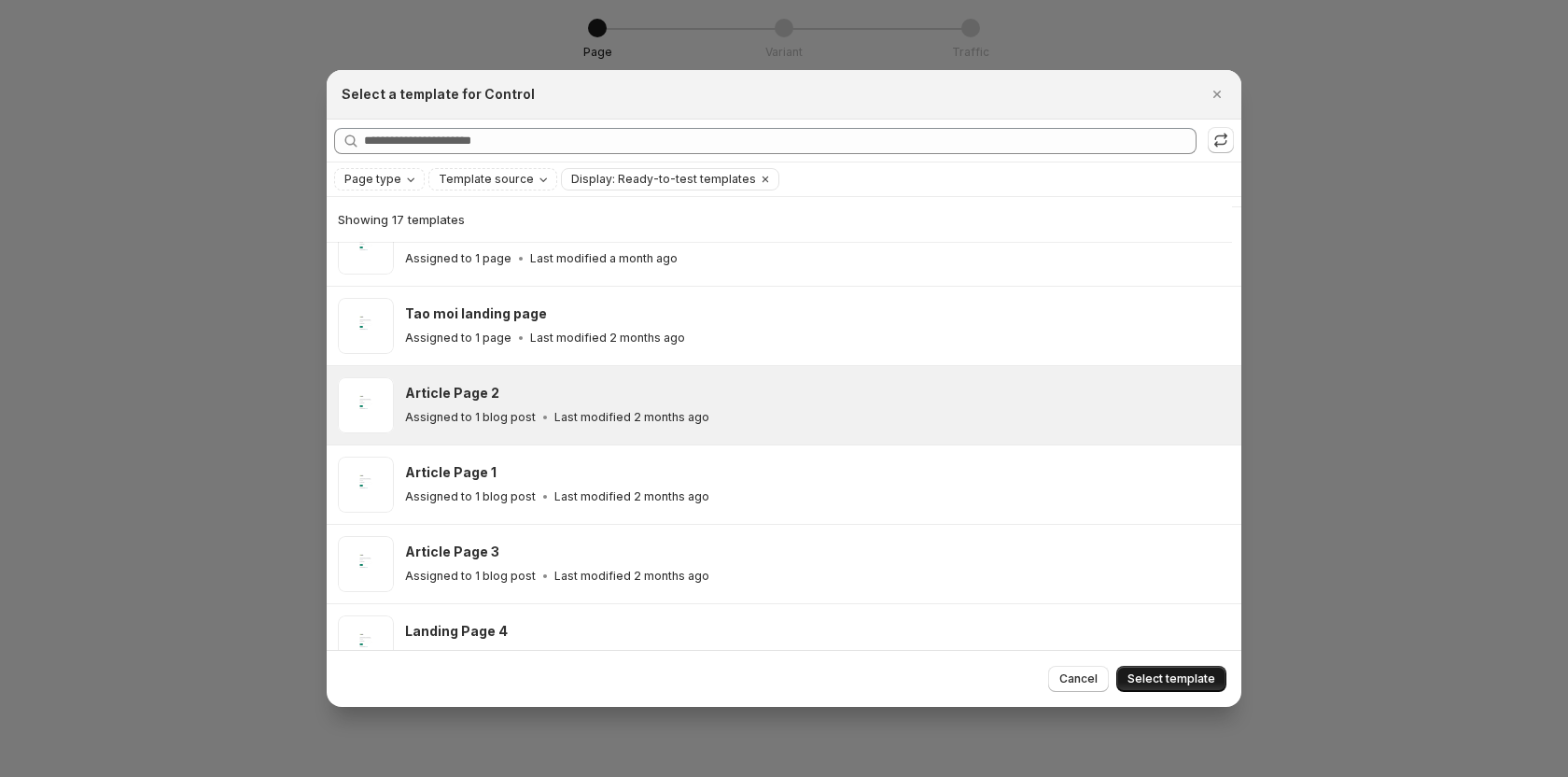 click on "Select template" at bounding box center (1171, 679) 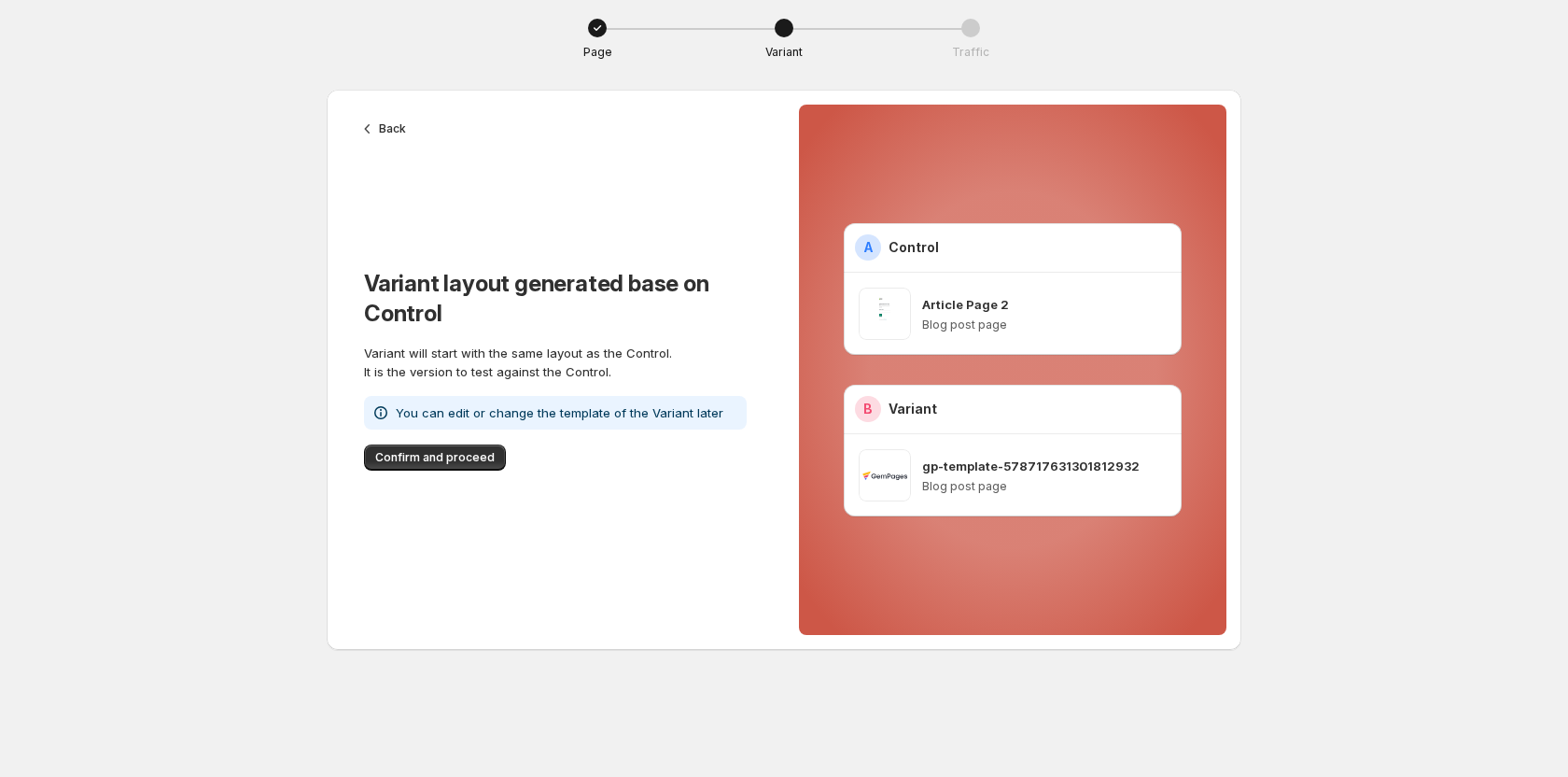 click on "Confirm and proceed" at bounding box center (435, 458) 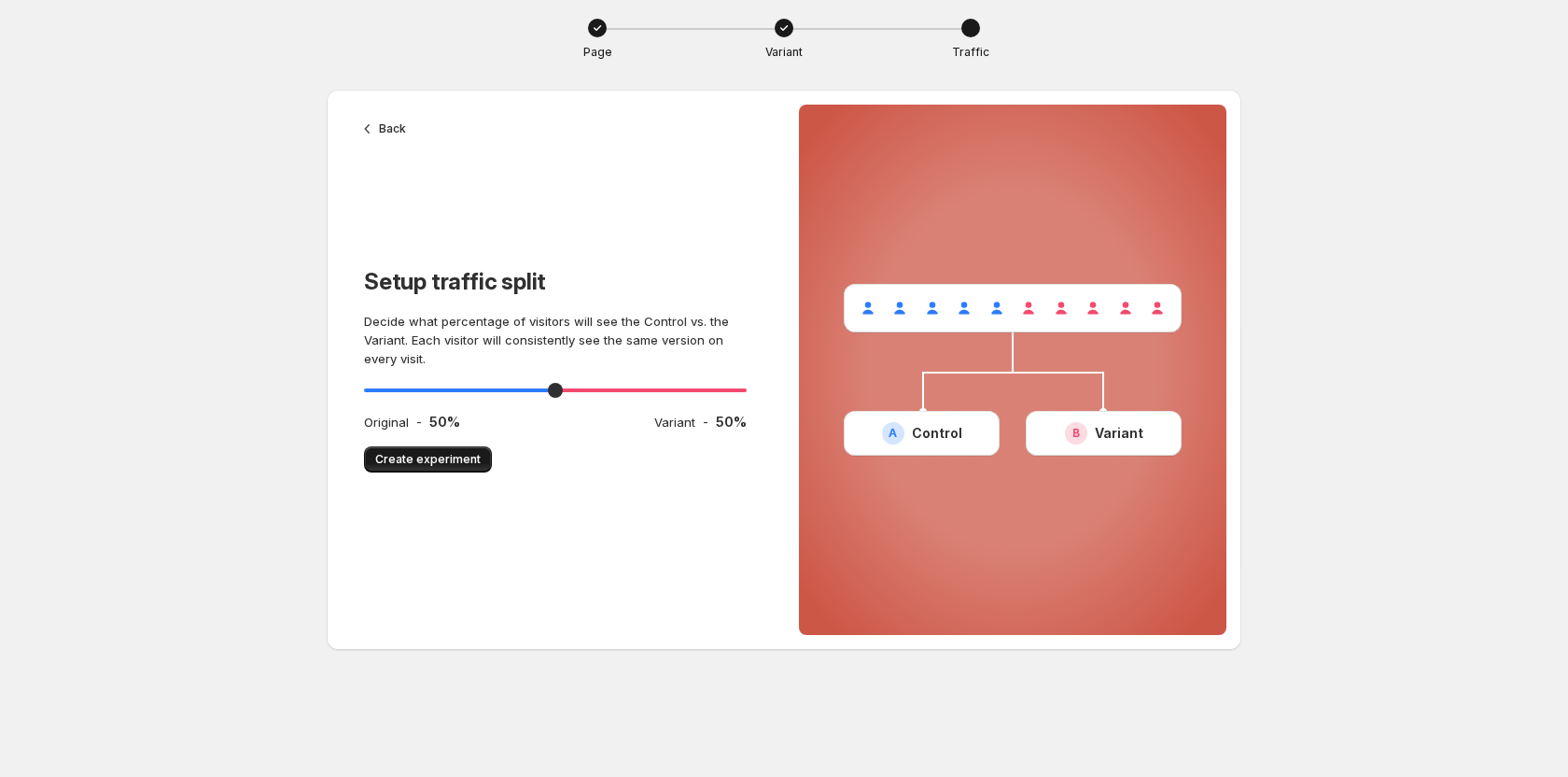 click on "Create experiment" at bounding box center [427, 459] 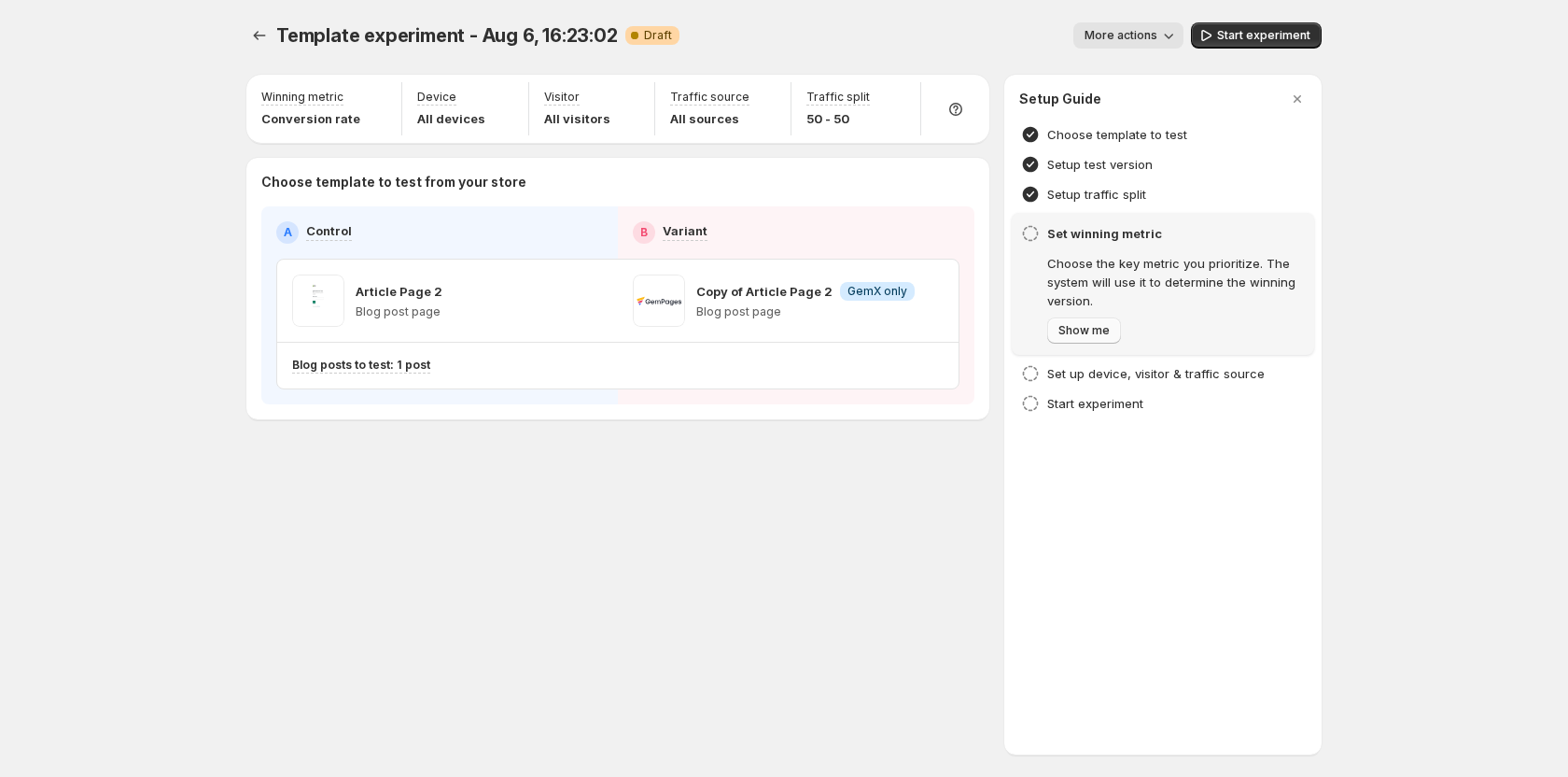 click on "Show me" at bounding box center [1084, 331] 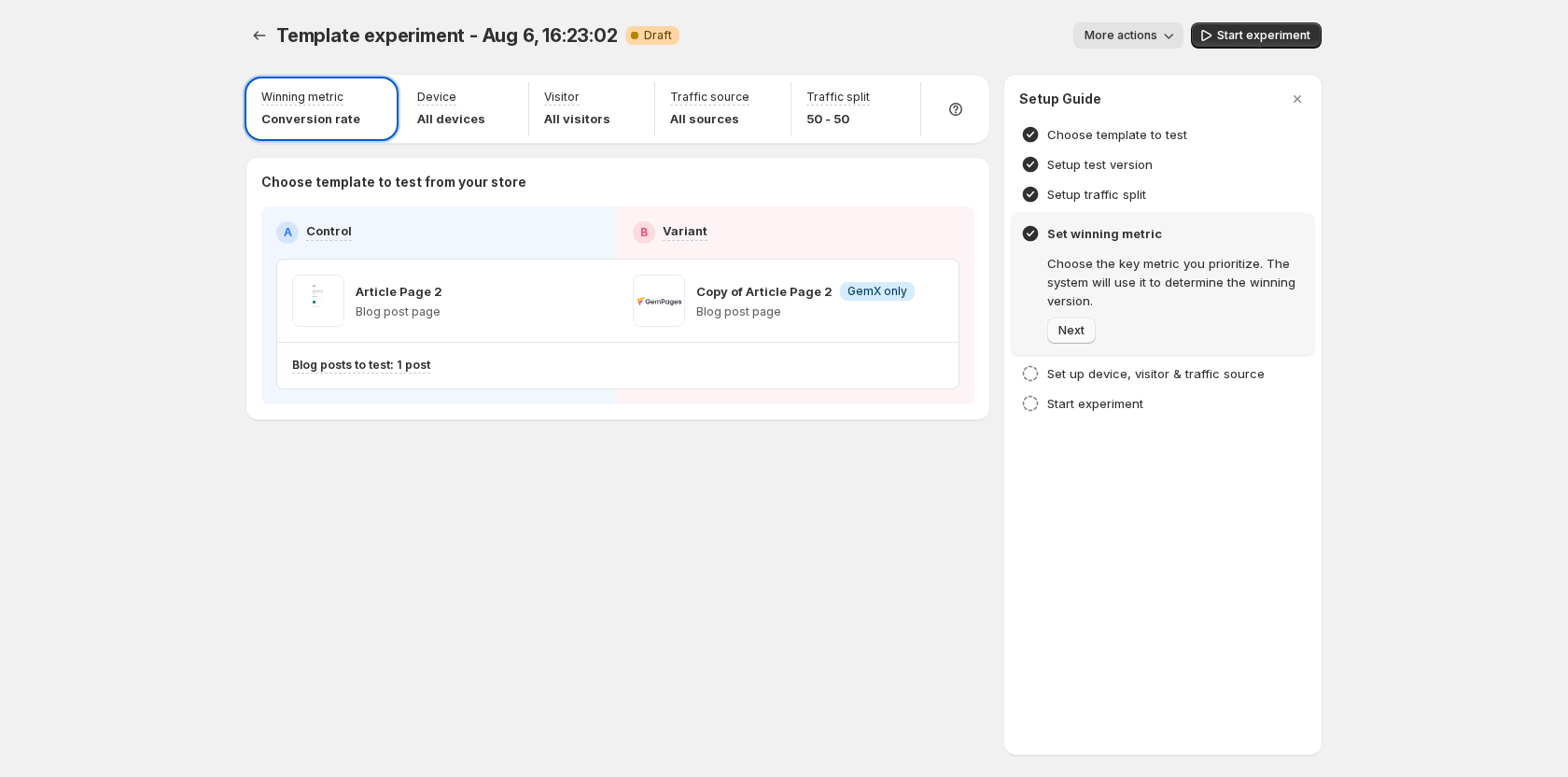 click on "Next" at bounding box center (1071, 331) 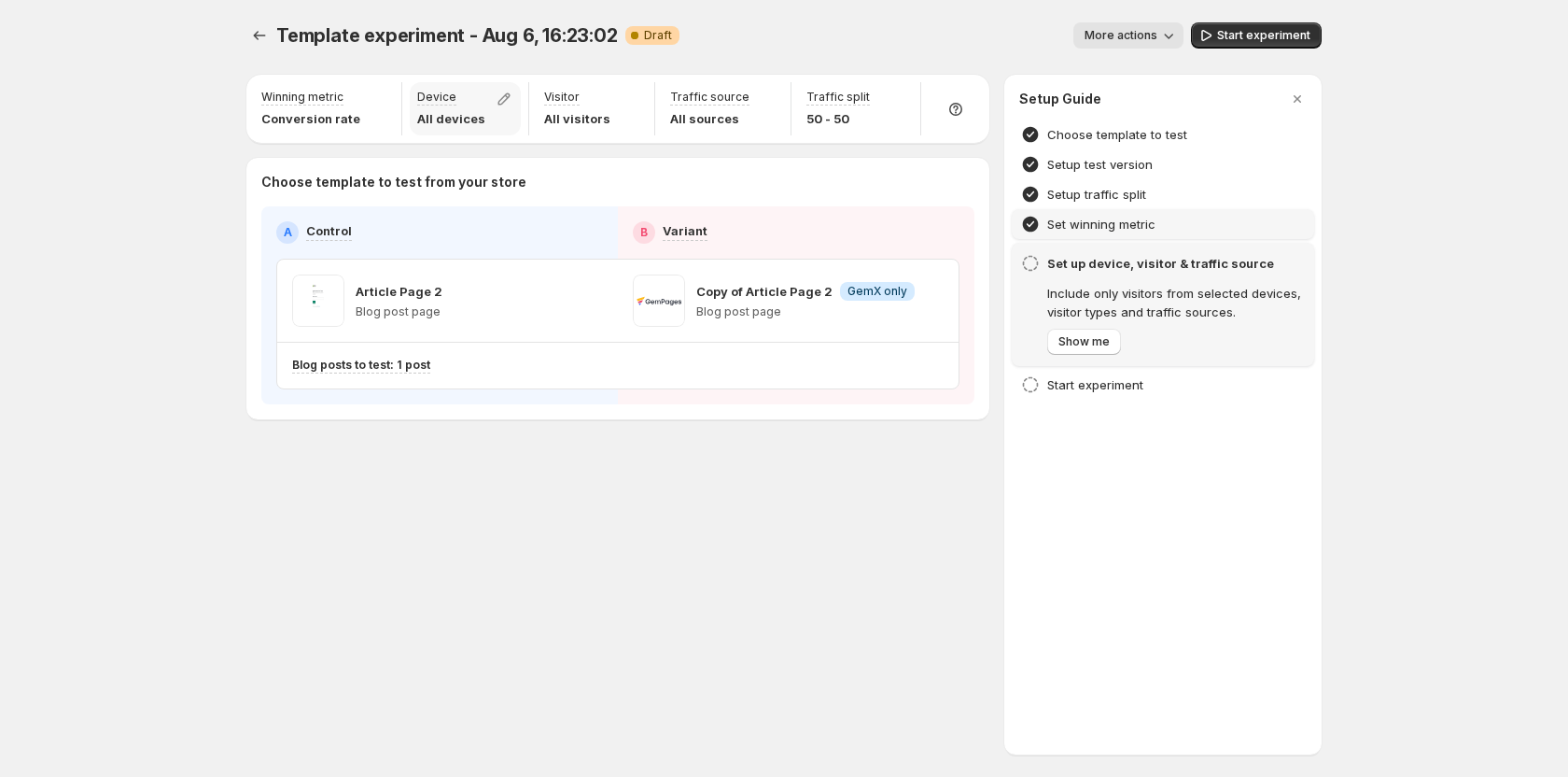 click on "Device All devices" at bounding box center [465, 108] 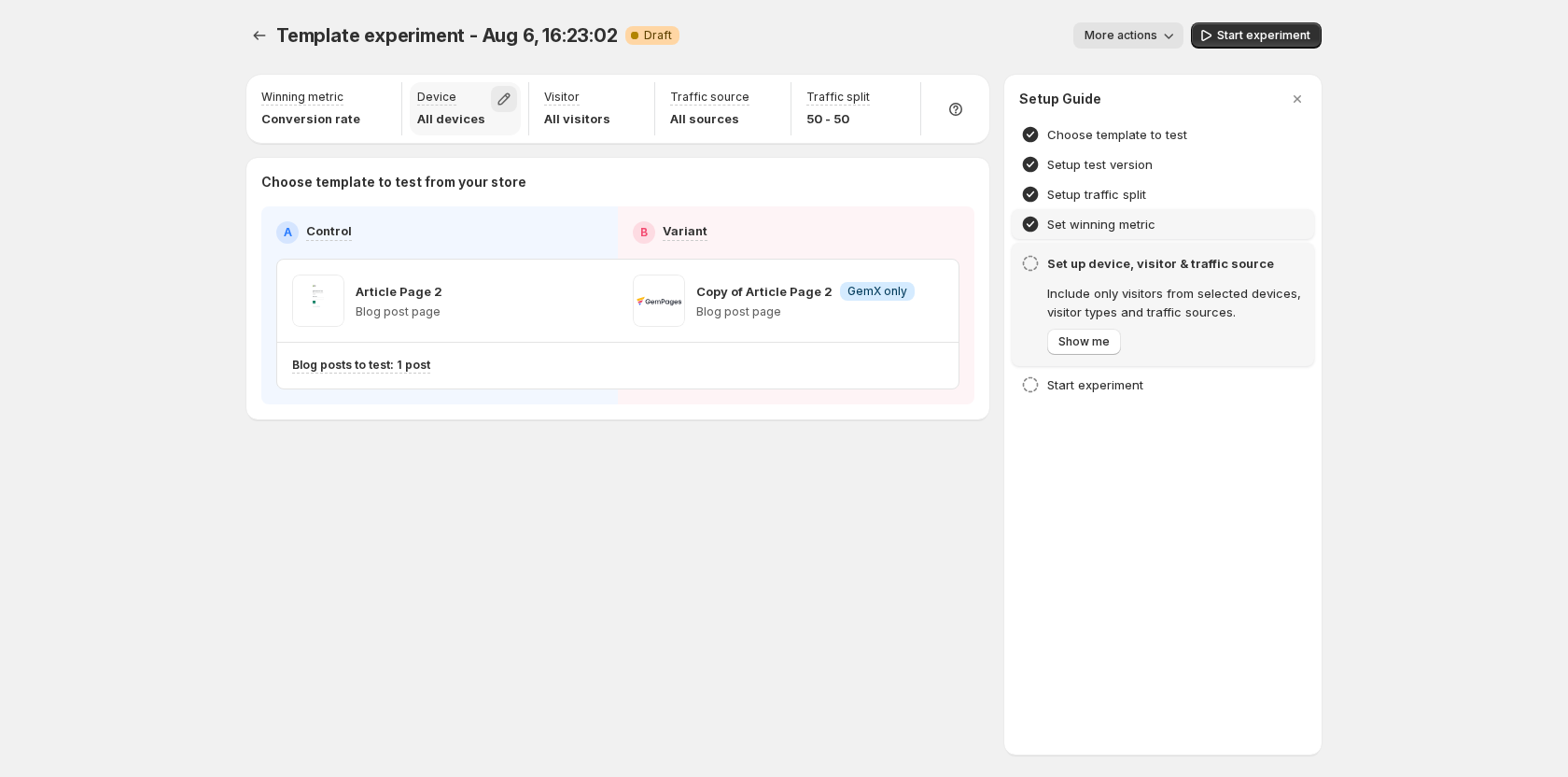 click 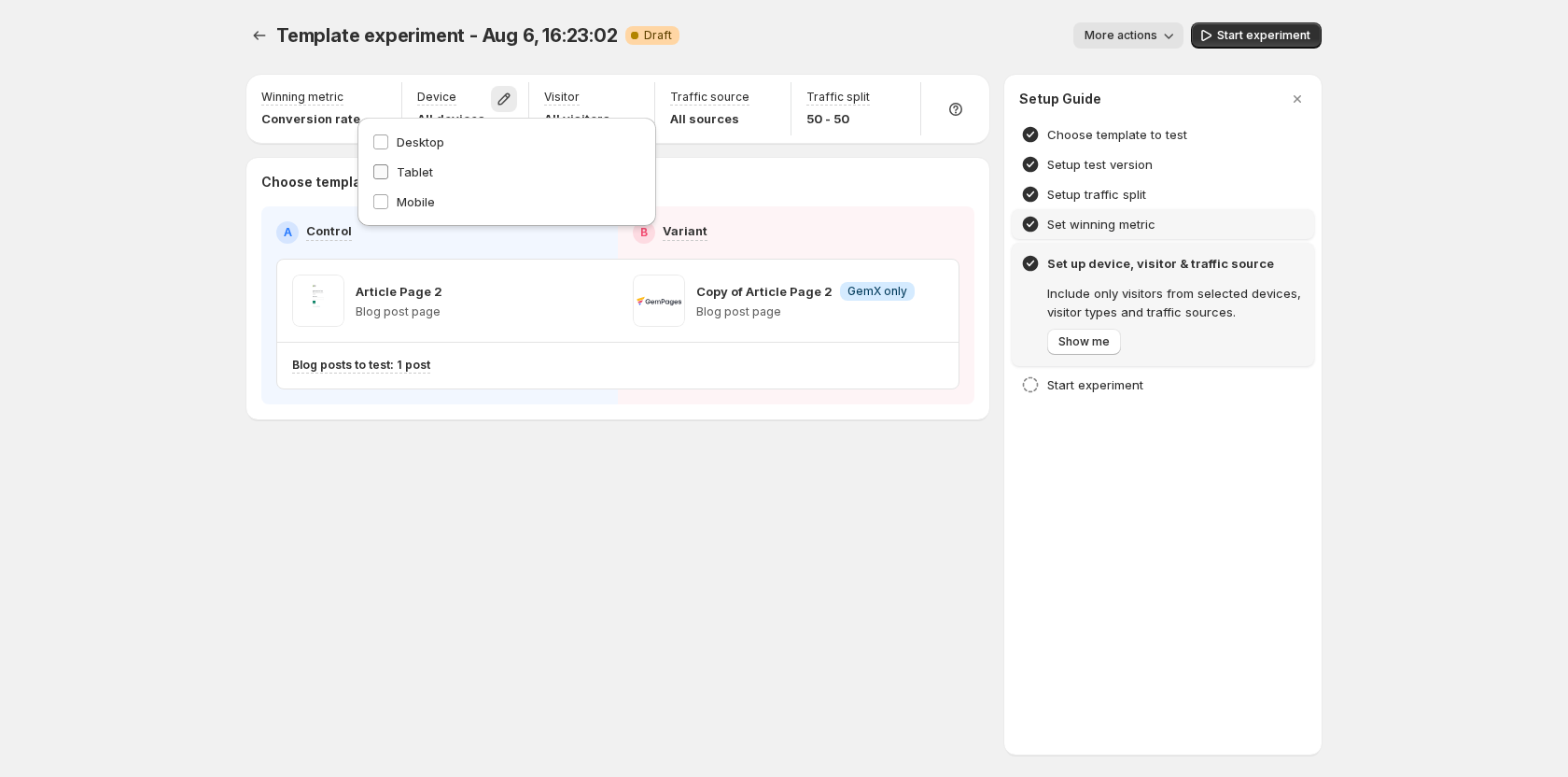 click on "Tablet" at bounding box center (414, 172) 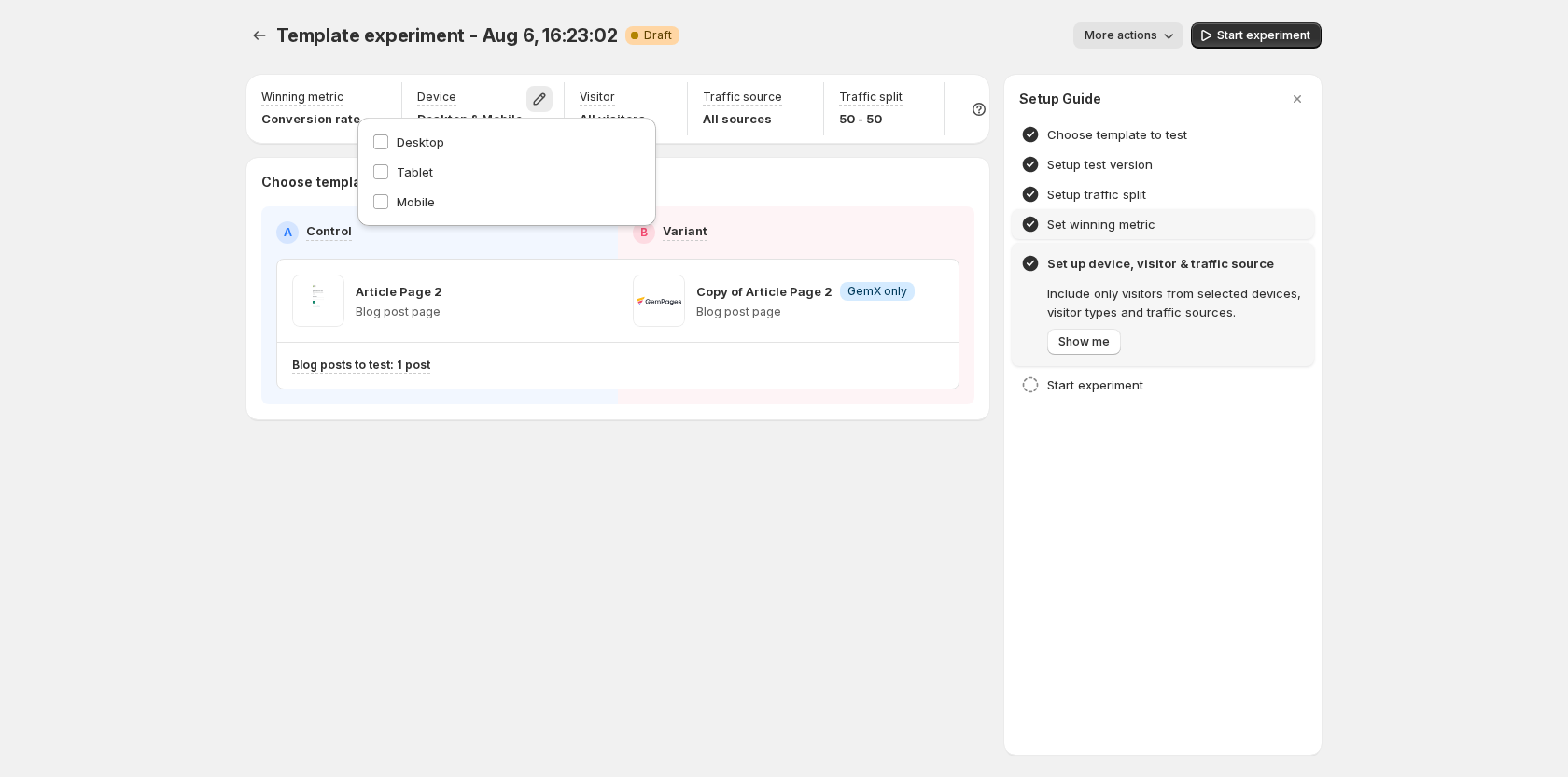 click on "Template experiment - Aug 6, 16:23:02. This page is ready Template experiment - Aug 6, 16:23:02 Warning Complete Draft More actions More actions More actions Start experiment Winning metric Conversion rate Device Desktop & Mobile Visitor All visitors Traffic source All sources Traffic split 50 - 50 Choose template to test from your store A Control B Variant Article Page 2 Blog post page Copy of Article Page 2 Info GemX only Blog post page Blog posts to test: 1 post Setup Guide Choose template to test Setup test version Setup traffic split Set winning metric Set up device, visitor & traffic source Include only visitors from selected devices, visitor types and traffic sources. Show me Start experiment" at bounding box center (784, 260) 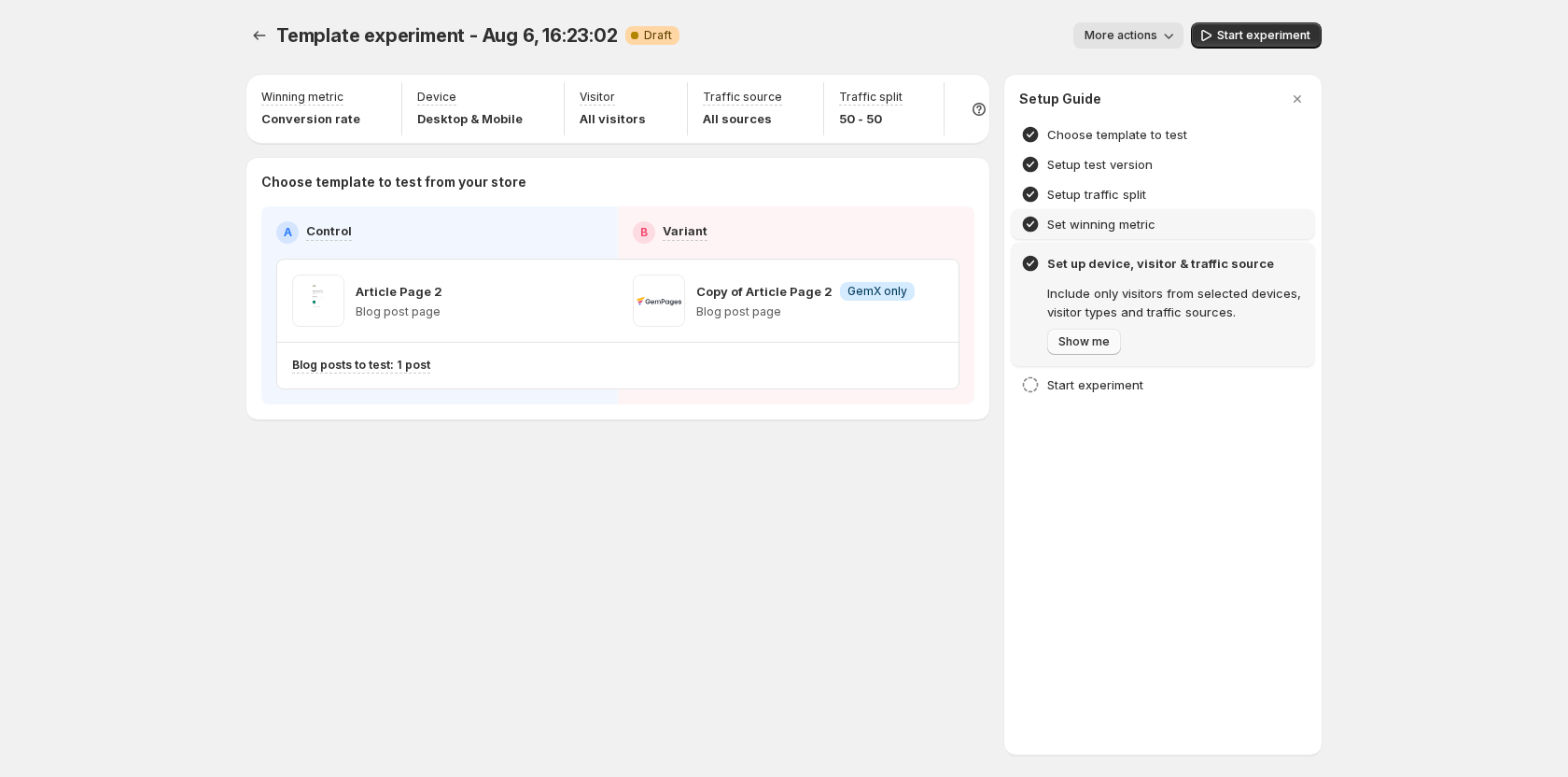 click on "Show me" at bounding box center [1084, 342] 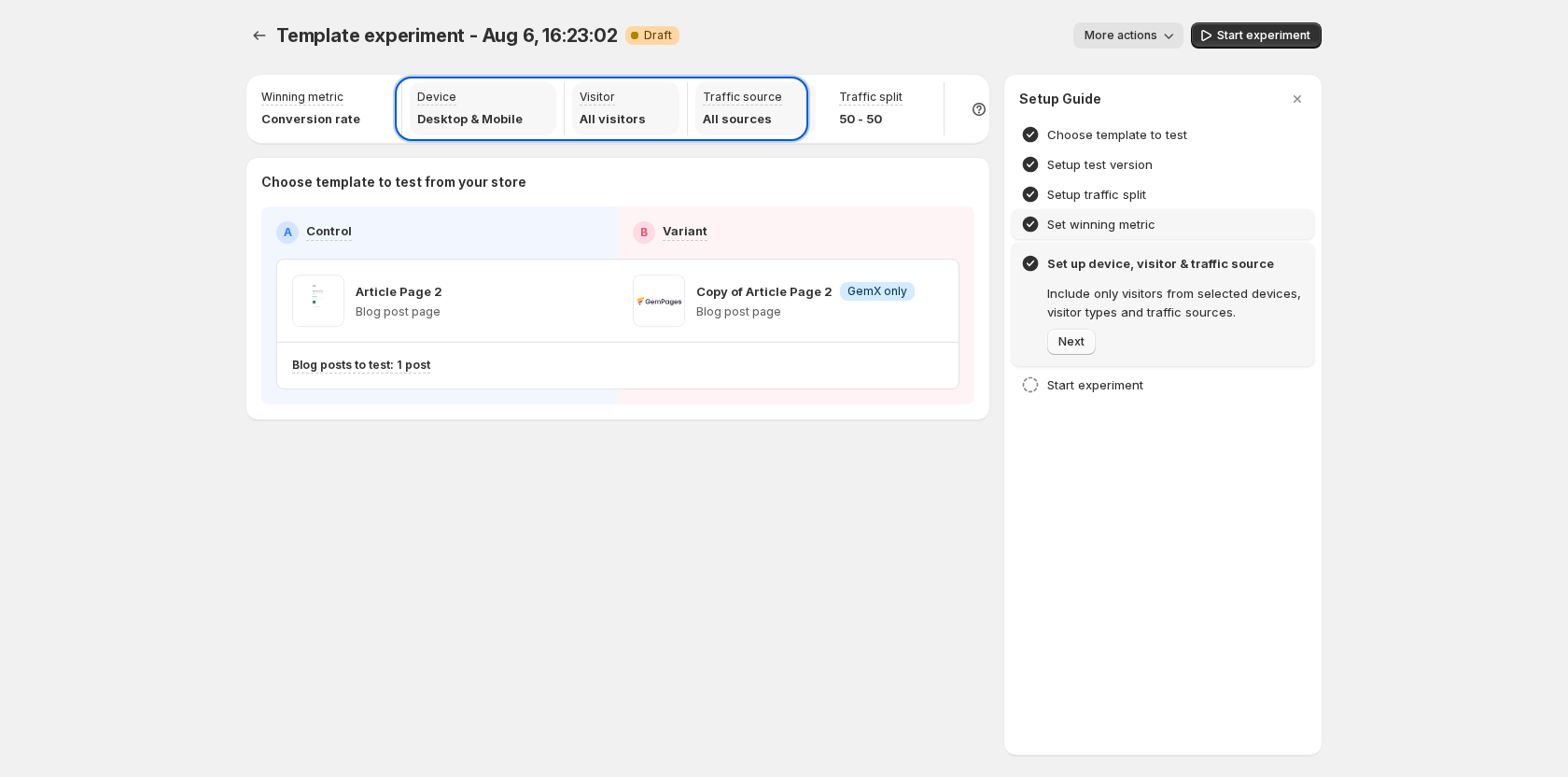 click on "Next" at bounding box center (1071, 342) 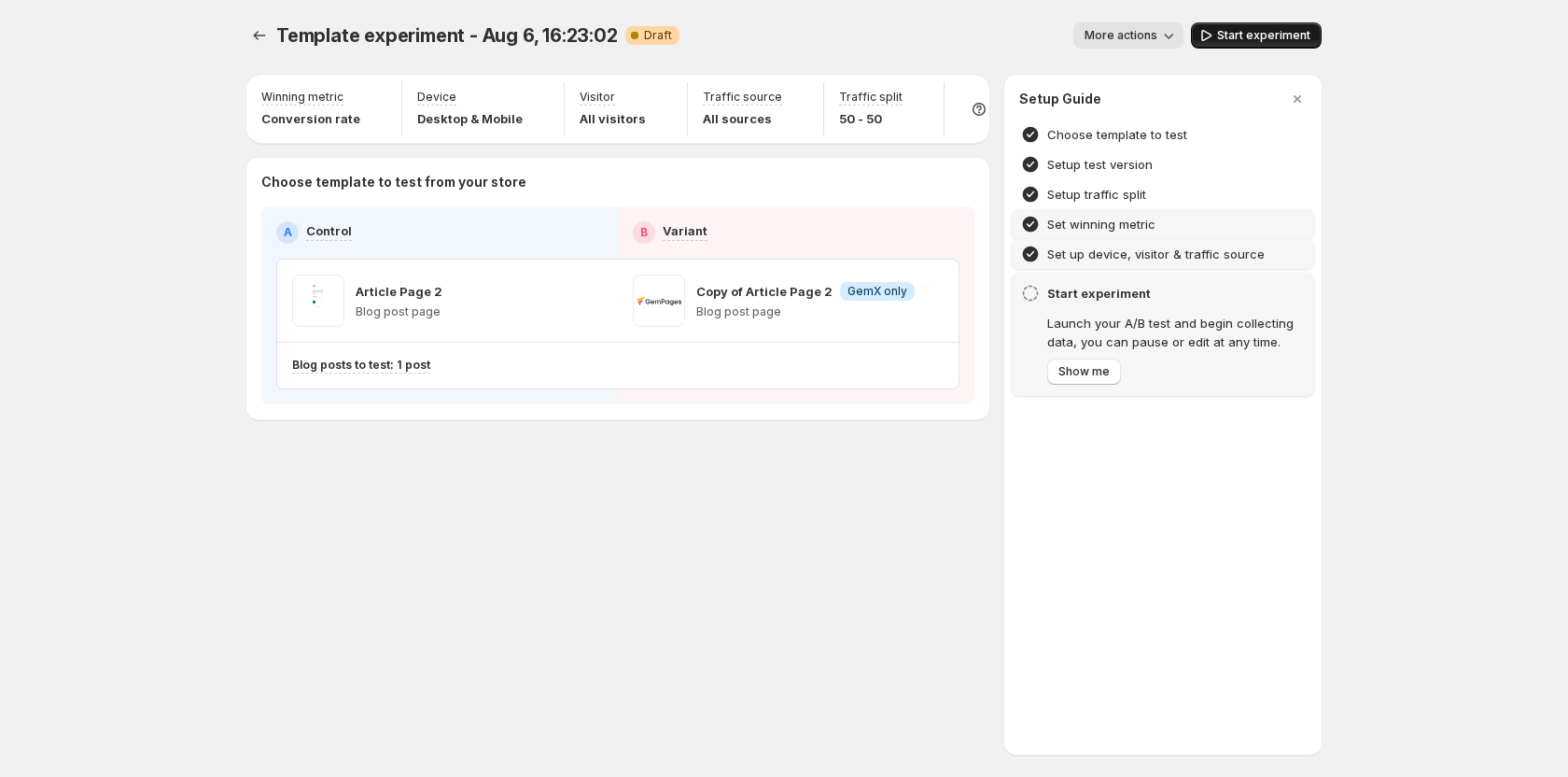 click on "Start experiment" at bounding box center (1264, 35) 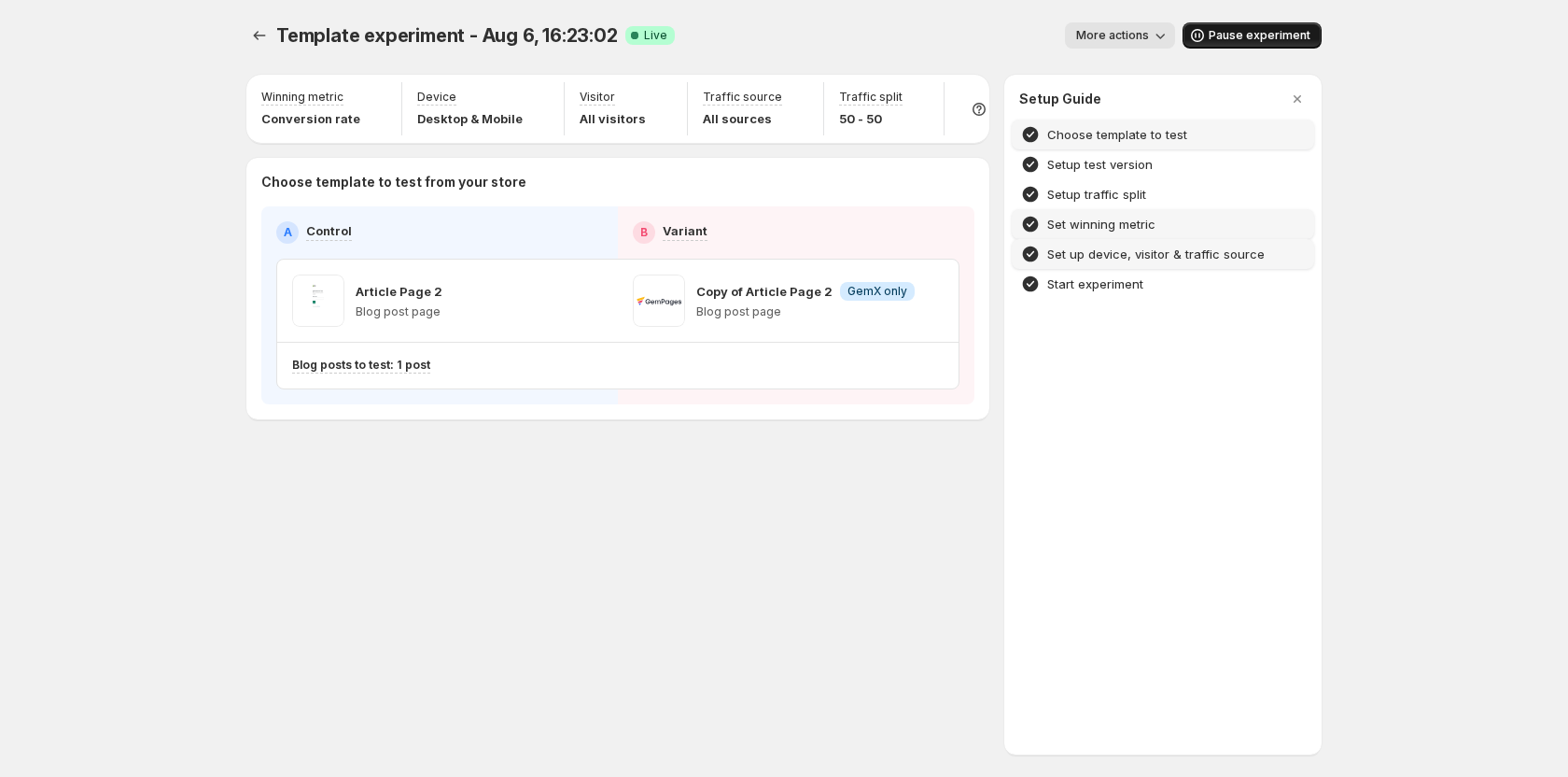 click on "Choose template to test" at bounding box center [1117, 134] 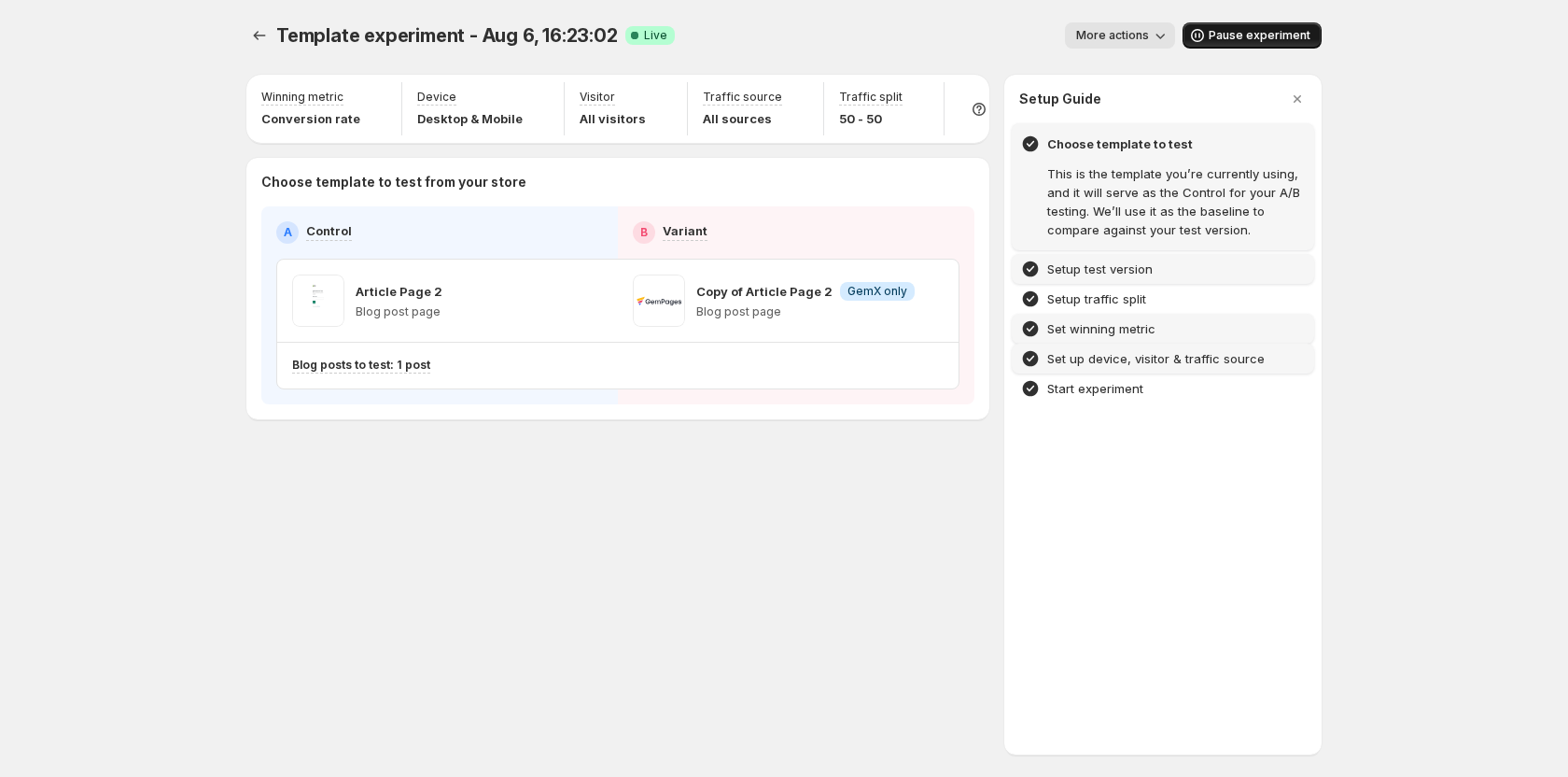 click on "Setup test version" at bounding box center (1163, 269) 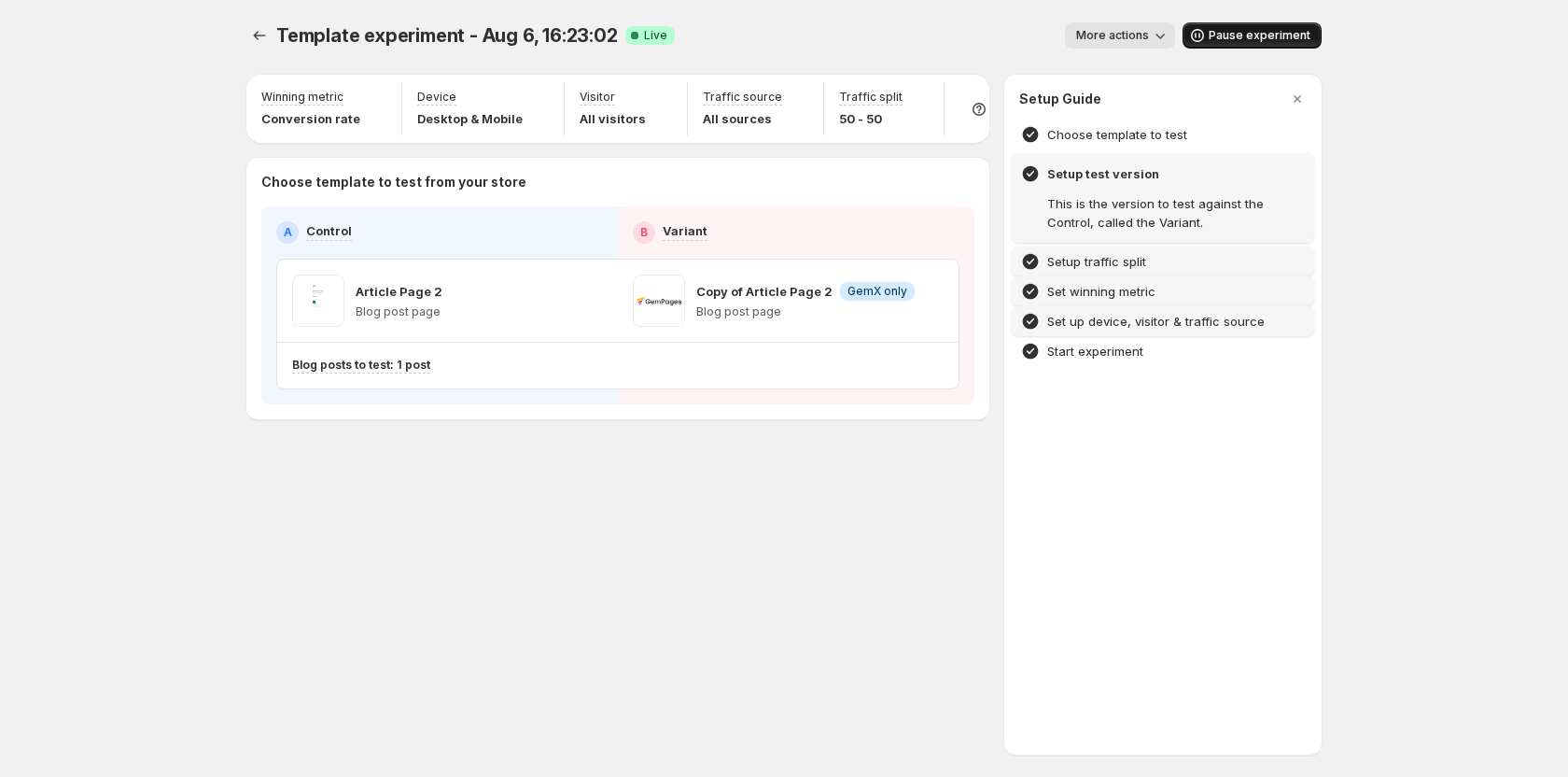 click on "Setup traffic split" at bounding box center (1097, 261) 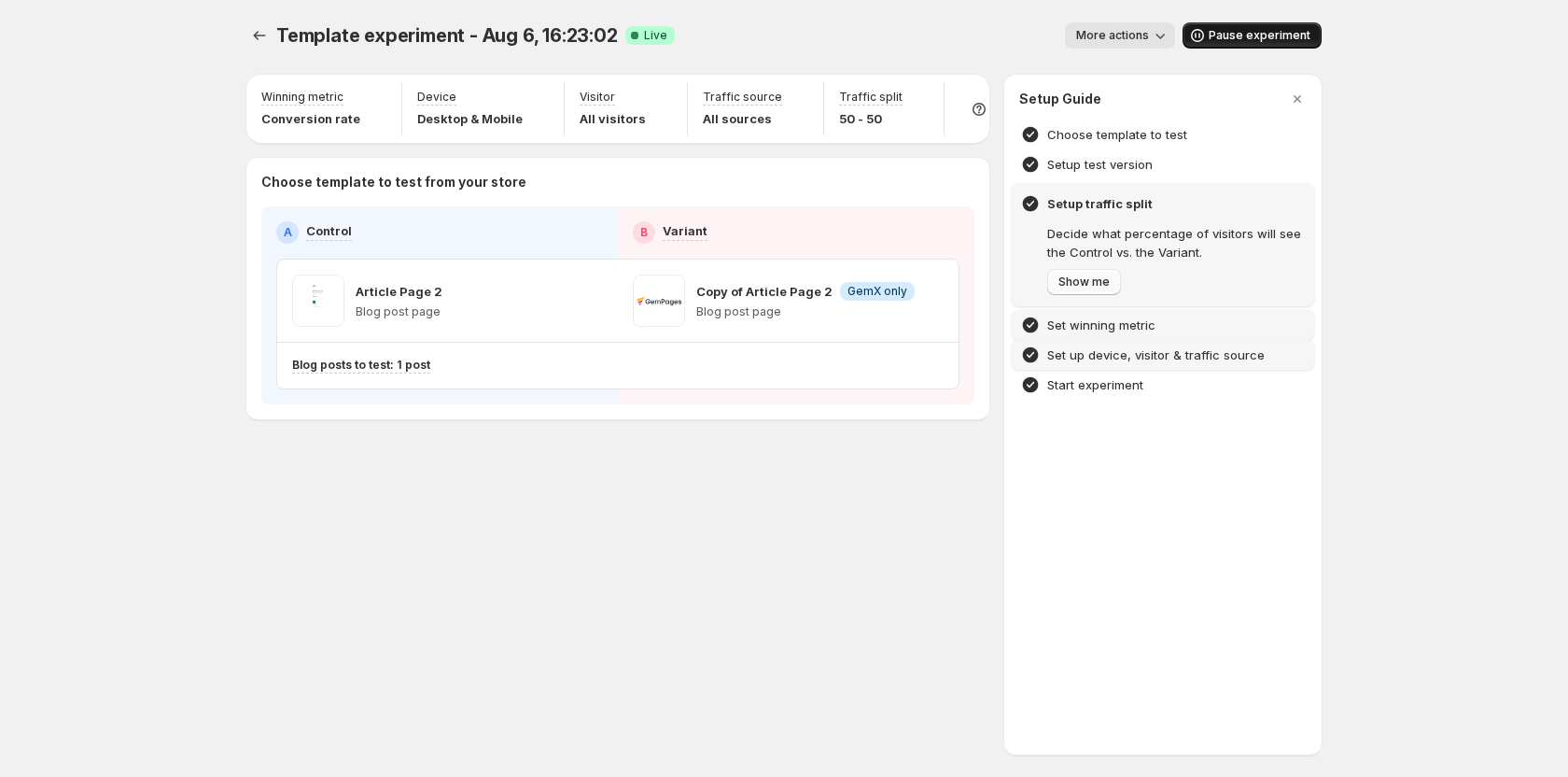click on "Show me" at bounding box center [1084, 282] 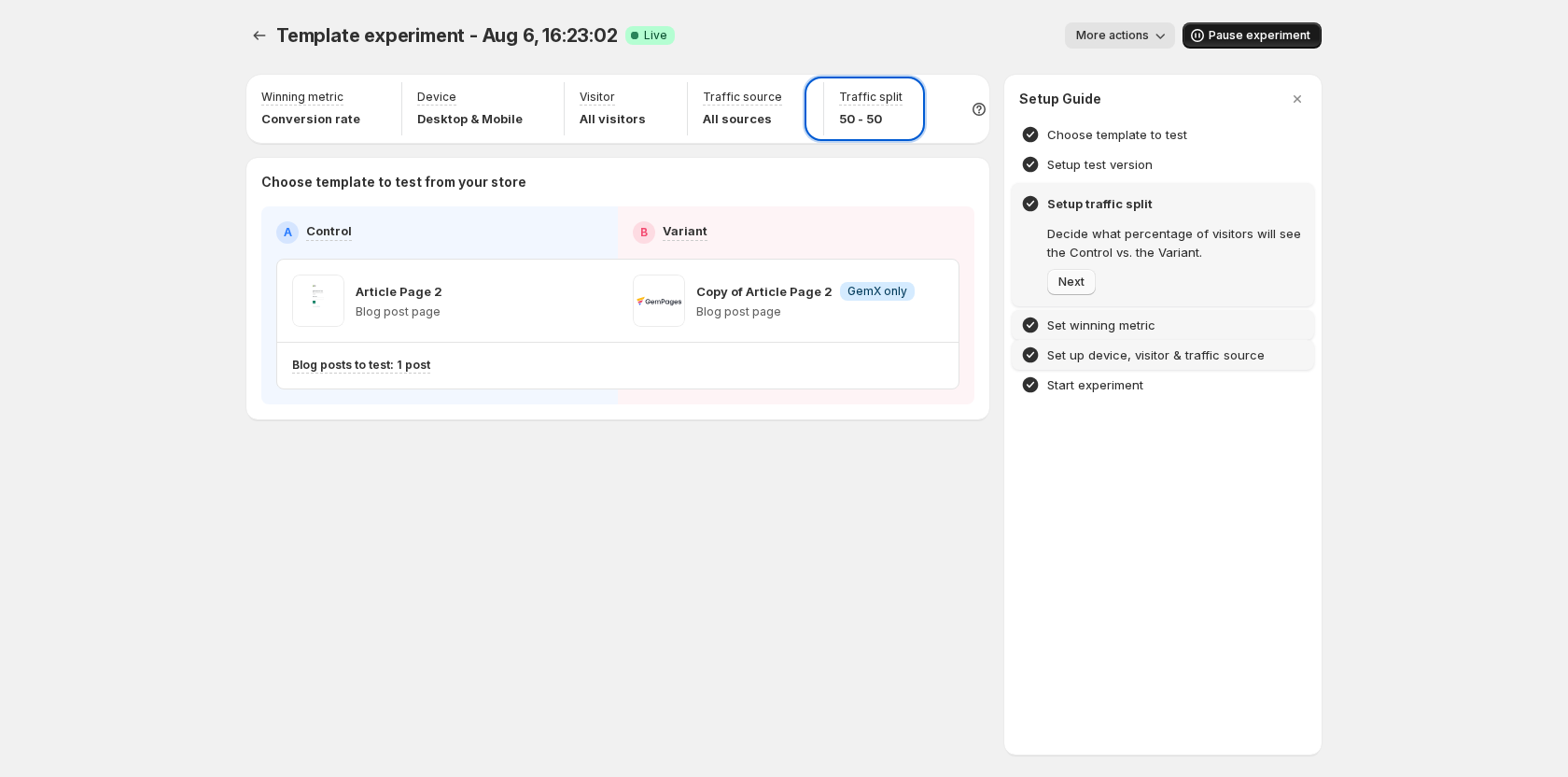 click on "Next" at bounding box center (1071, 282) 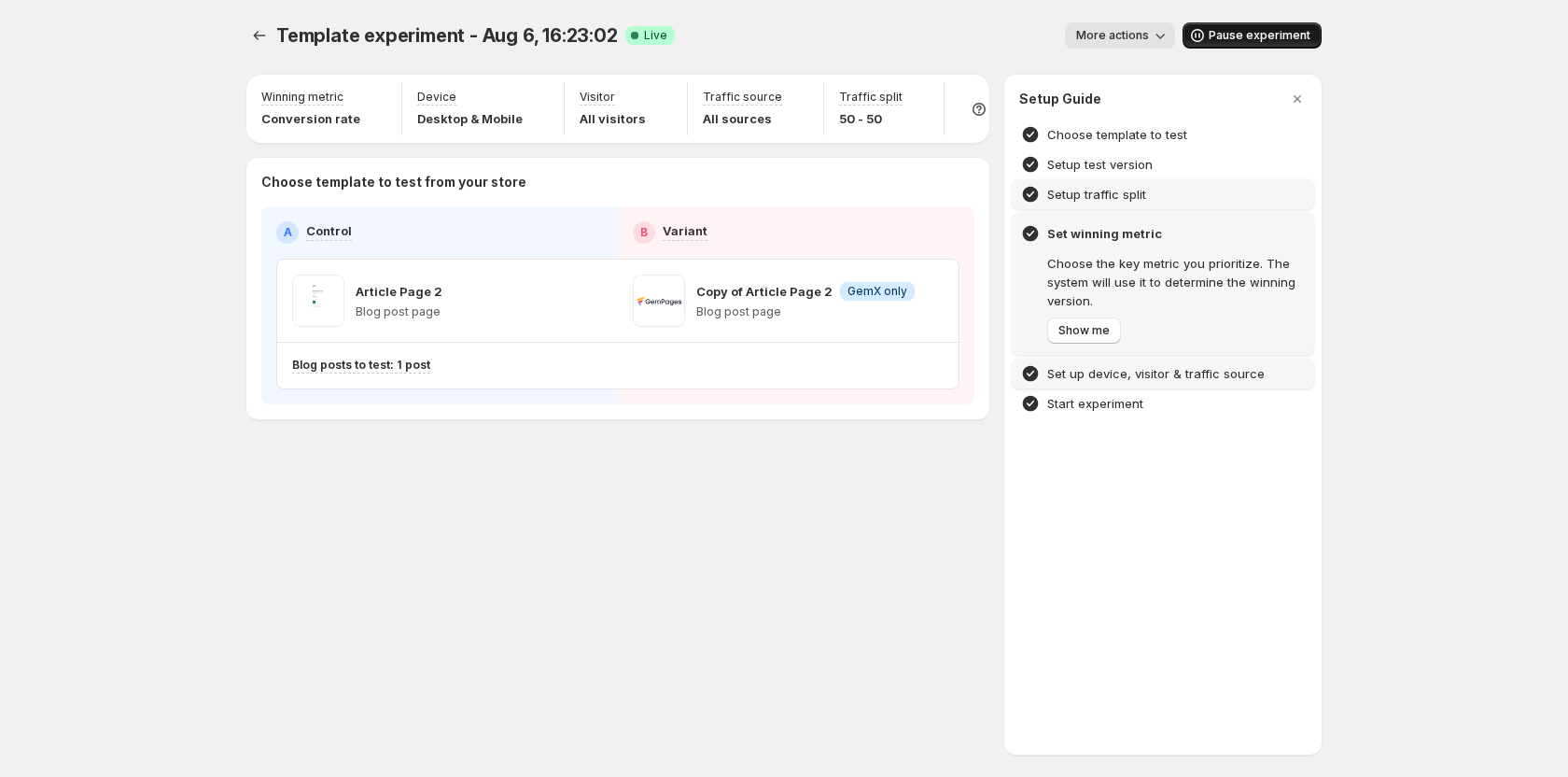 click on "Choose the key metric you prioritize. The system will use it to determine the winning version. Show me" at bounding box center [1176, 299] 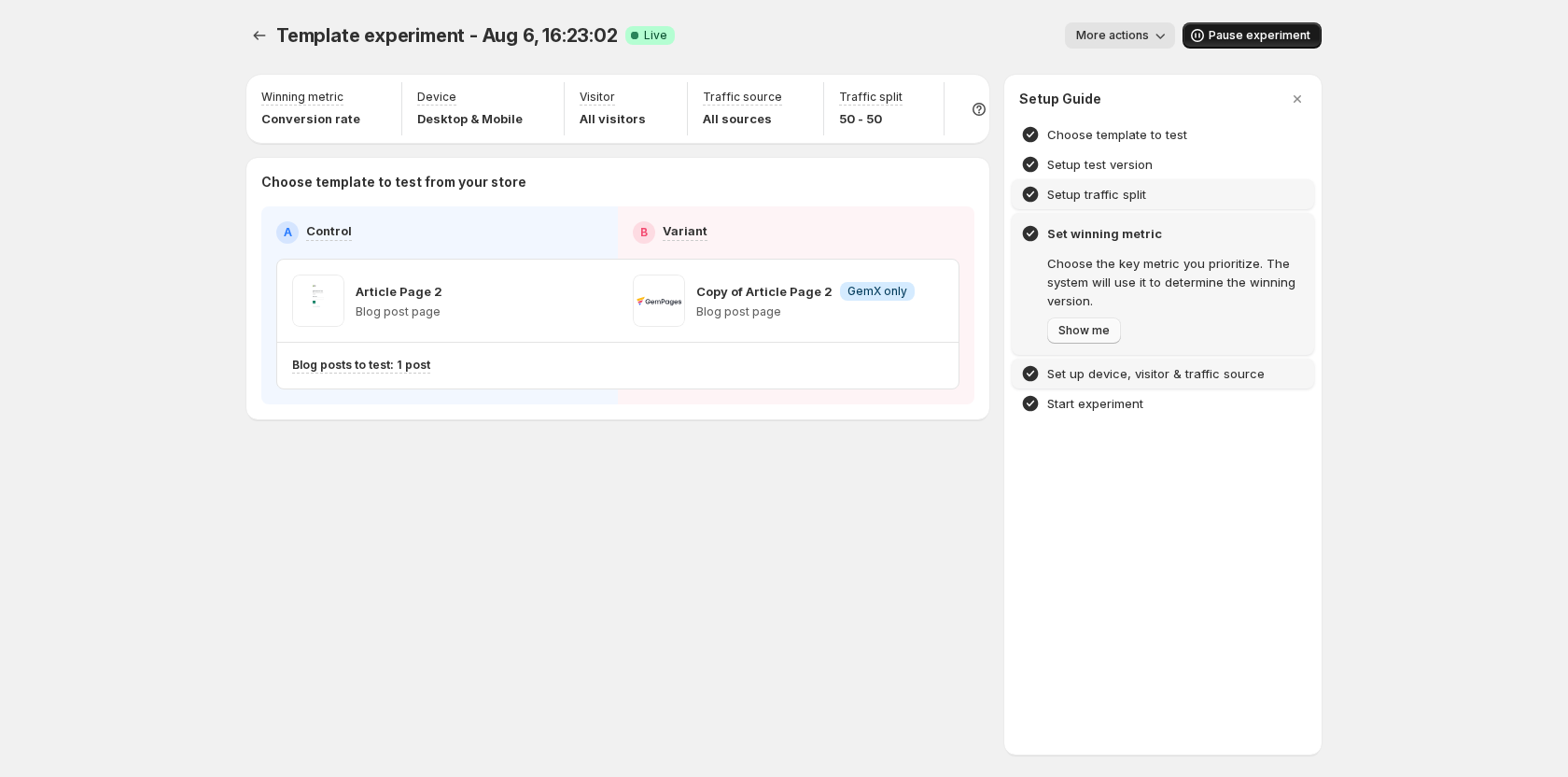 click on "Show me" at bounding box center [1084, 331] 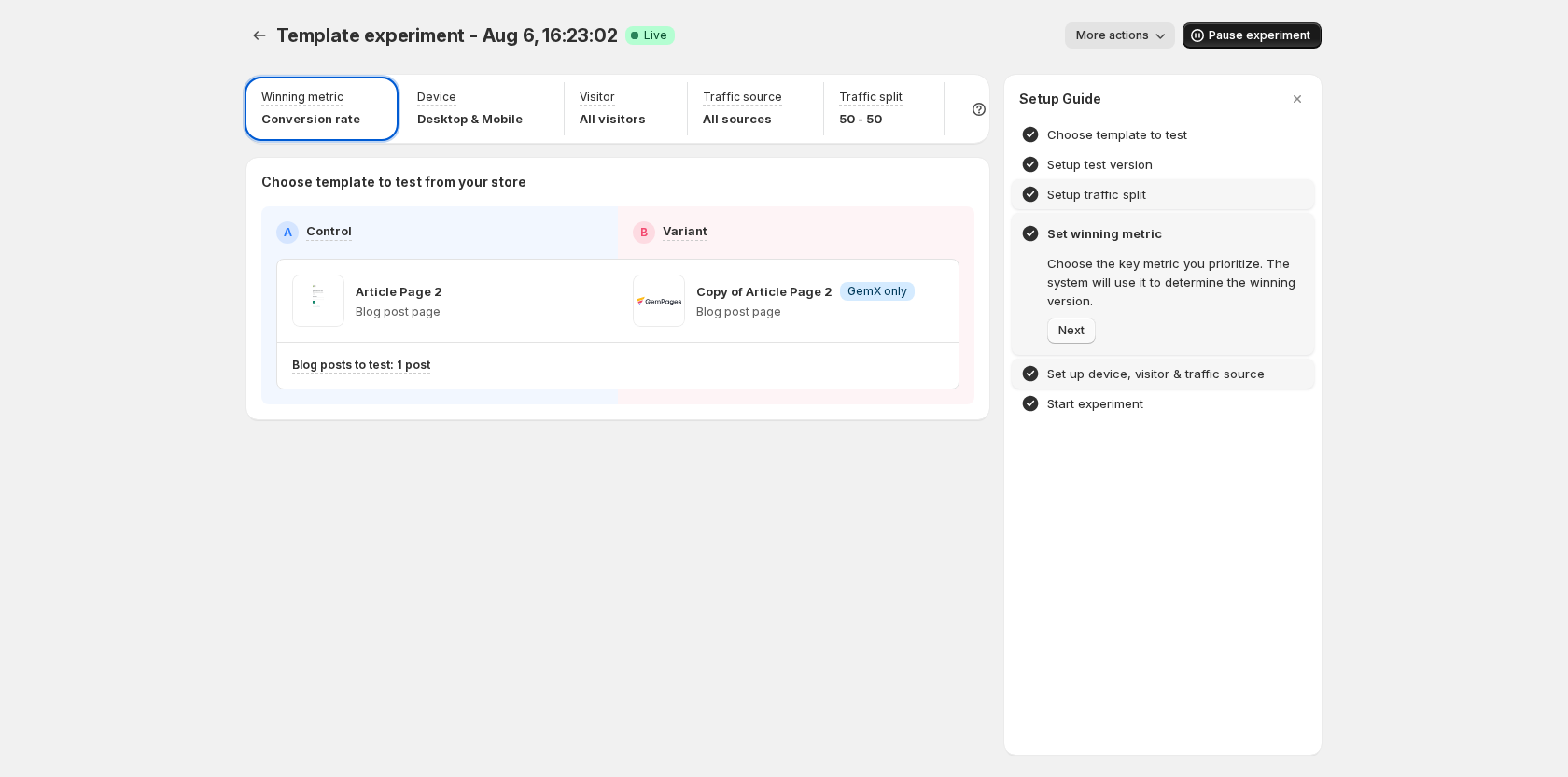 click on "Next" at bounding box center (1071, 331) 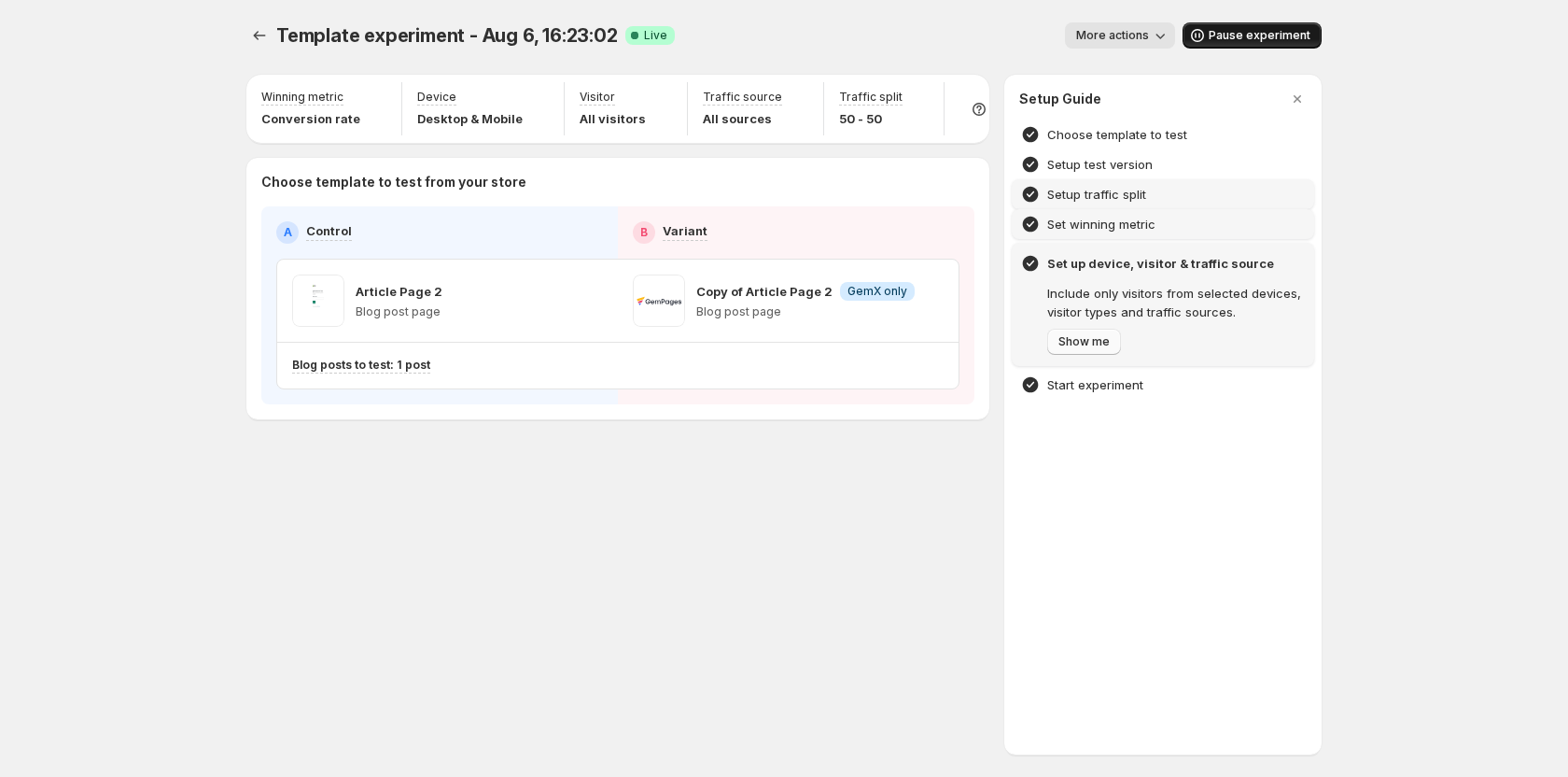 click on "Show me" at bounding box center (1084, 342) 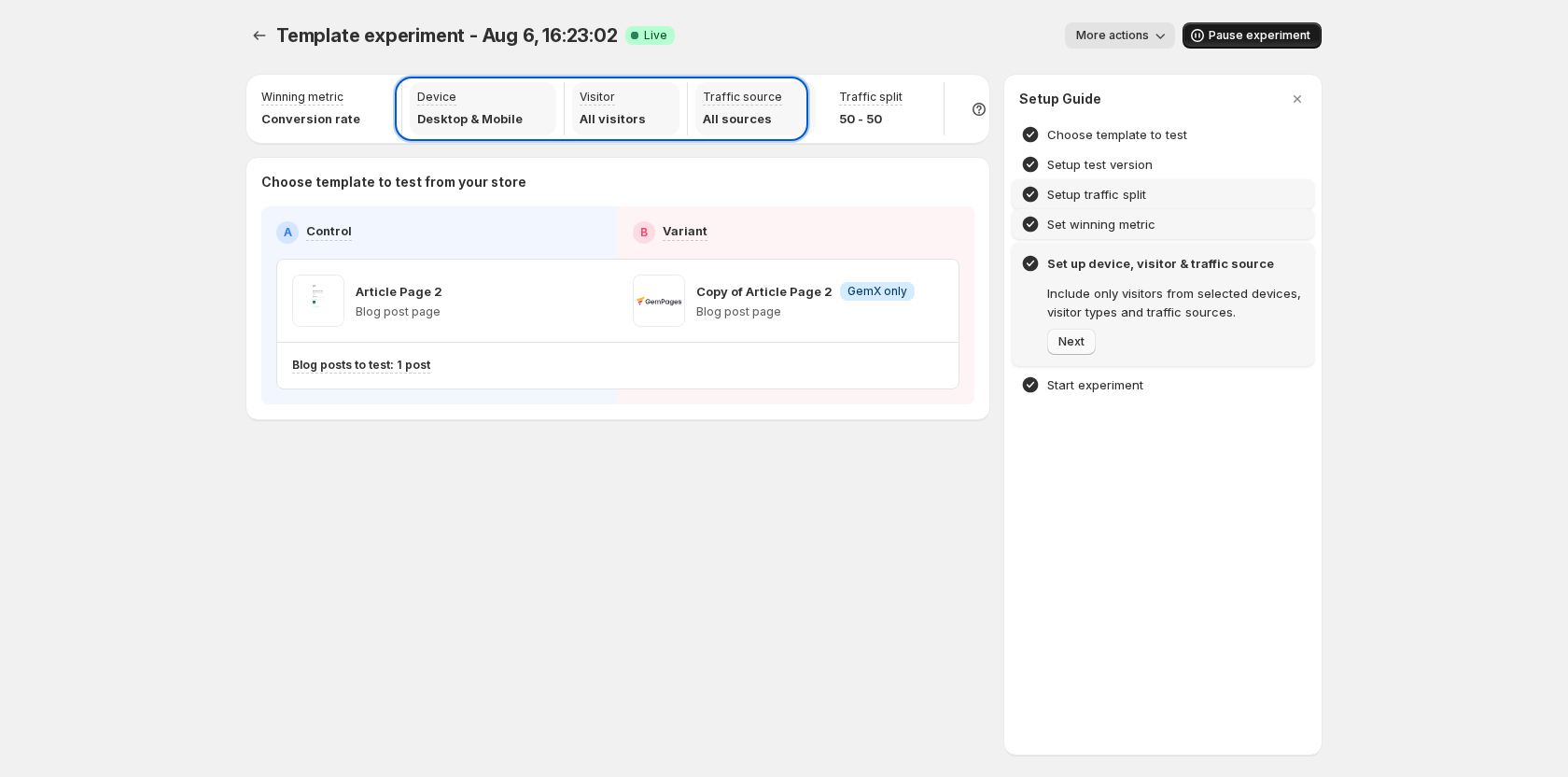 click on "Next" at bounding box center [1071, 342] 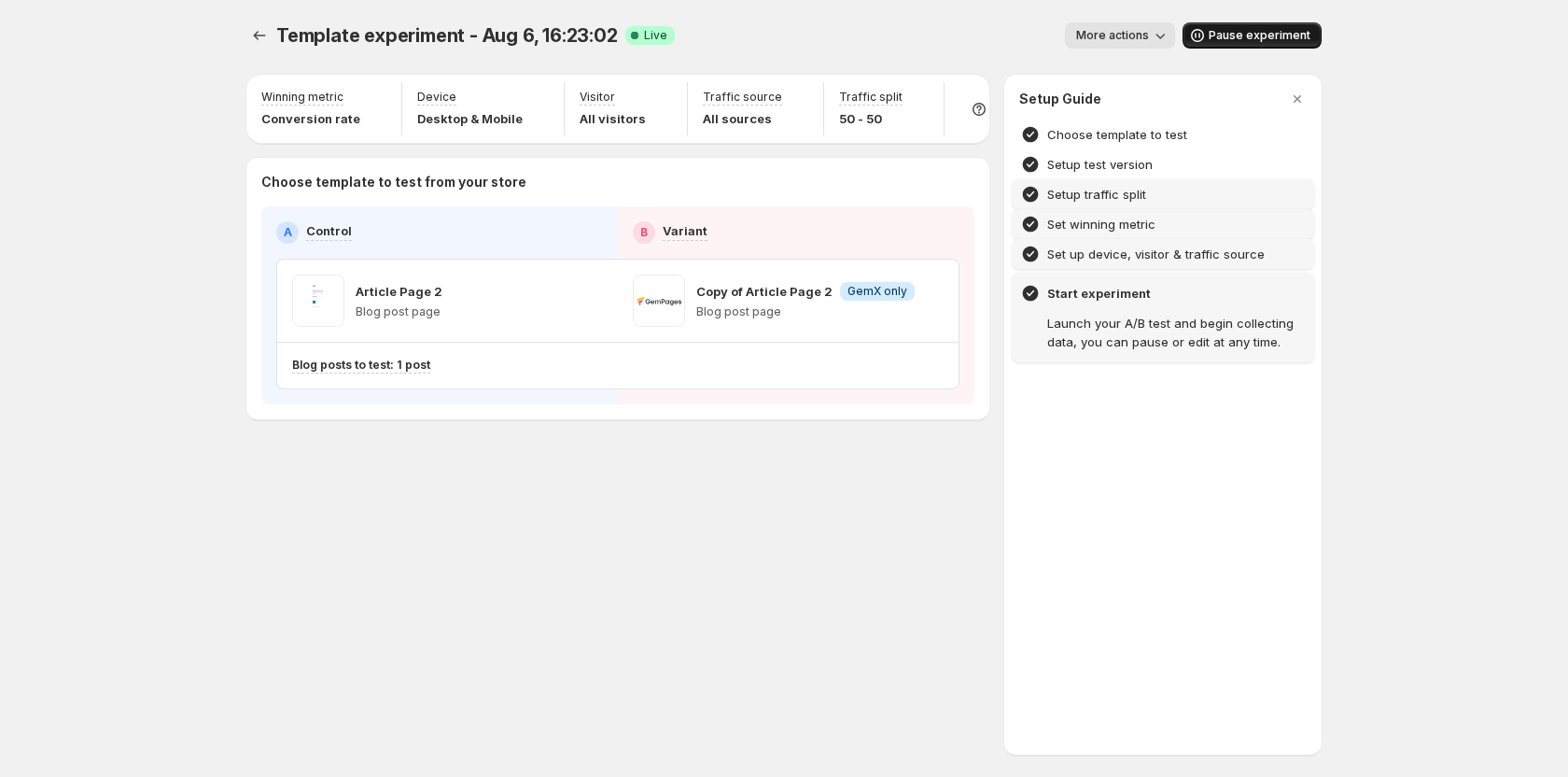 click on "Launch your A/B test and begin collecting data, you can pause or edit at any time." at bounding box center [1176, 332] 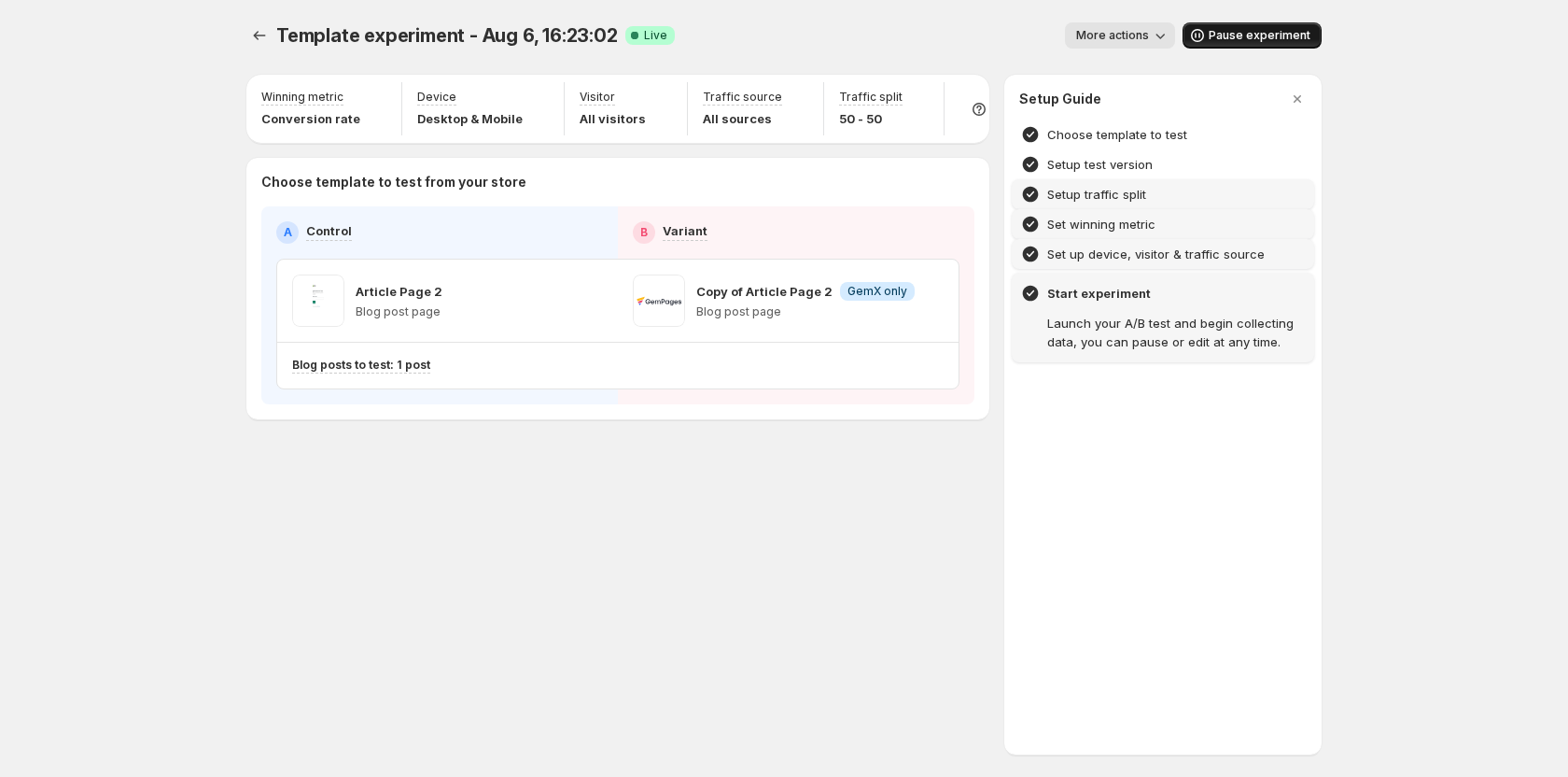 click on "Launch your A/B test and begin collecting data, you can pause or edit at any time." at bounding box center (1176, 332) 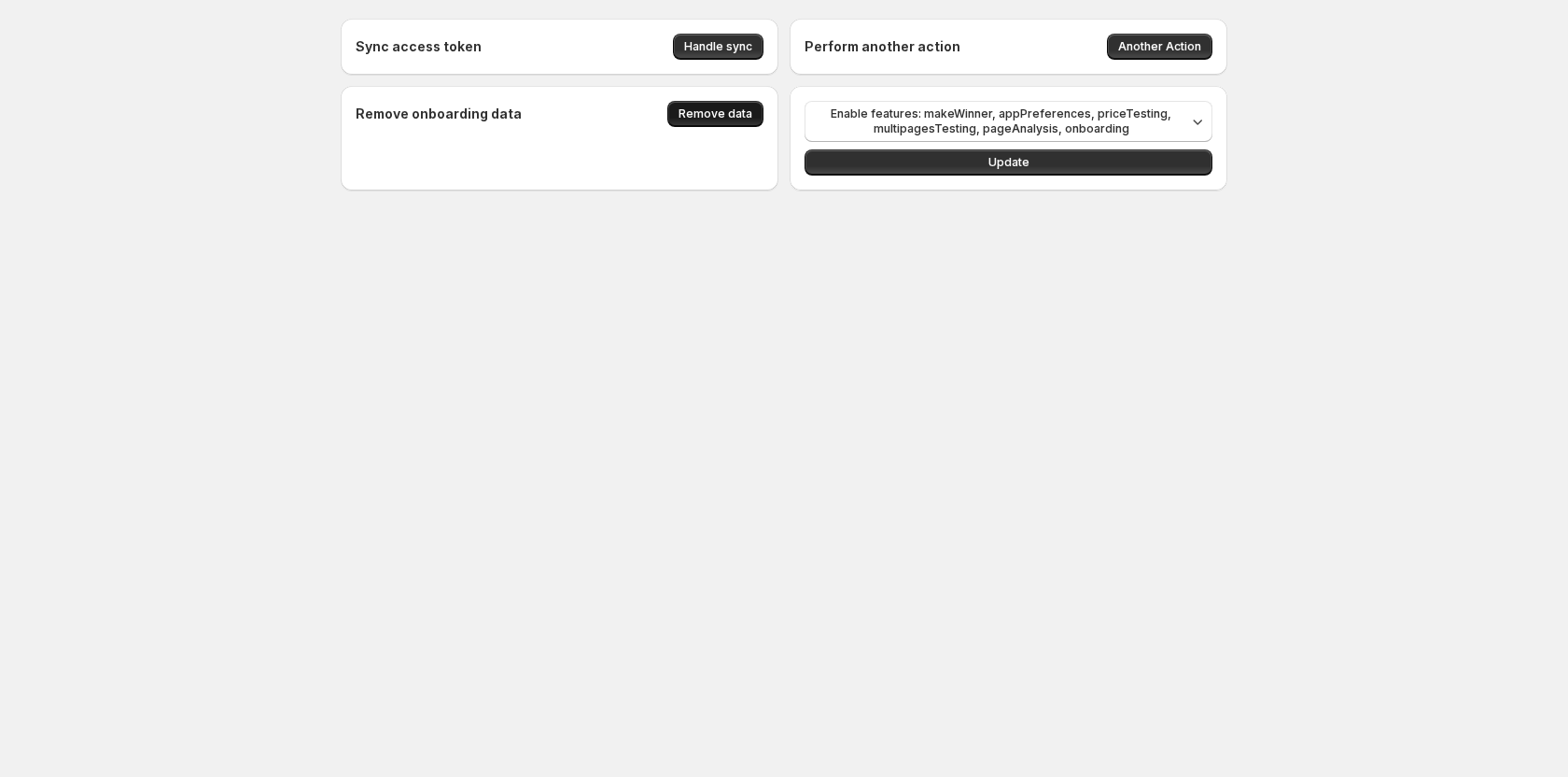 click on "Remove data" at bounding box center (715, 114) 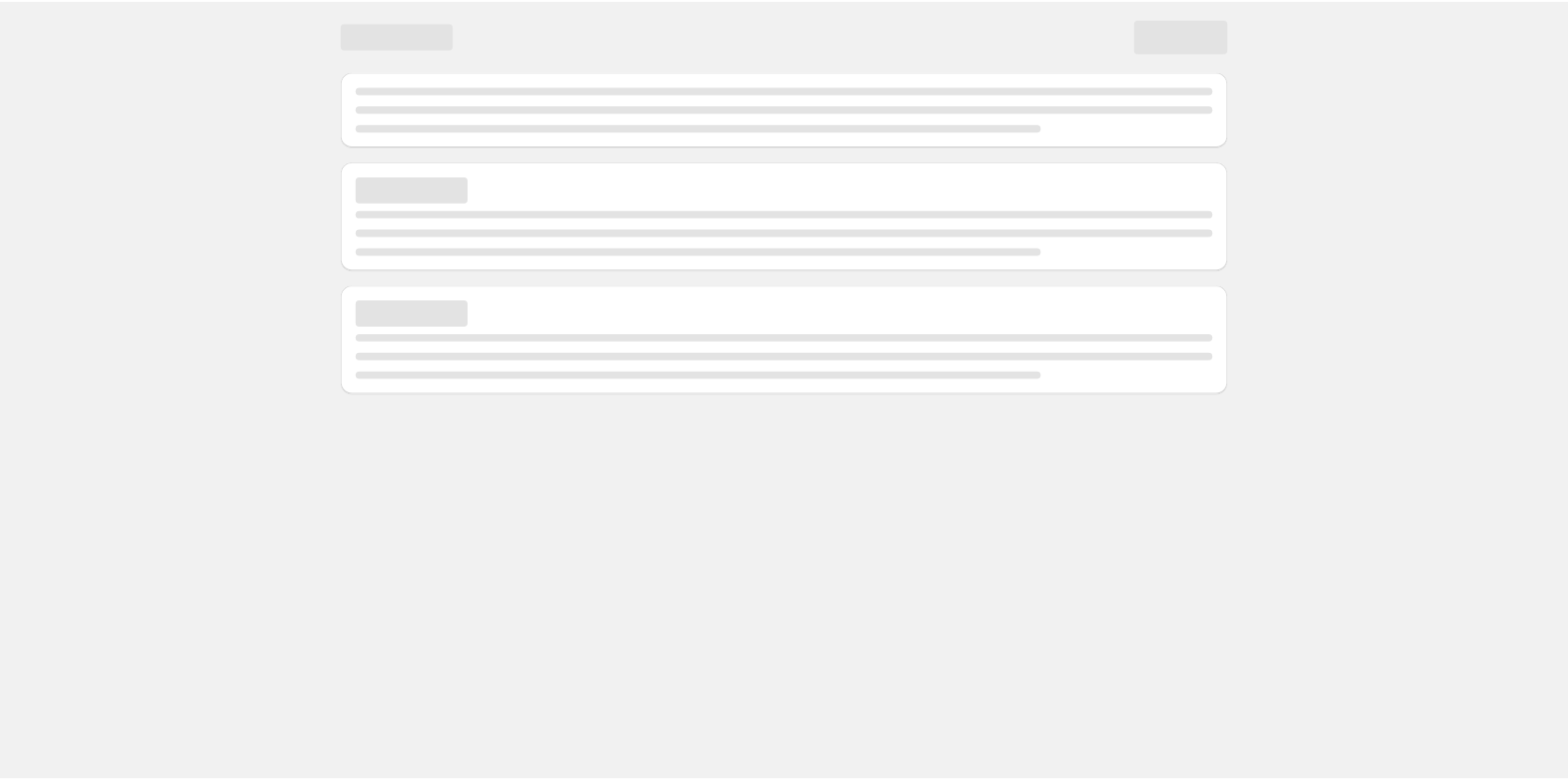 scroll, scrollTop: 0, scrollLeft: 0, axis: both 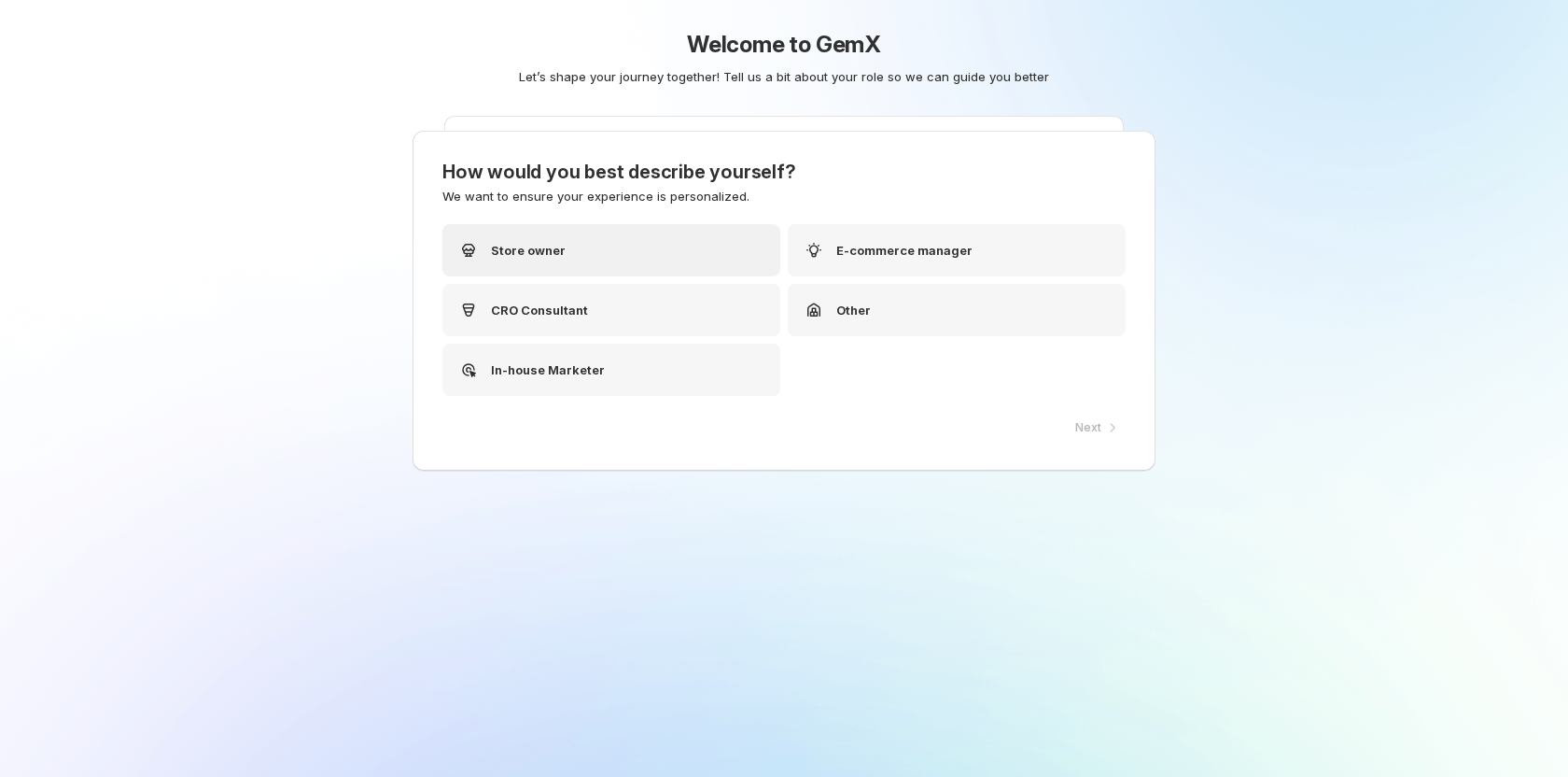 click on "Store owner" at bounding box center (611, 250) 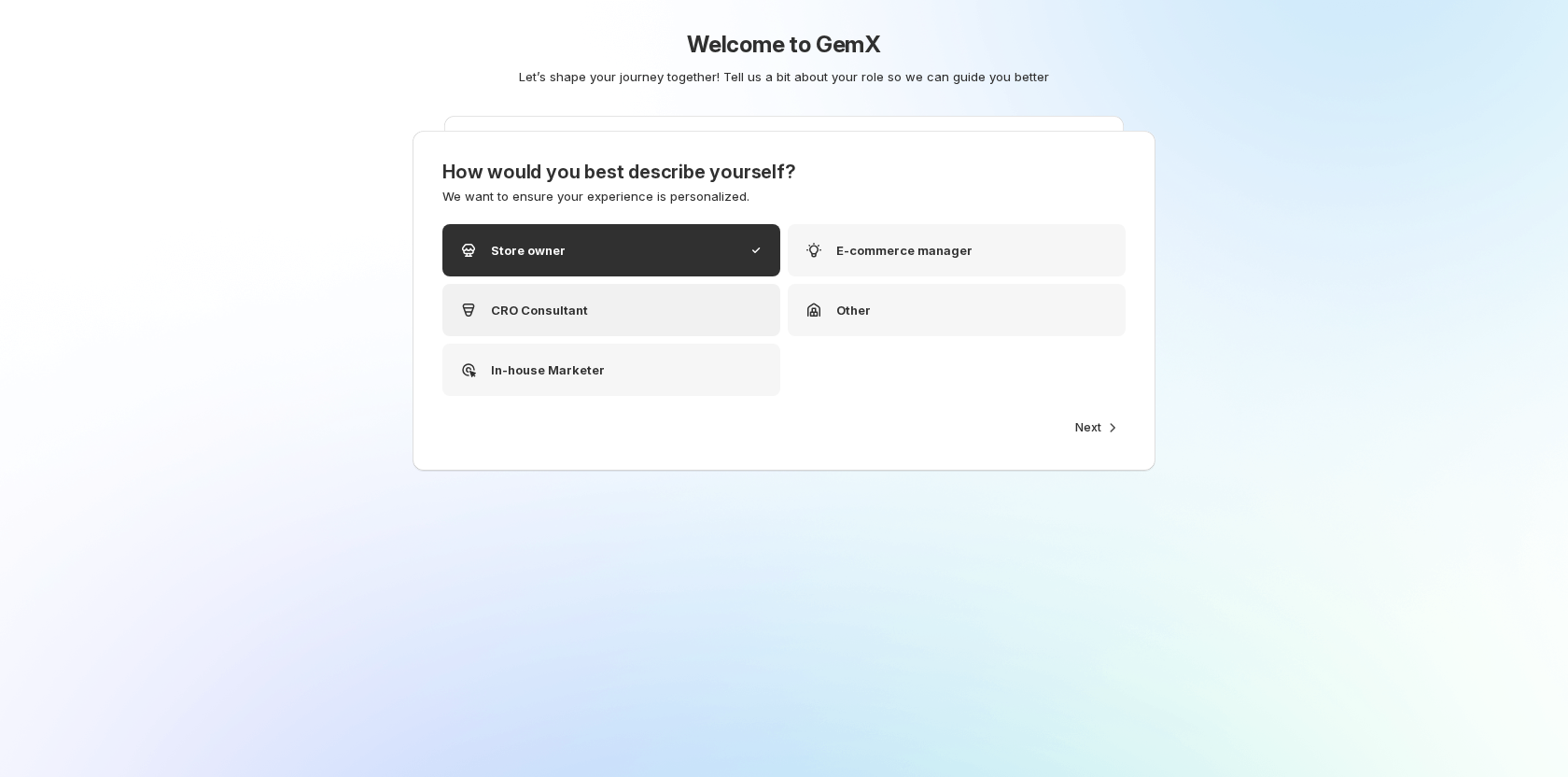 click on "CRO Consultant" at bounding box center (611, 310) 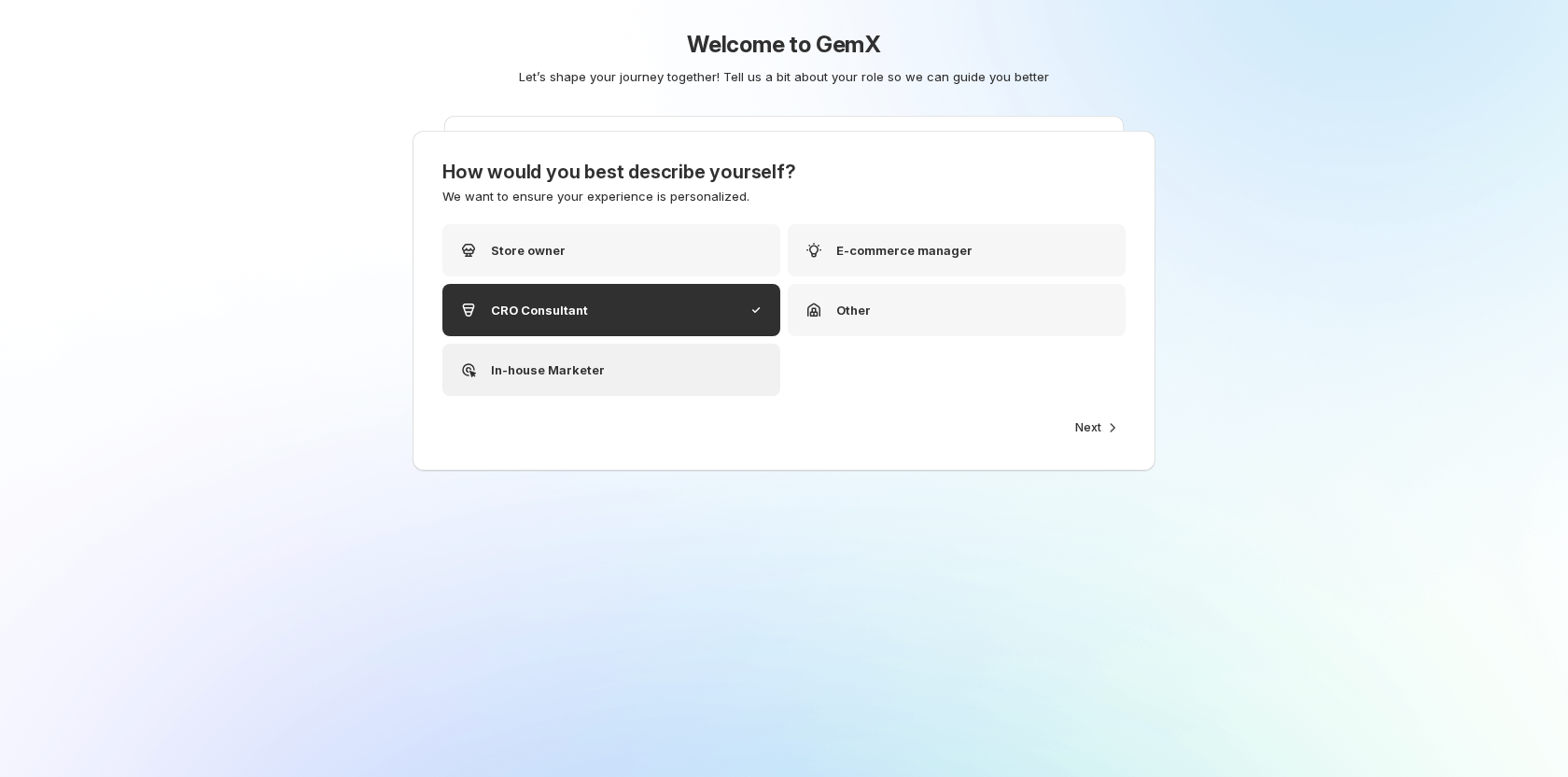 click on "In-house Marketer" at bounding box center (611, 370) 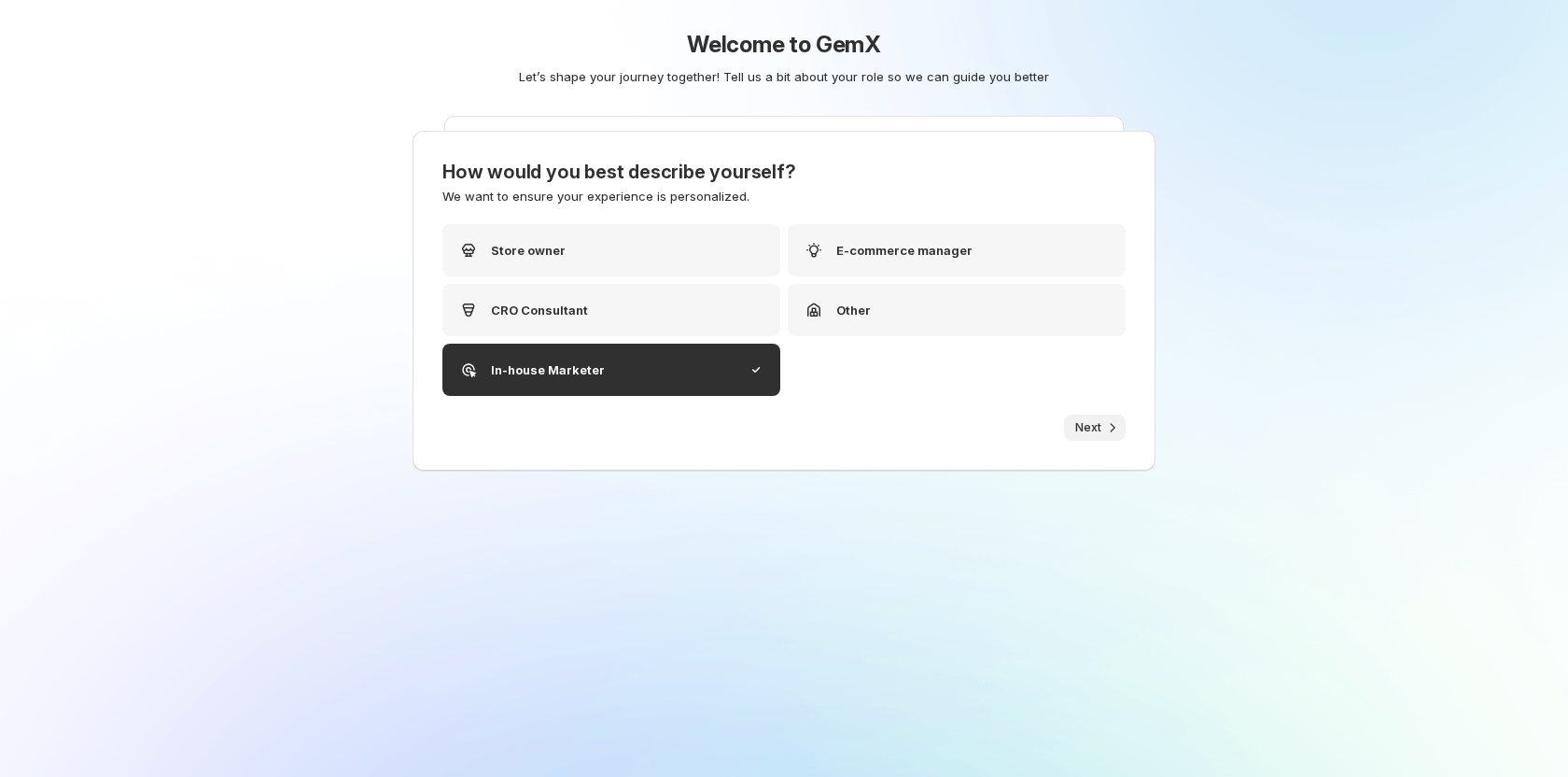 click on "Next" at bounding box center (1095, 428) 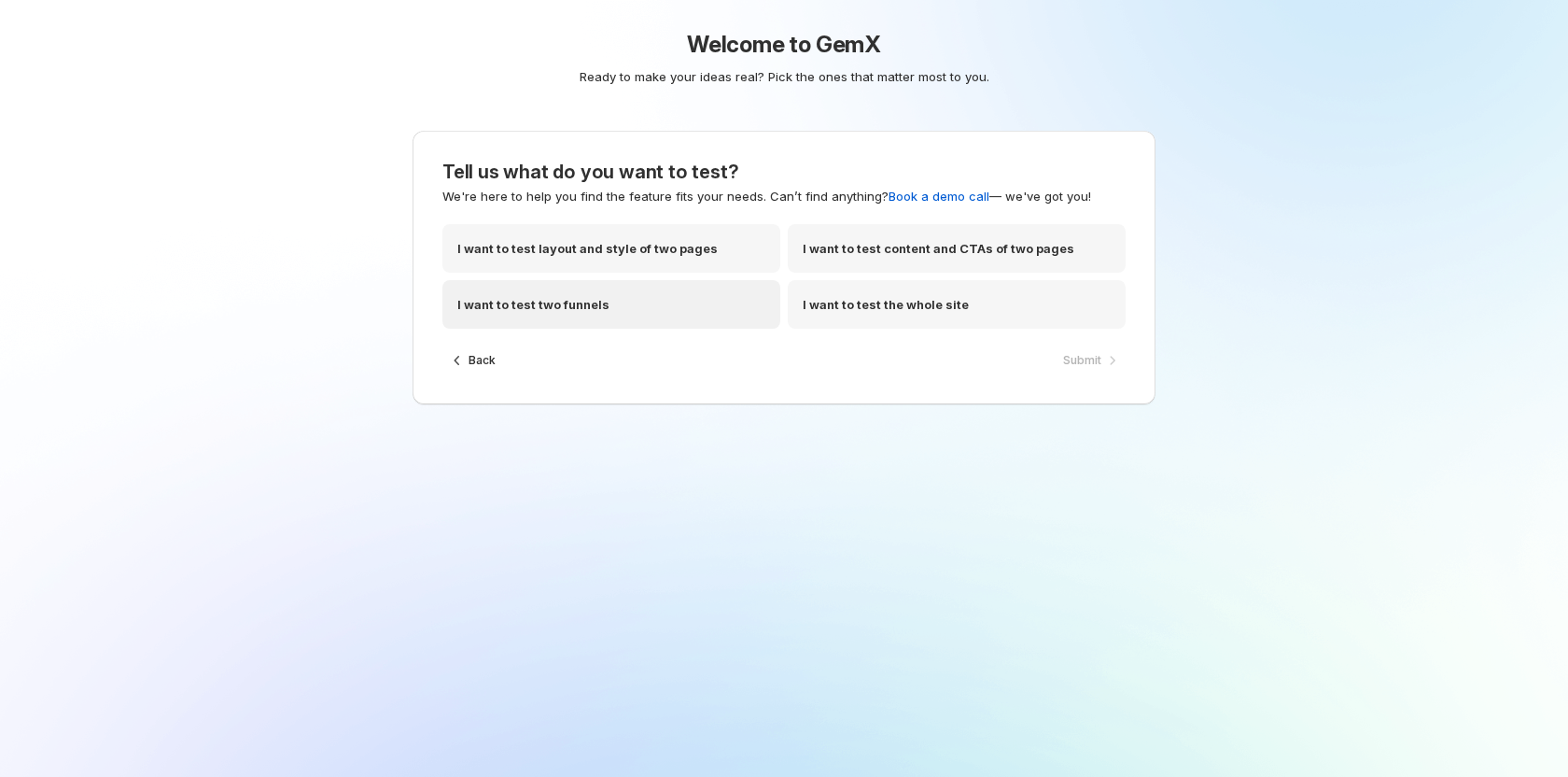 click on "I want to test two funnels" at bounding box center (611, 304) 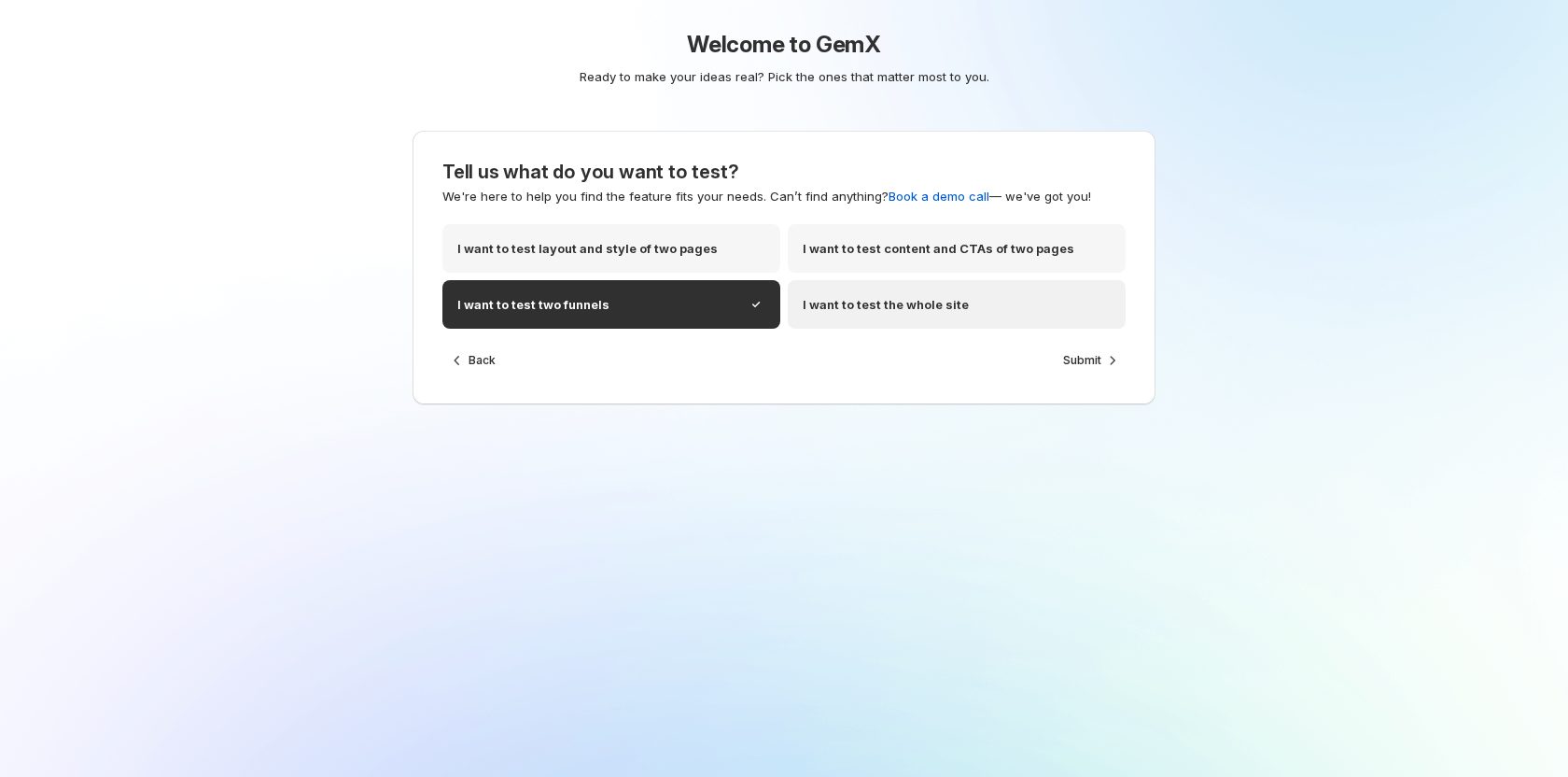 click on "I want to test the whole site" at bounding box center (957, 304) 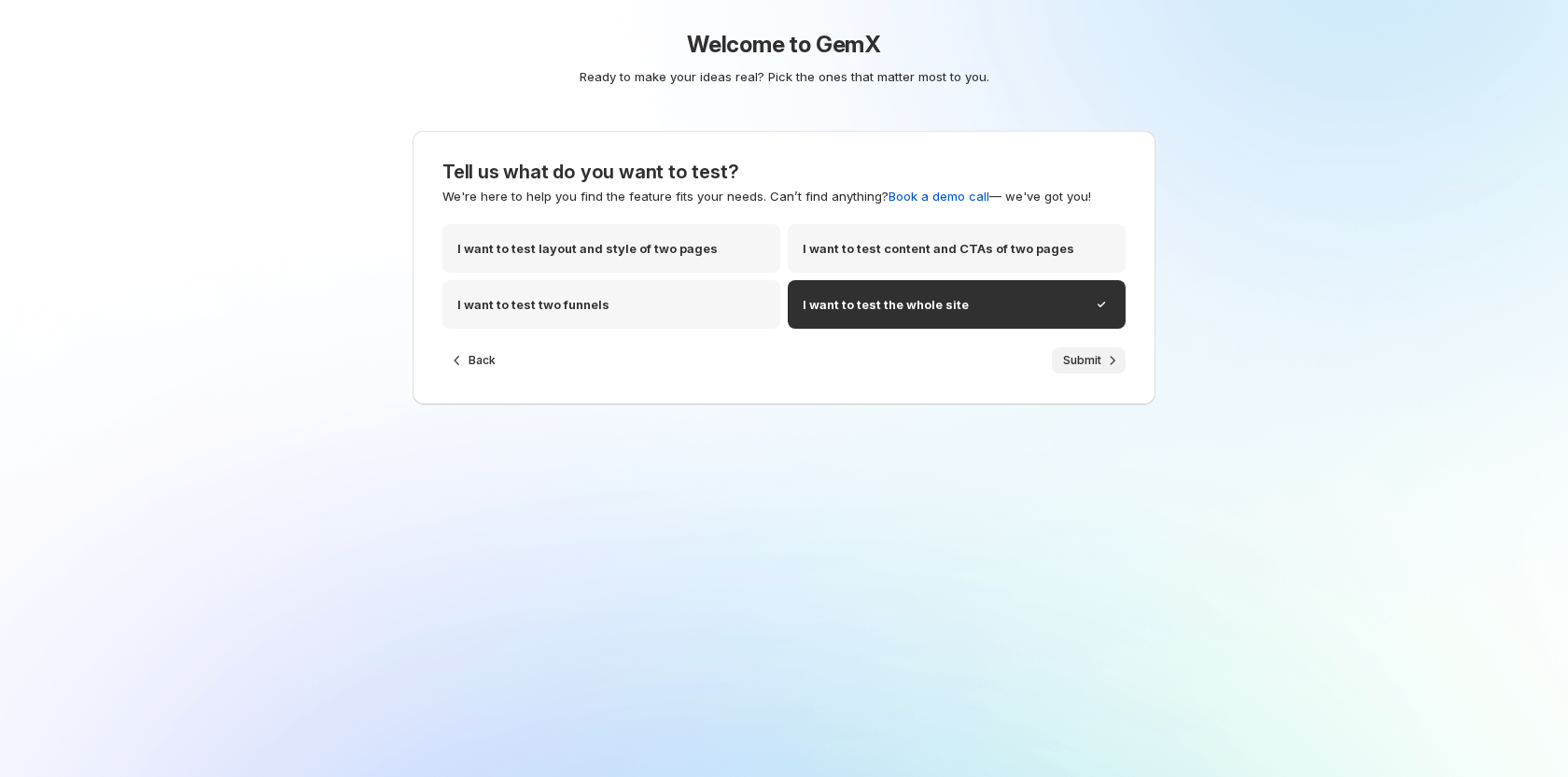 click on "Submit" at bounding box center (1088, 360) 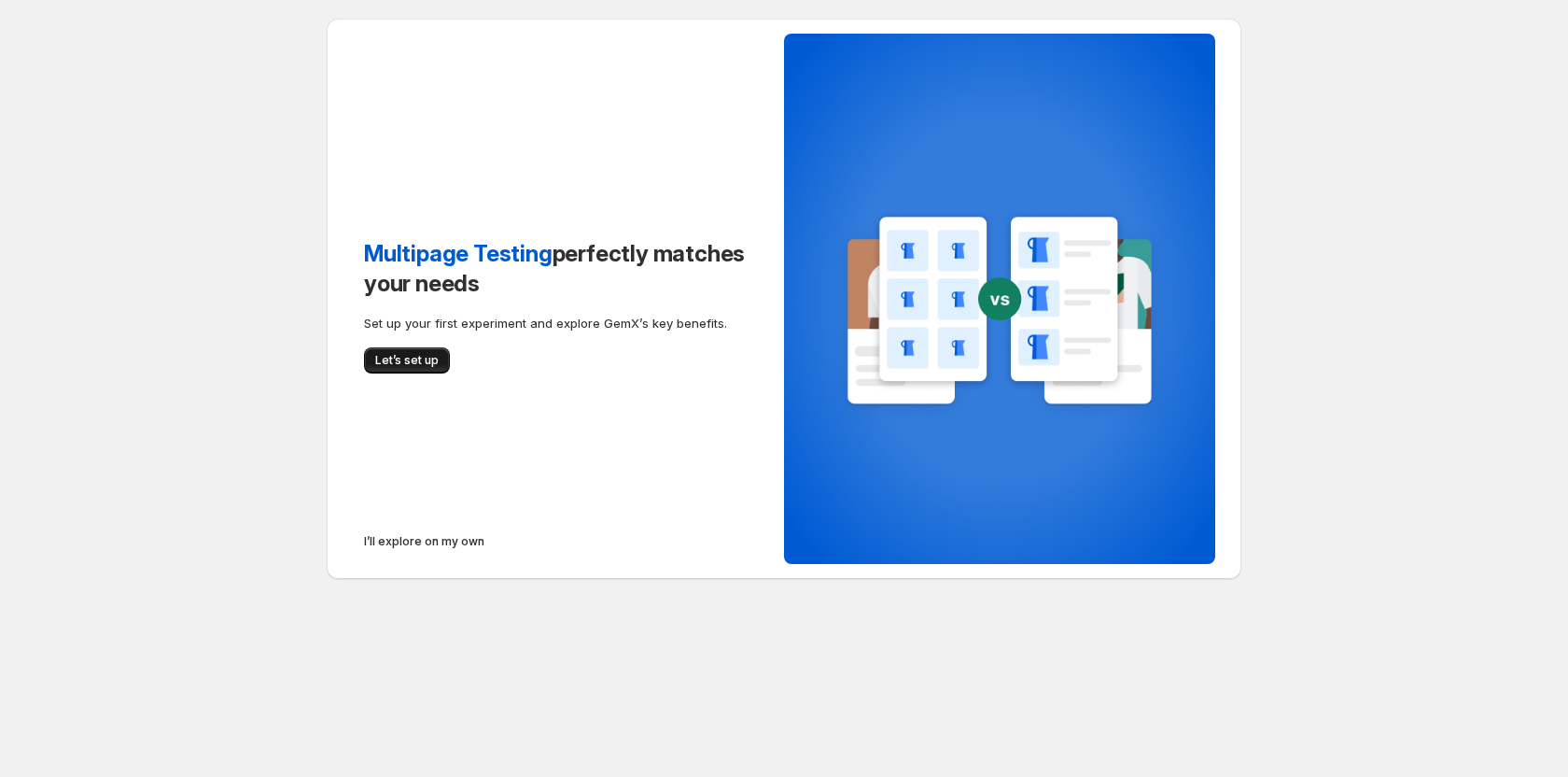 click on "Let’s set up" at bounding box center (407, 360) 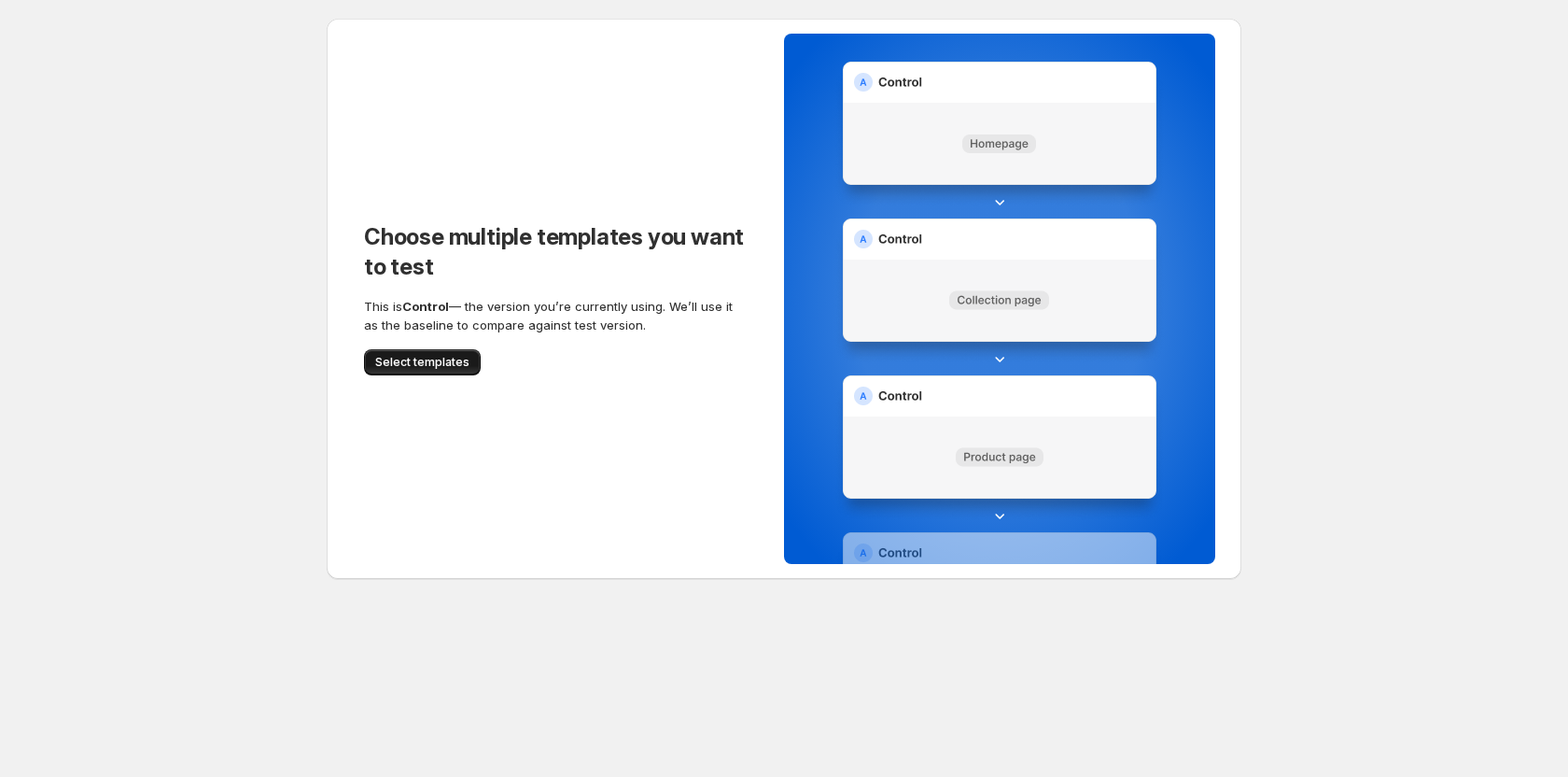 click on "Select templates" at bounding box center [422, 362] 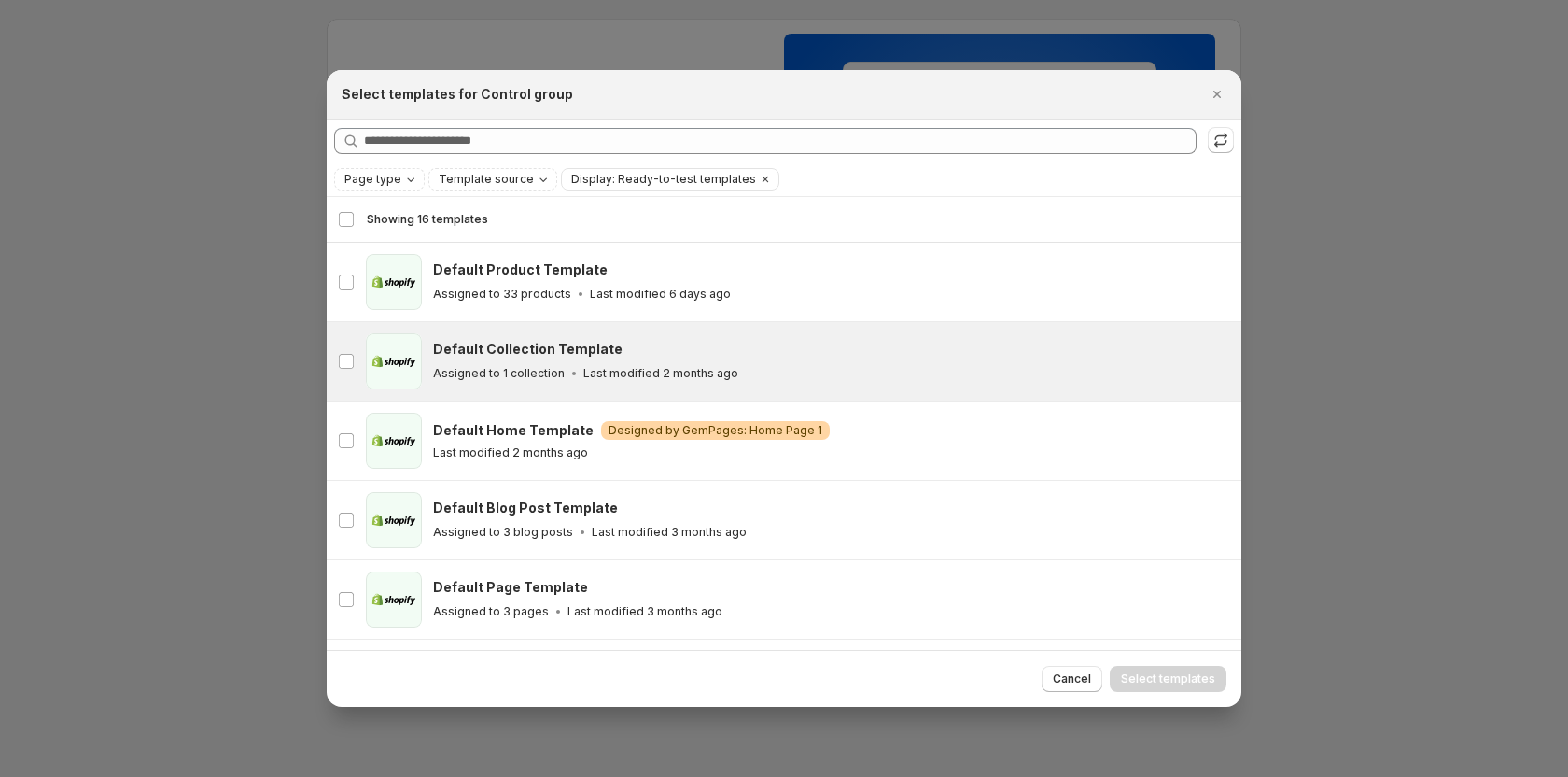 click on "Assigned to 1 collection" at bounding box center (498, 374) 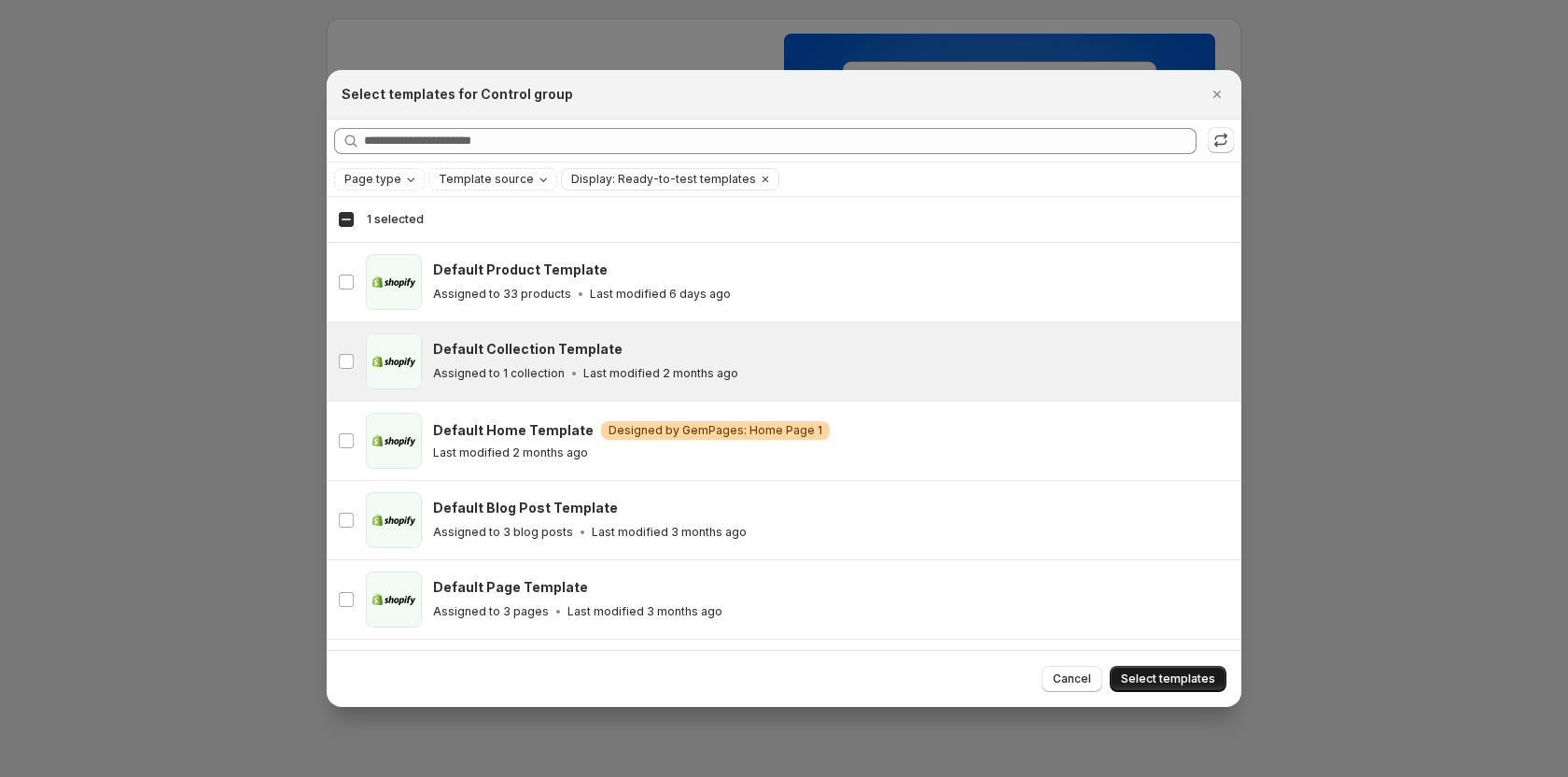 click on "Select templates" at bounding box center (1168, 679) 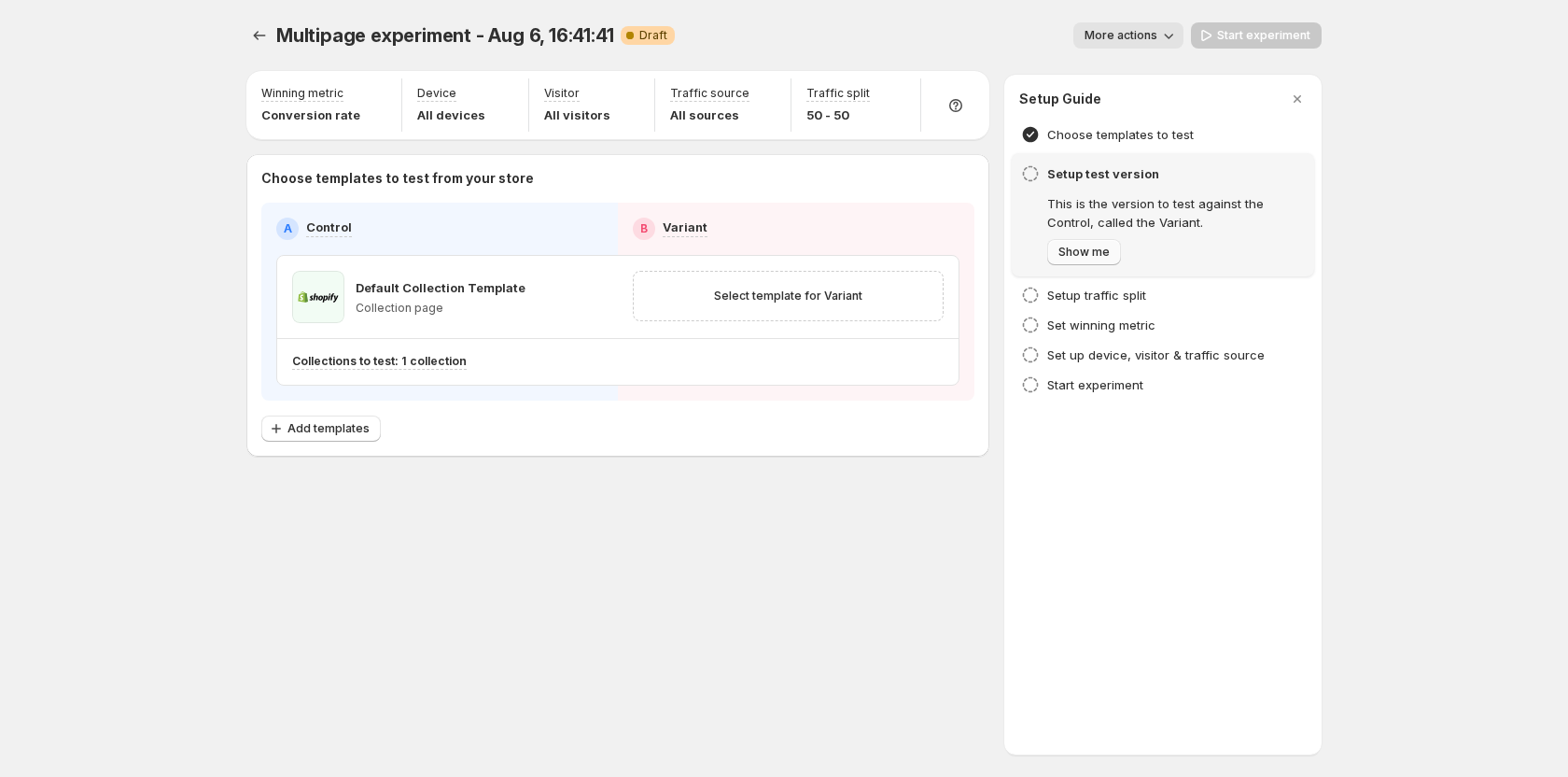 click on "Show me" at bounding box center (1084, 252) 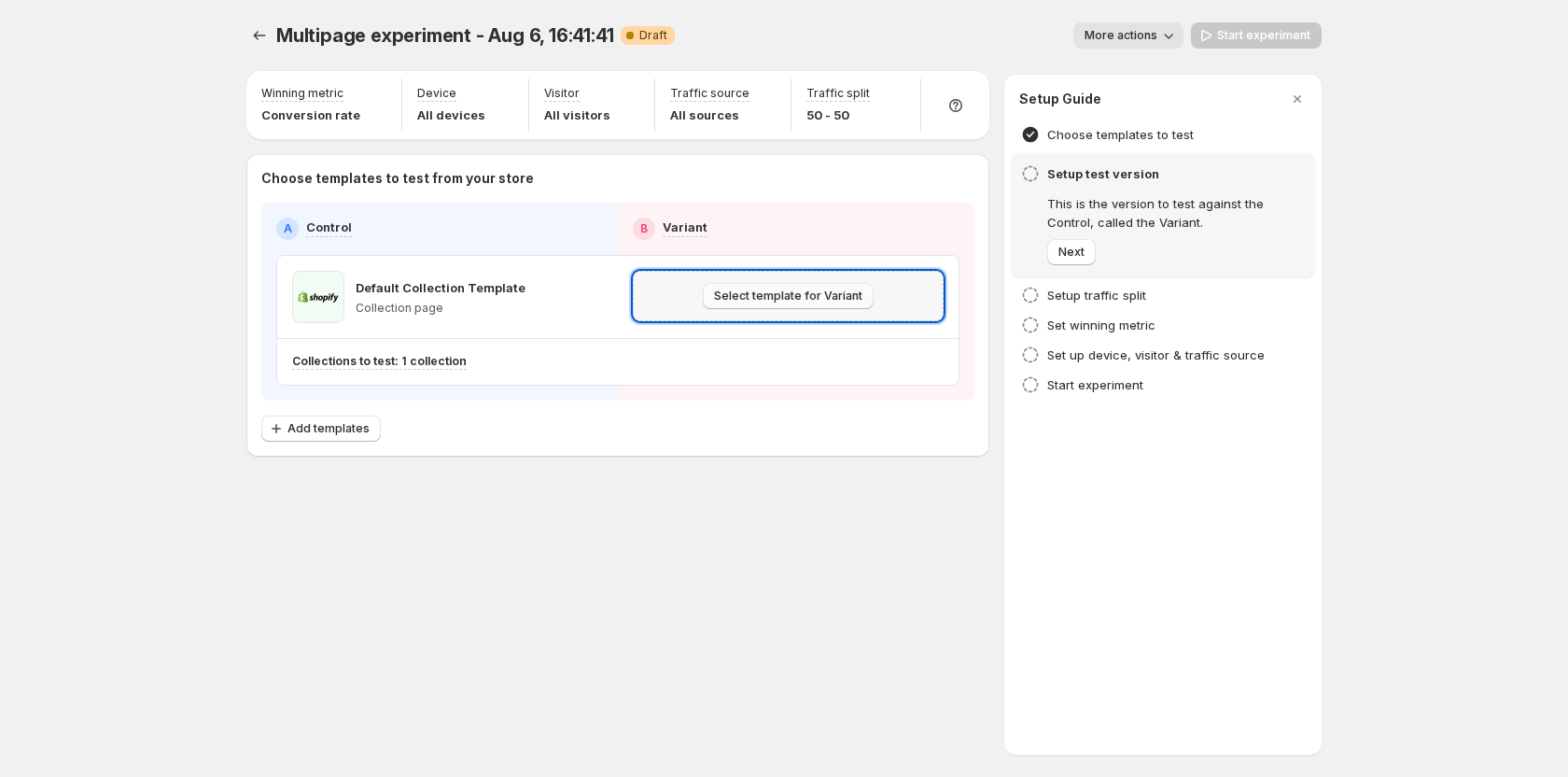 click on "Select template for Variant" at bounding box center (788, 296) 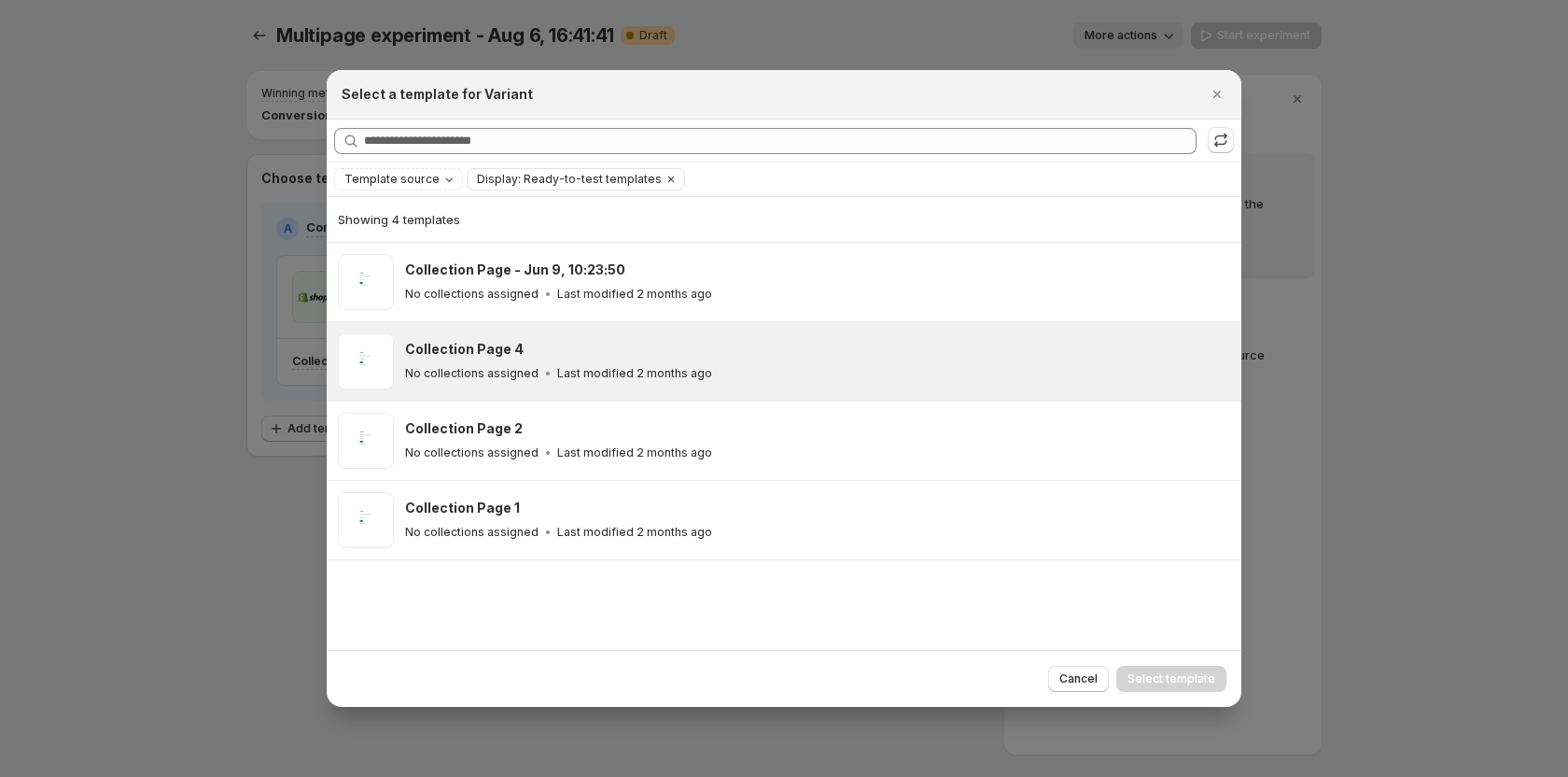 click on "Last modified 2 months ago" at bounding box center (635, 374) 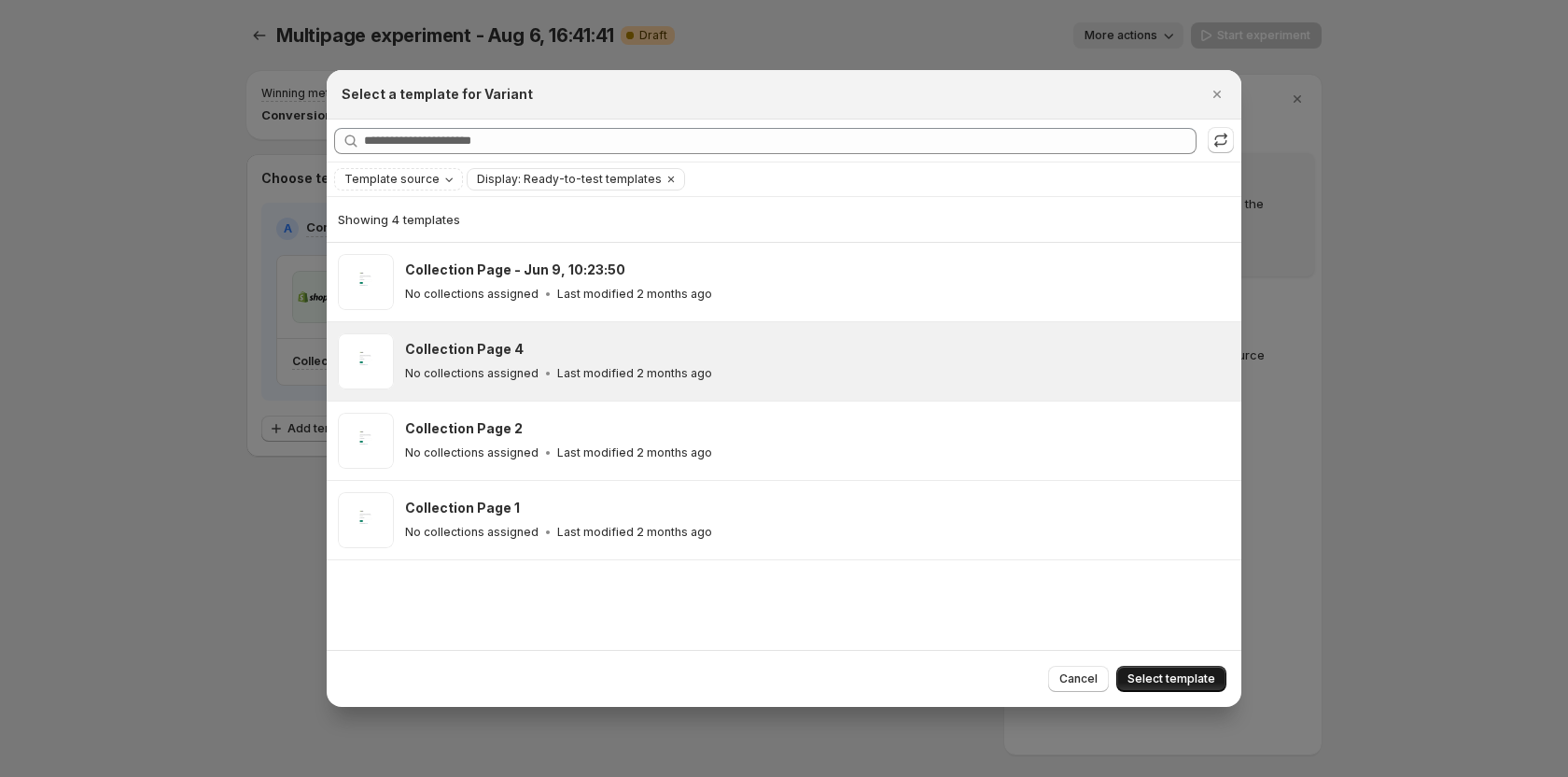click on "Select template" at bounding box center (1171, 679) 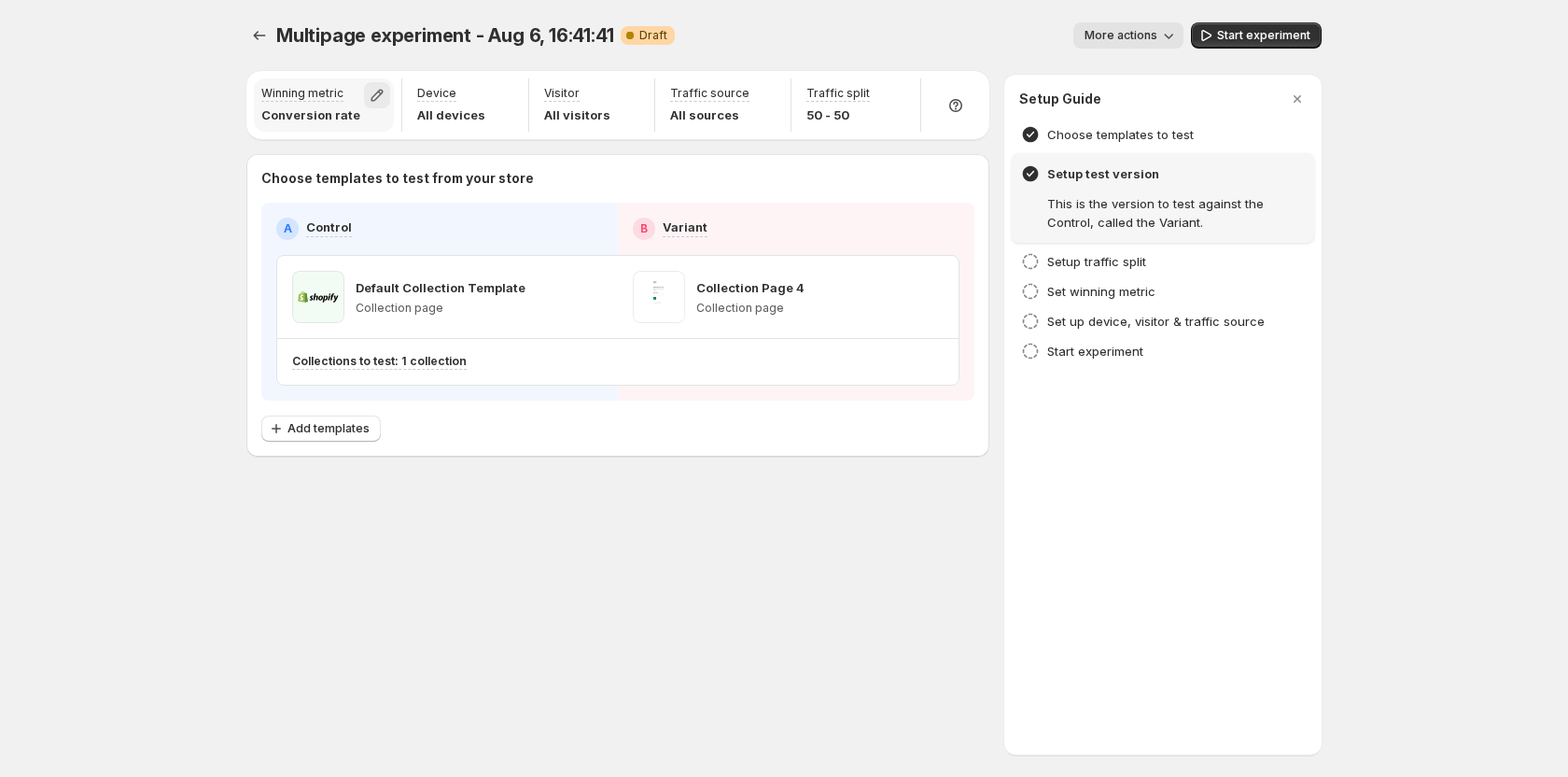 click at bounding box center (377, 95) 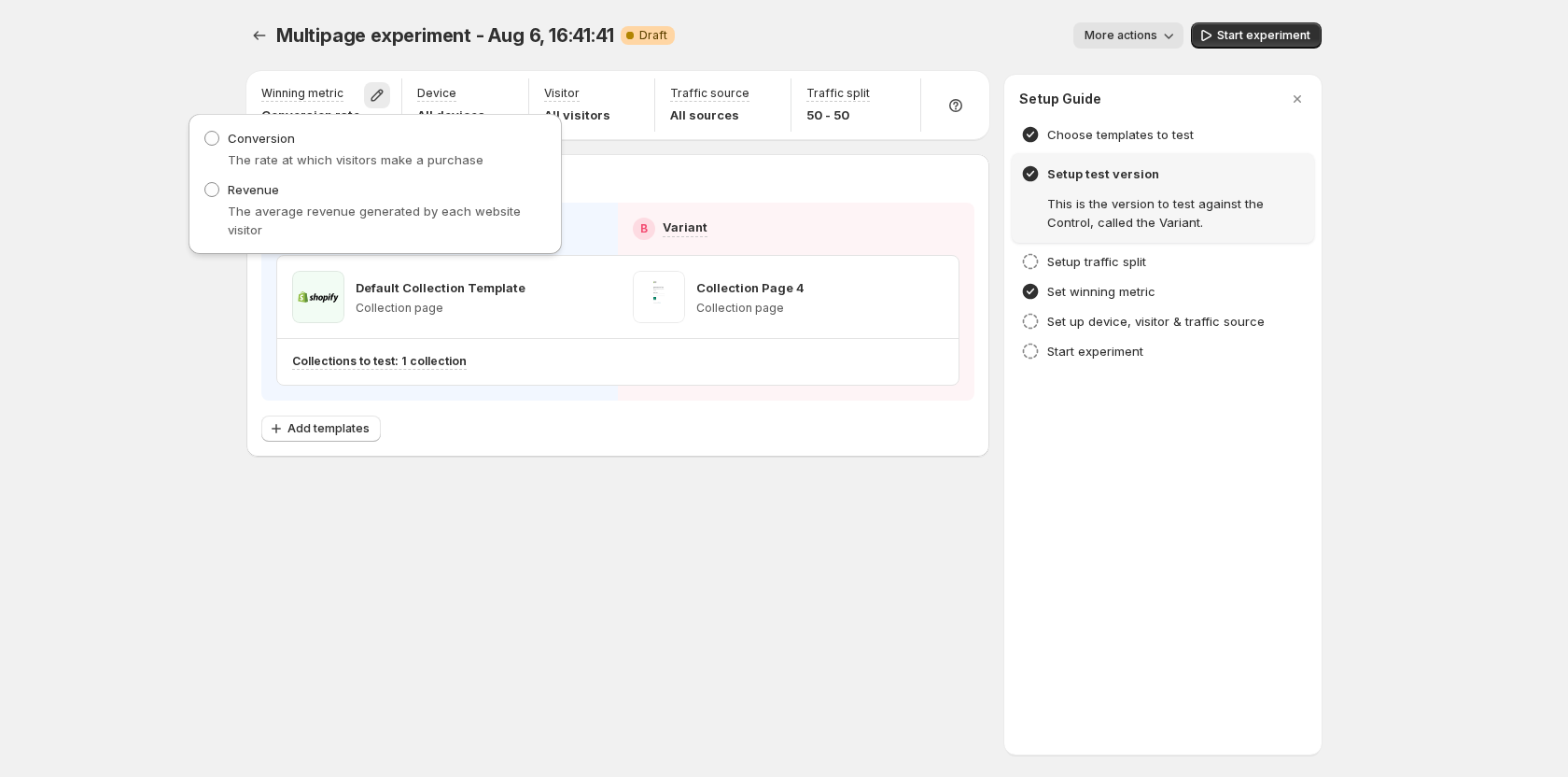click on "Revenue The average revenue generated by each website visitor" at bounding box center (375, 209) 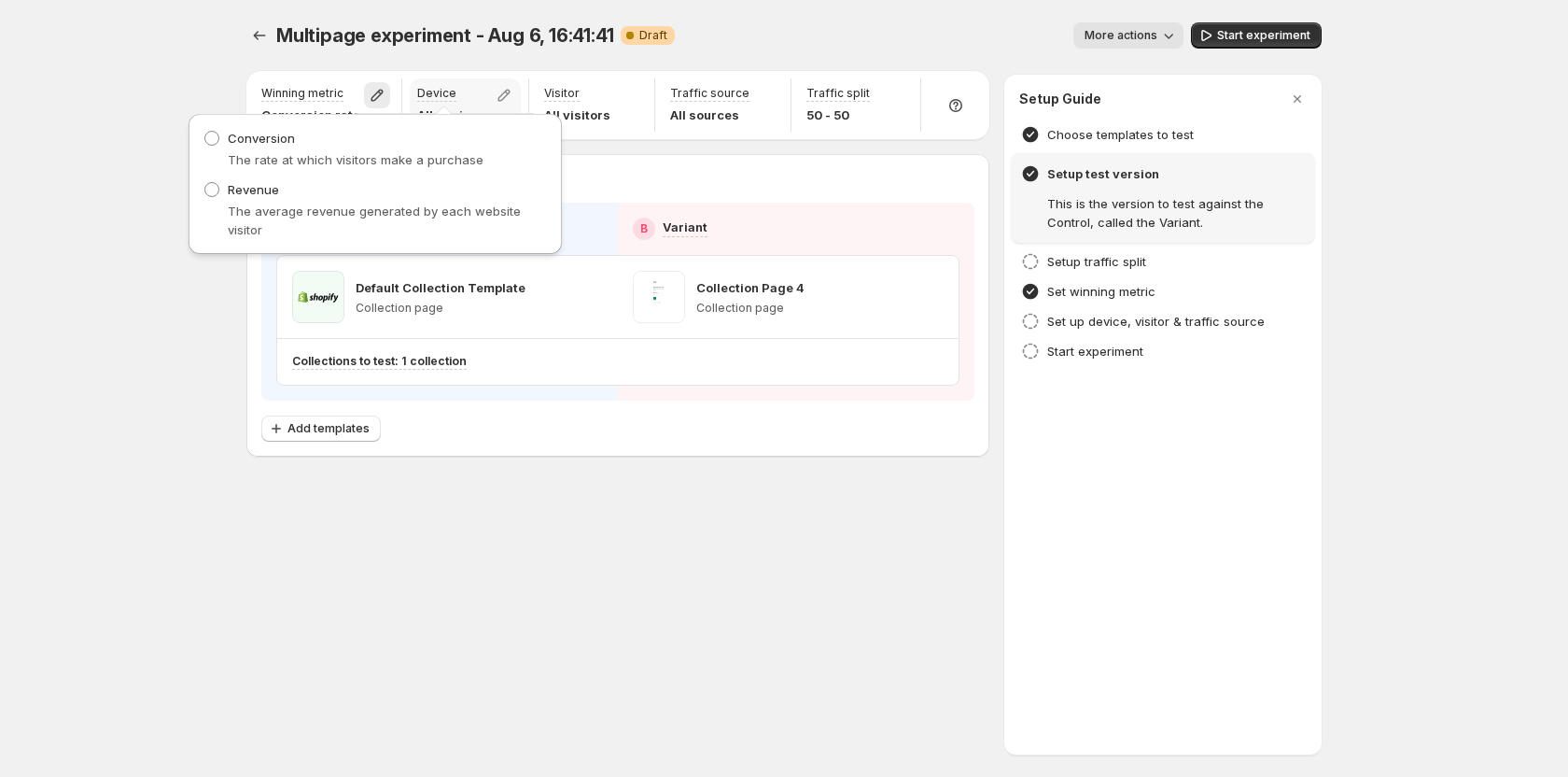 click on "Device" at bounding box center [437, 93] 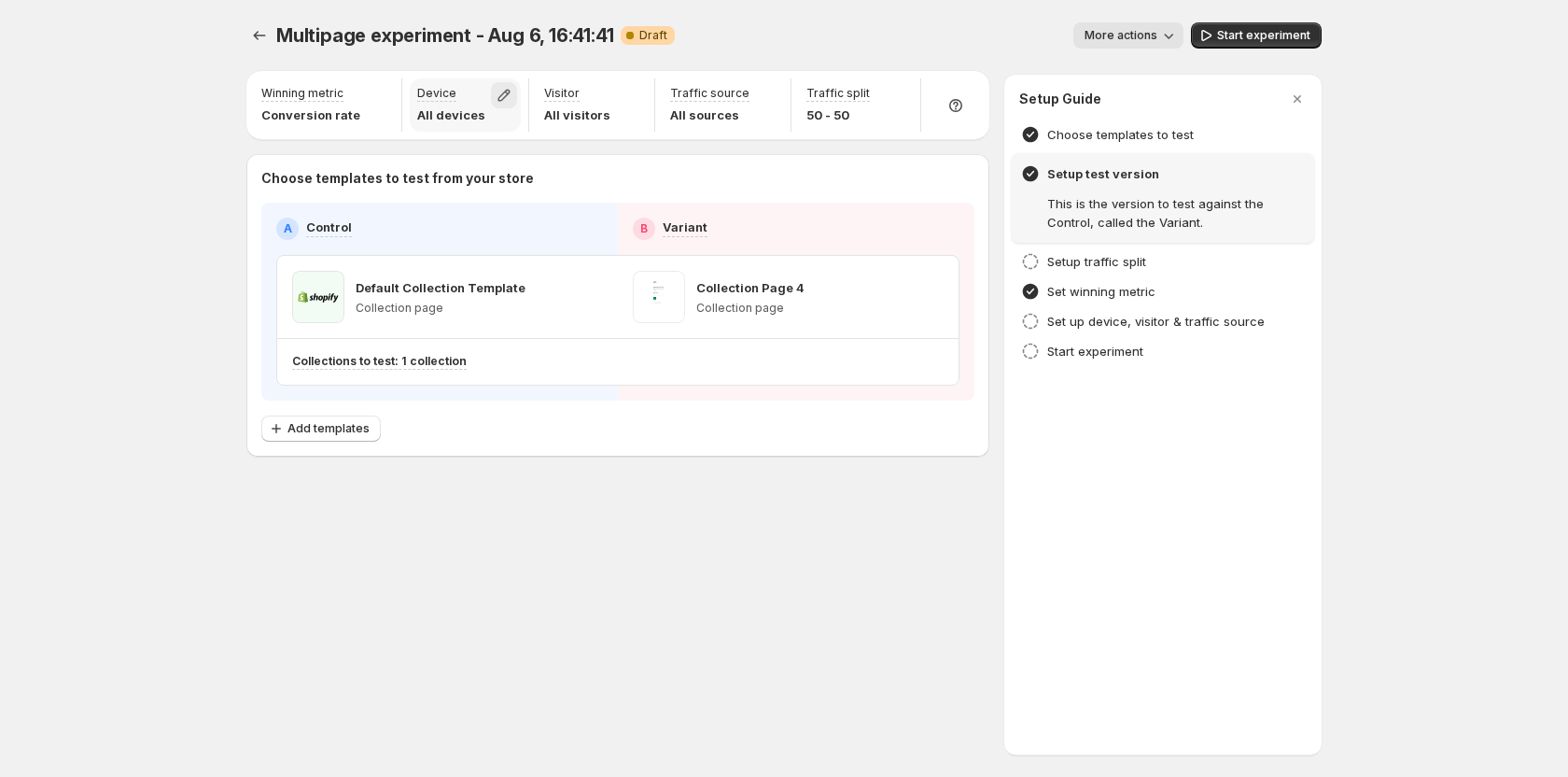 click 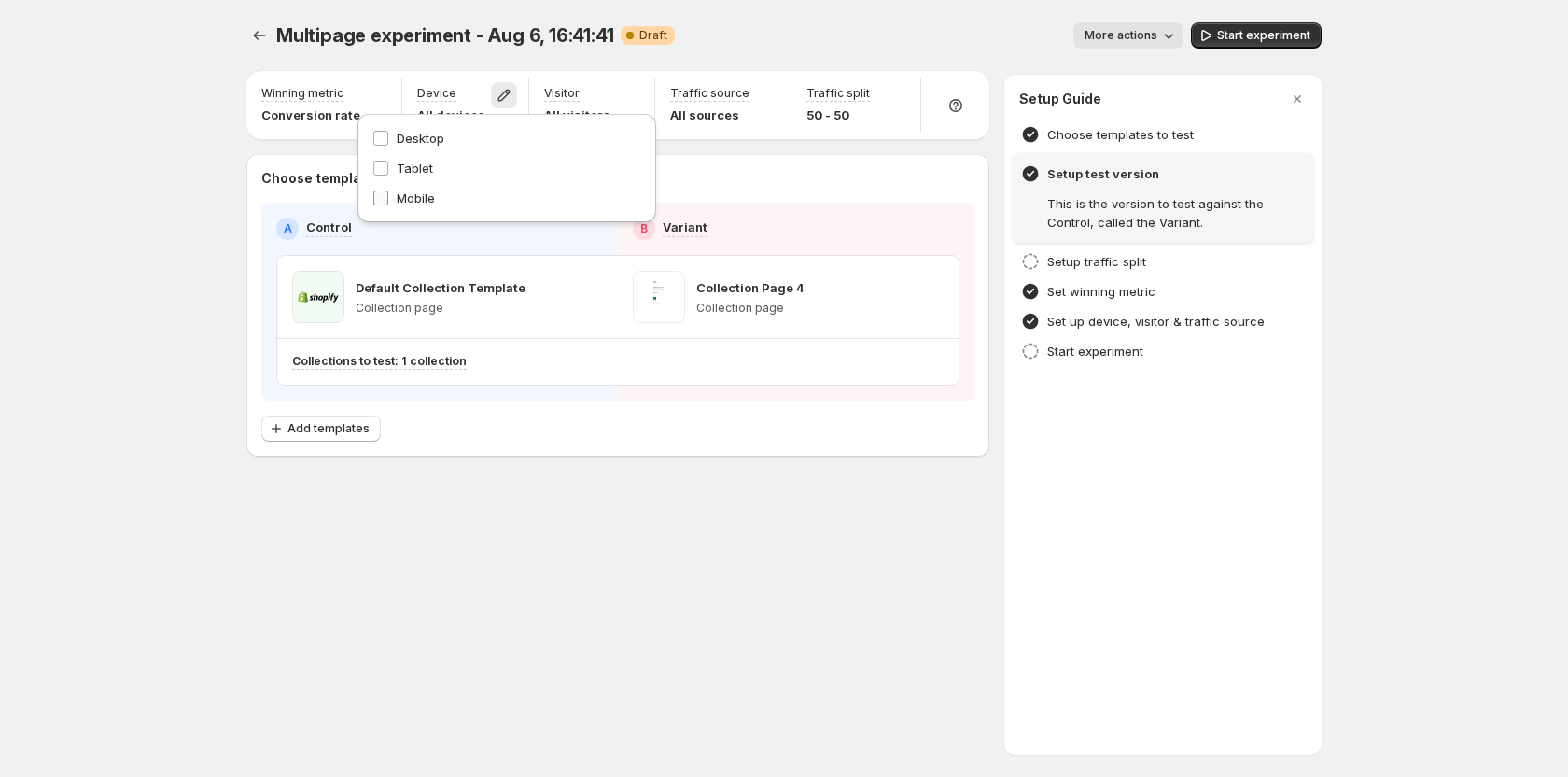 click on "Mobile" at bounding box center [507, 198] 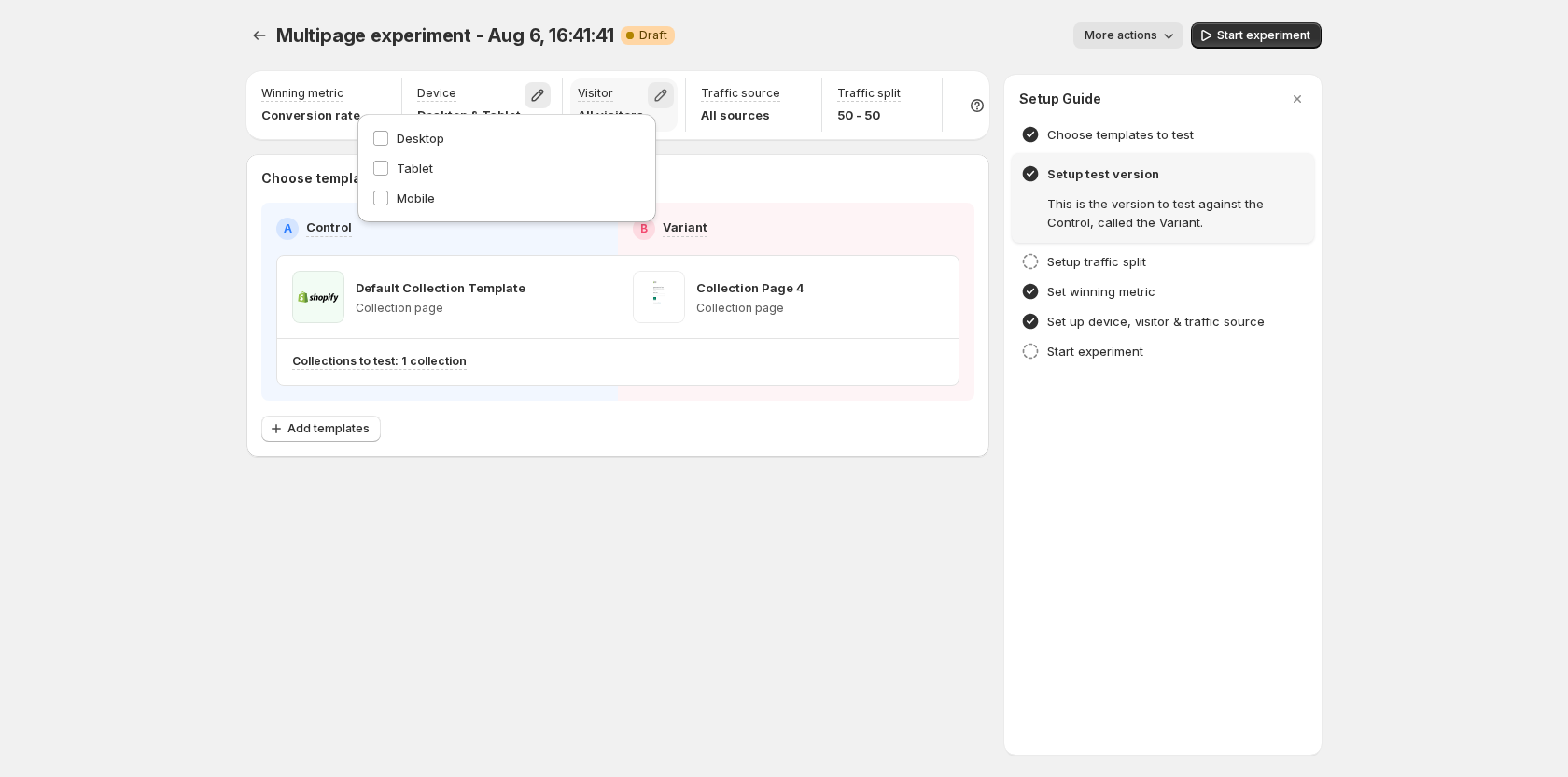 click 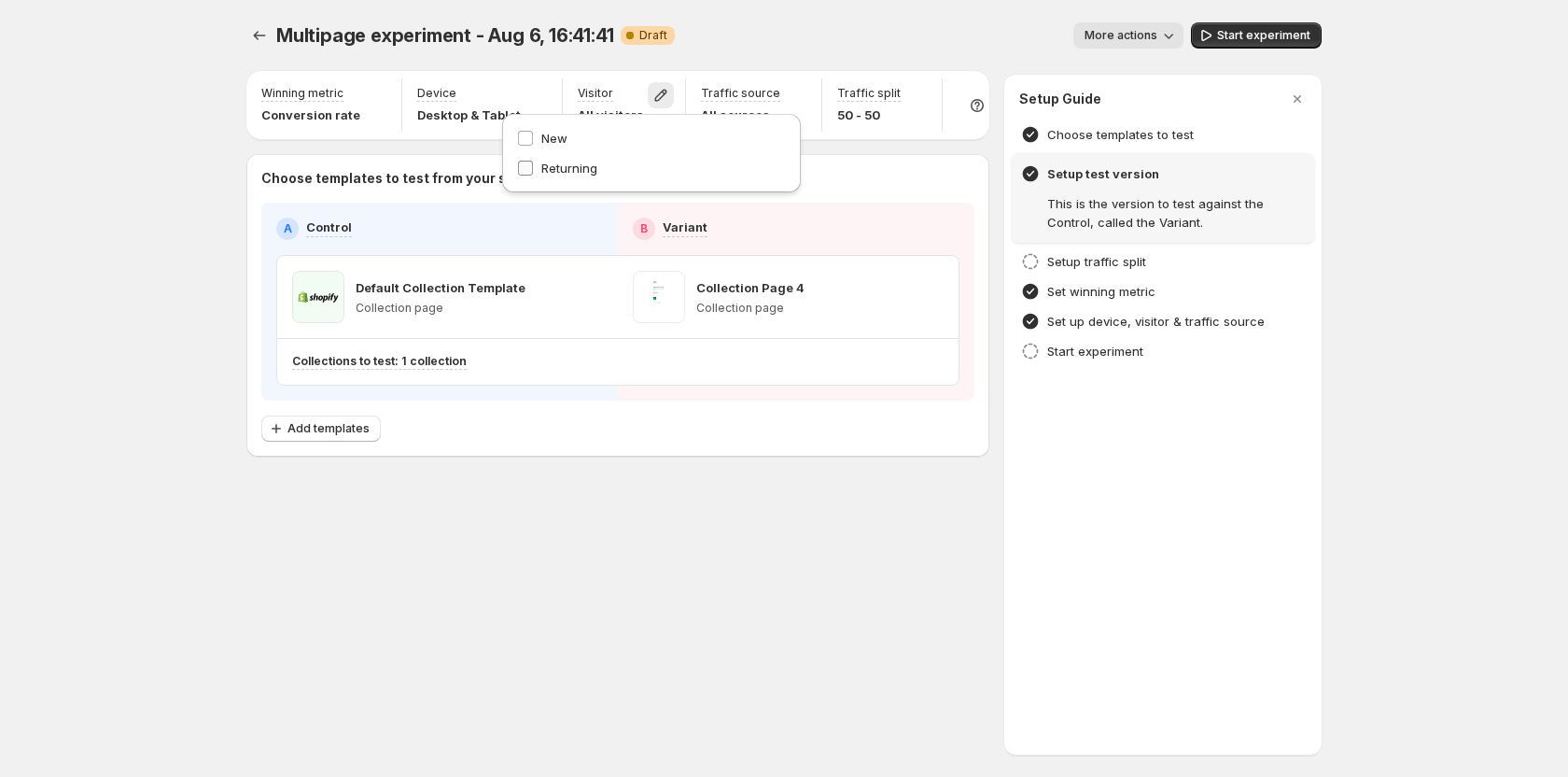 click on "Returning" at bounding box center (569, 168) 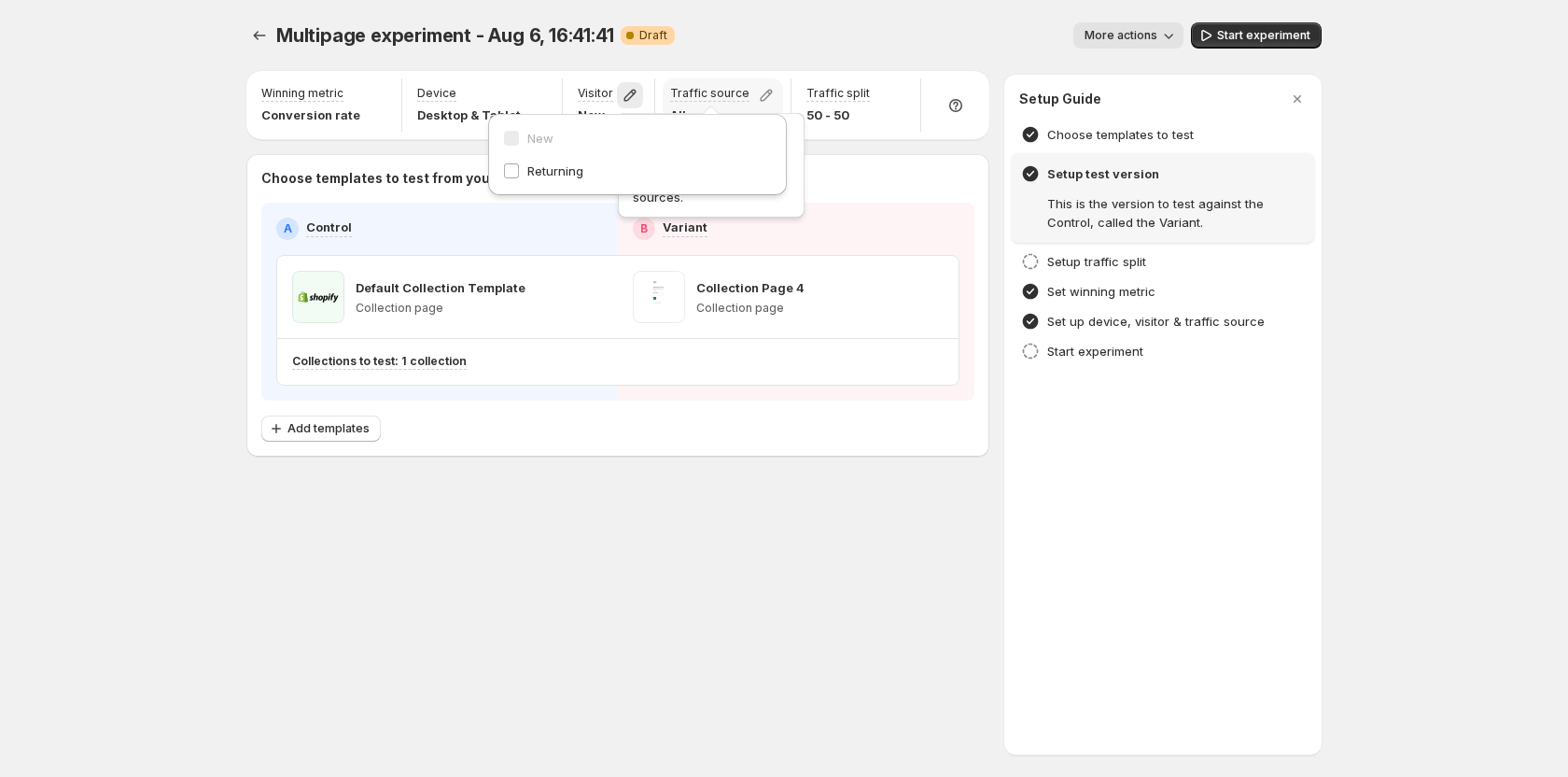 click on "Traffic source" at bounding box center (709, 93) 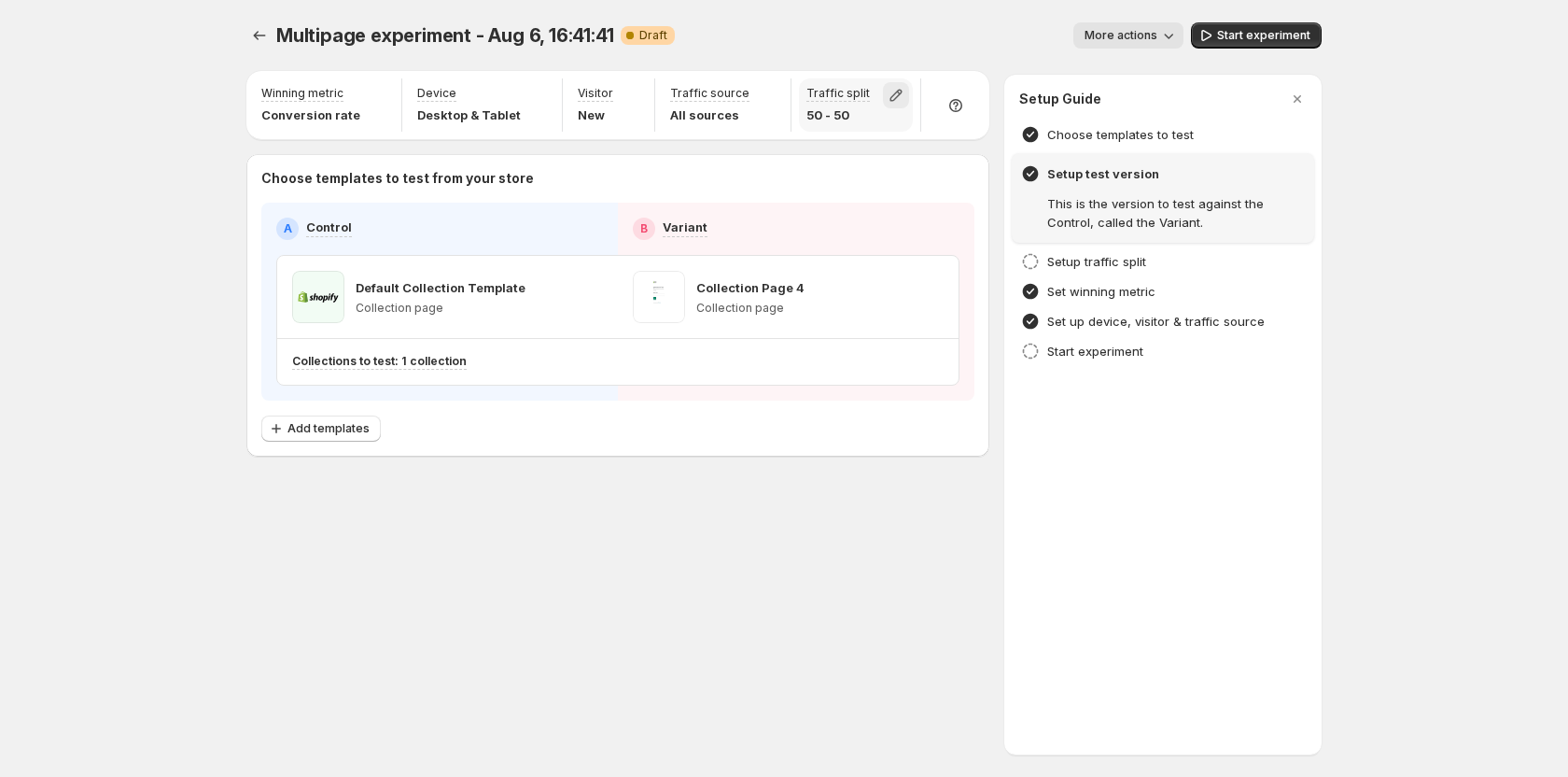 click 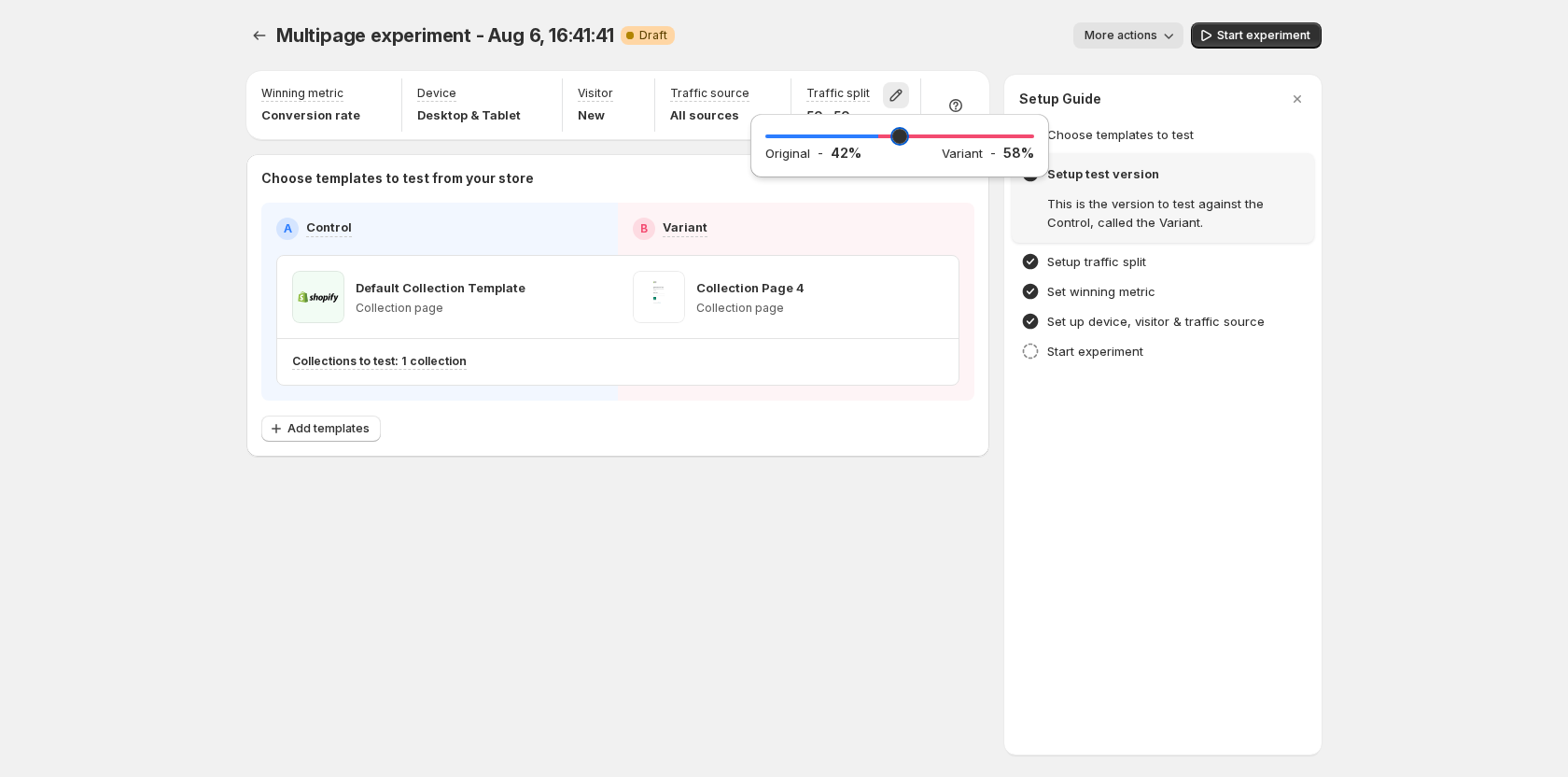 drag, startPoint x: 899, startPoint y: 136, endPoint x: 878, endPoint y: 135, distance: 21.023796 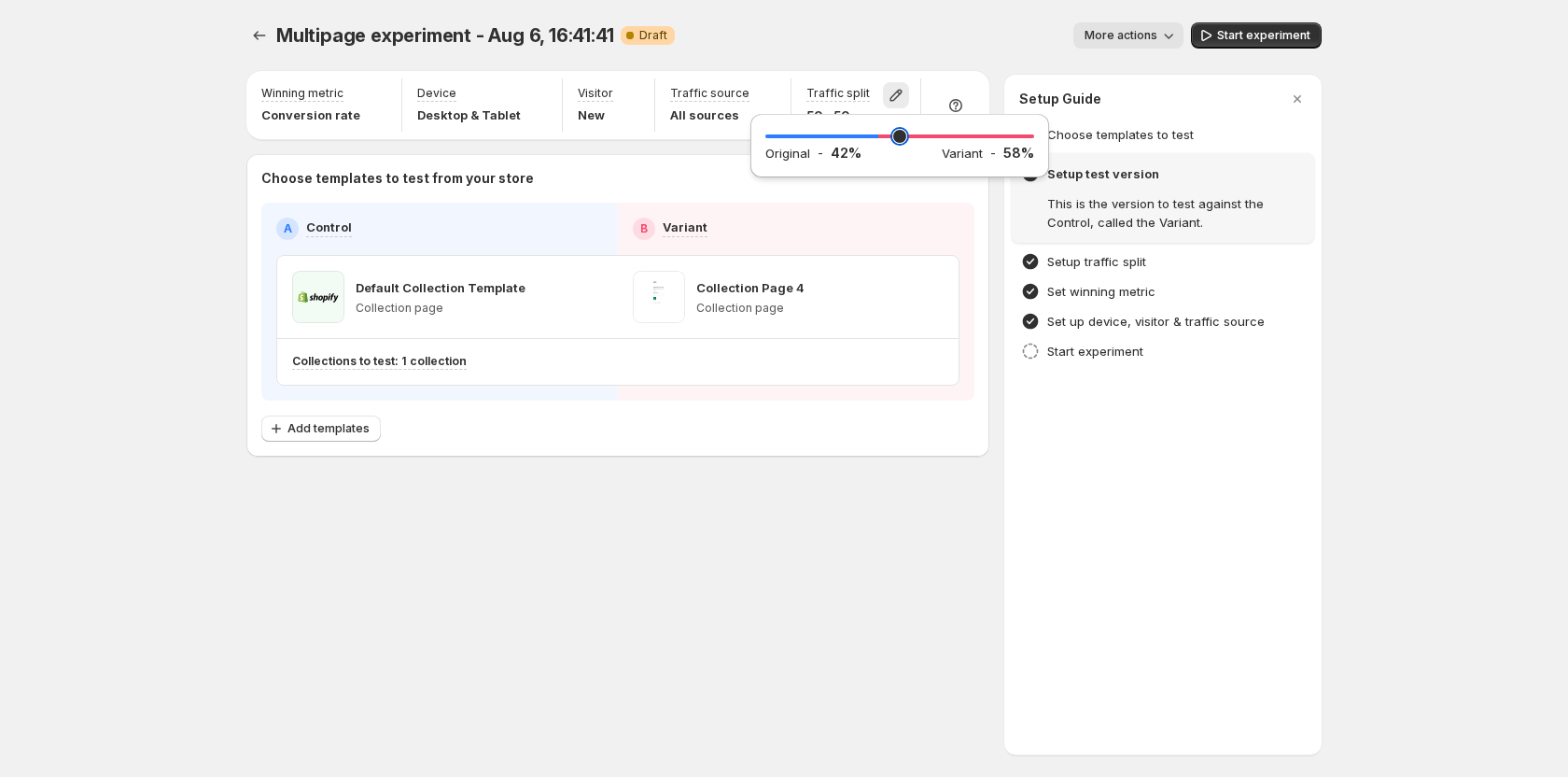 type on "**" 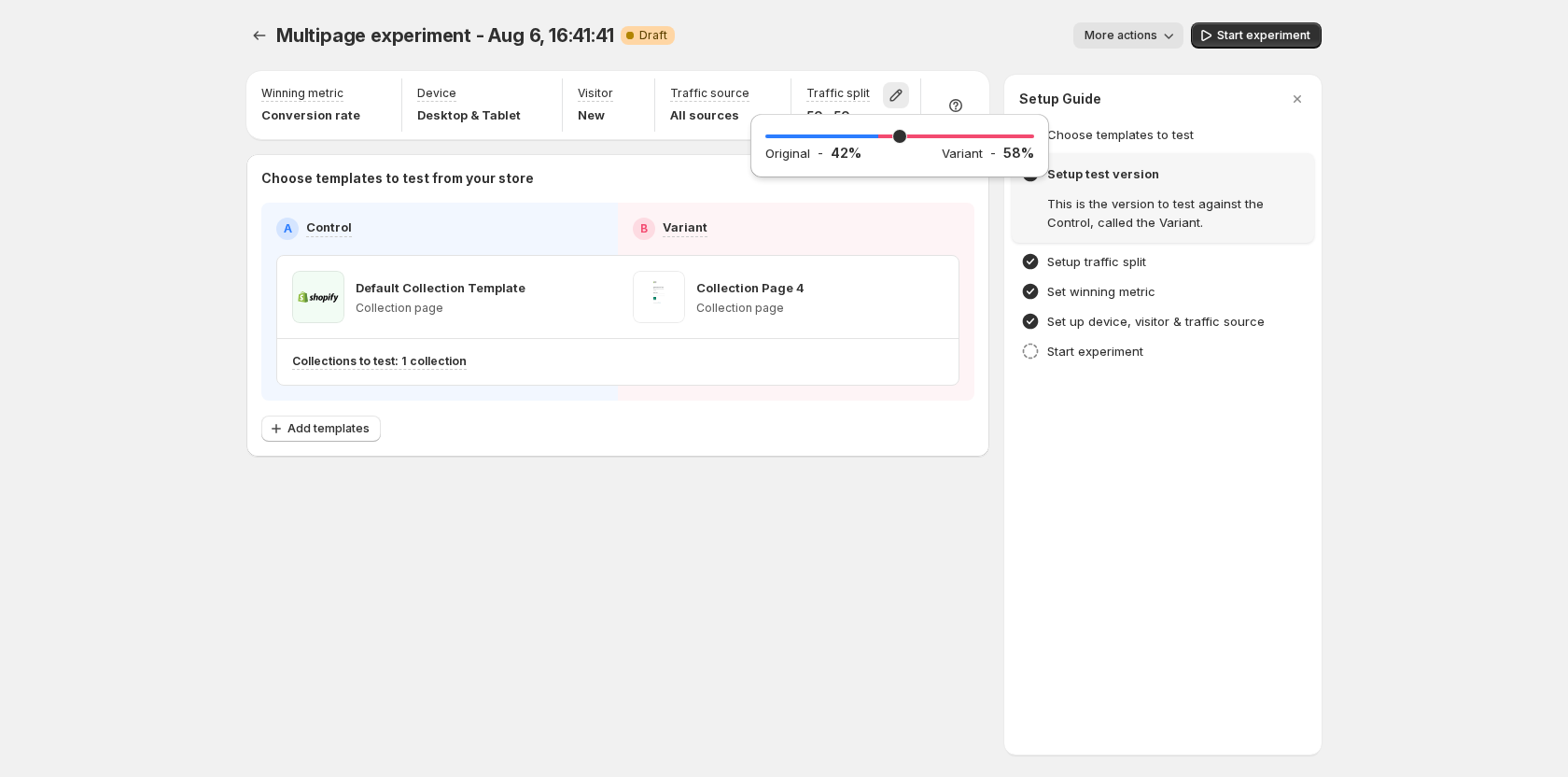 click on "Multipage experiment - Aug 6, 16:41:41. This page is ready Multipage experiment - Aug 6, 16:41:41 Warning Complete Draft More actions More actions More actions Start experiment Winning metric Conversion rate Device Desktop & Tablet Visitor New Traffic source All sources Traffic split 50 - 50 Choose templates to test from your store A Control B Variant Default Collection Template Collection page Collection Page 4 Collection page Collections to test: 1 collection Add templates Setup Guide Choose templates to test Setup test version This is the version to test against the Control, called the Variant. Setup traffic split Set winning metric Set up device, visitor & traffic source Start experiment" at bounding box center (784, 278) 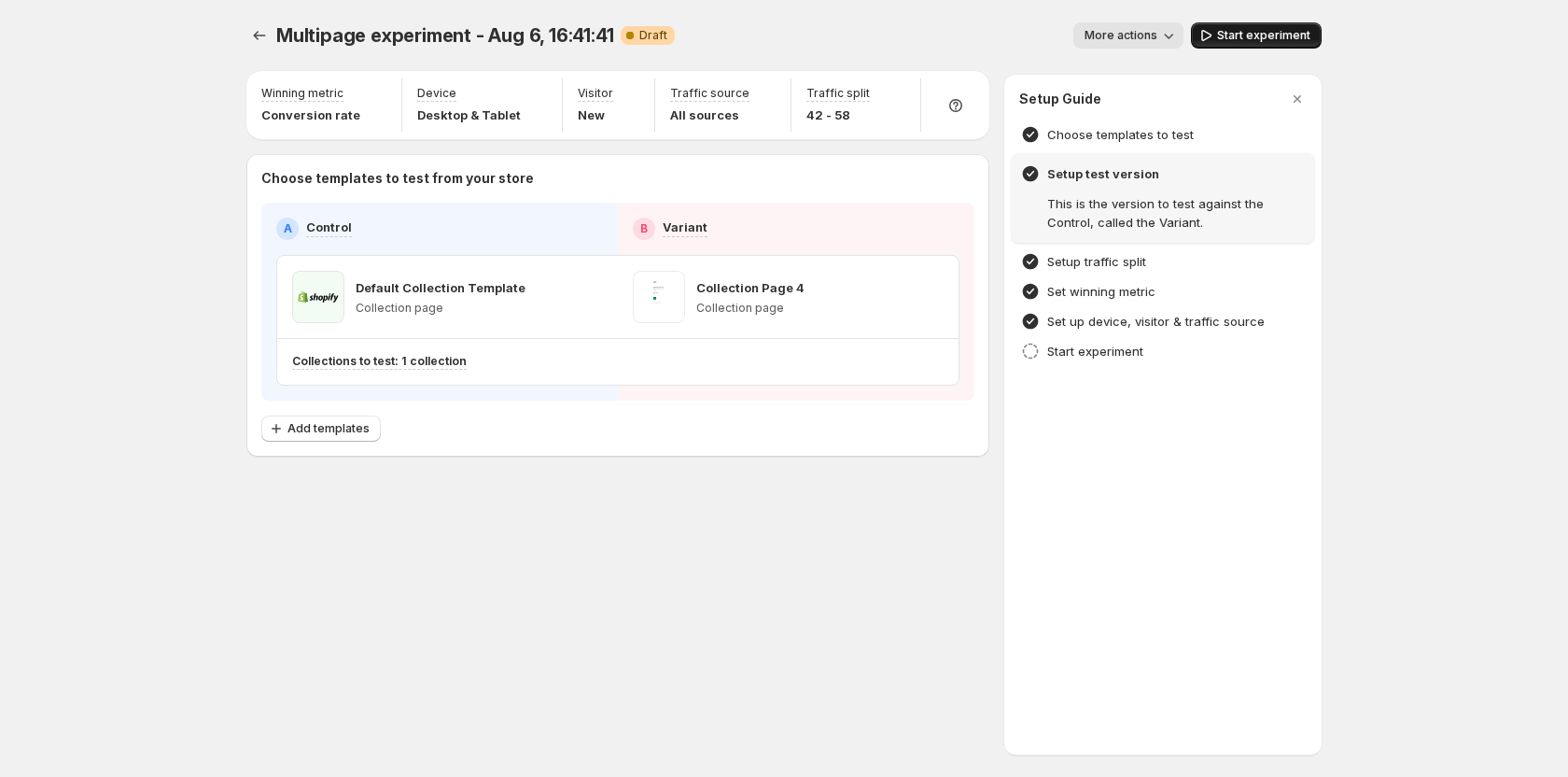 click on "Start experiment" at bounding box center [1264, 35] 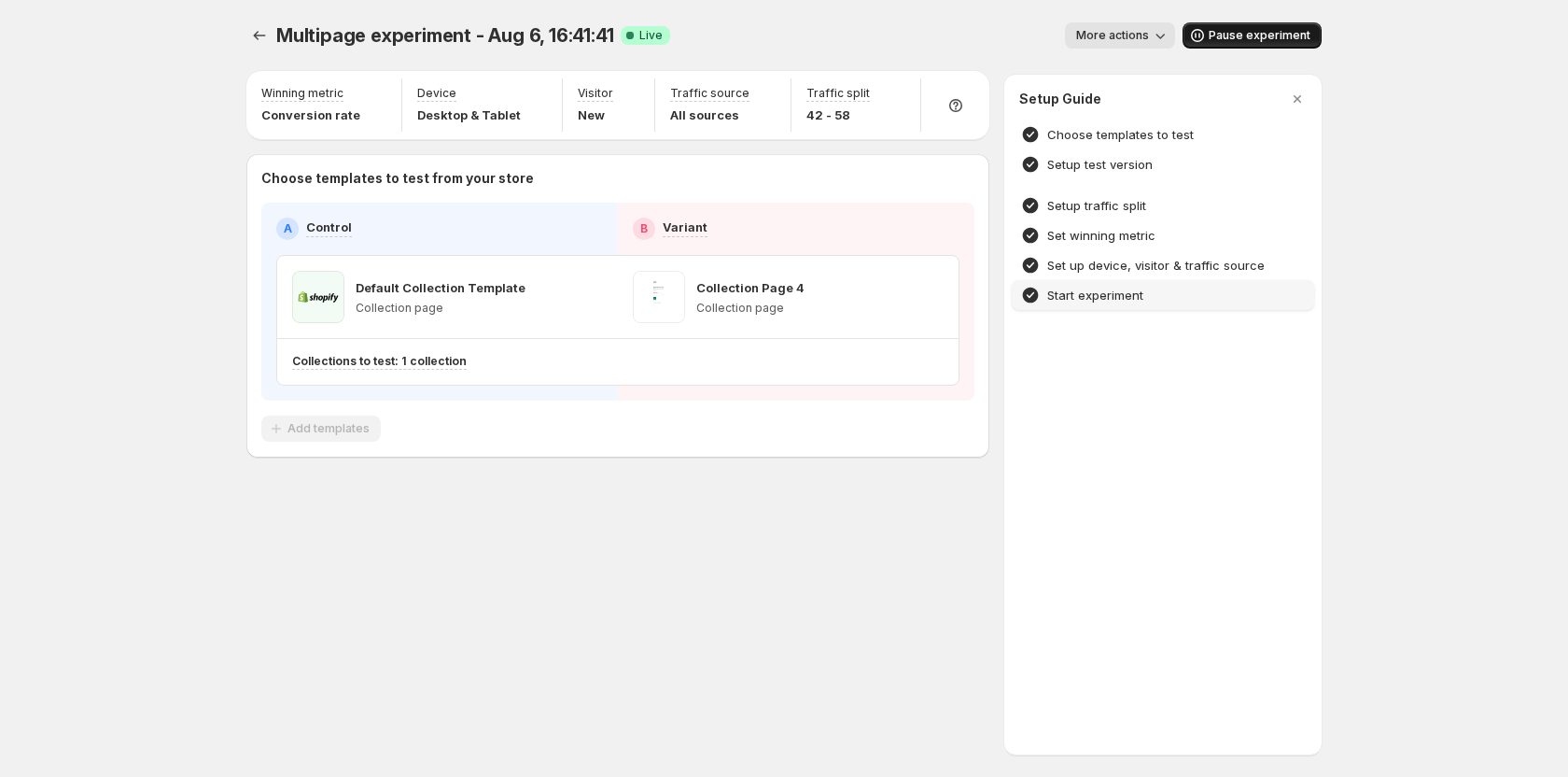 click on "Start experiment" at bounding box center (1163, 295) 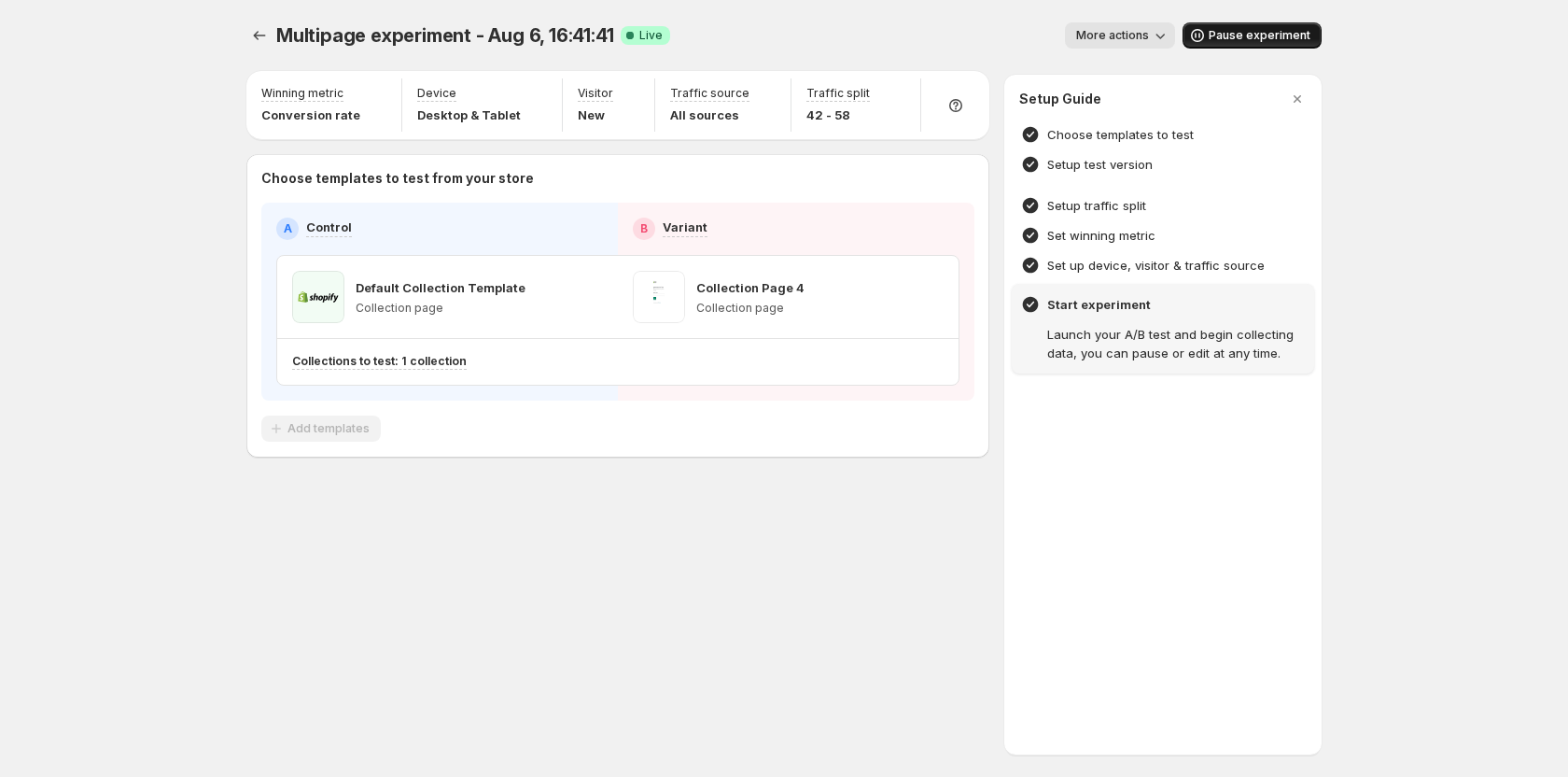 click on "Multipage experiment - Aug 6, 16:41:41. This page is ready Multipage experiment - Aug 6, 16:41:41 Success Complete Live More actions More actions More actions Pause experiment Winning metric Conversion rate Device Desktop & Tablet Visitor New Traffic source All sources Traffic split 42 - 58 Choose templates to test from your store A Control B Variant Default Collection Template Collection page Collection Page 4 Collection page Collections to test: 1 collection Add templates Setup Guide Choose templates to test Setup test version This is the version to test against the Control, called the Variant. Setup traffic split Set winning metric Set up device, visitor & traffic source Start experiment Launch your A/B test and begin collecting data, you can pause or edit at any time." at bounding box center [784, 279] 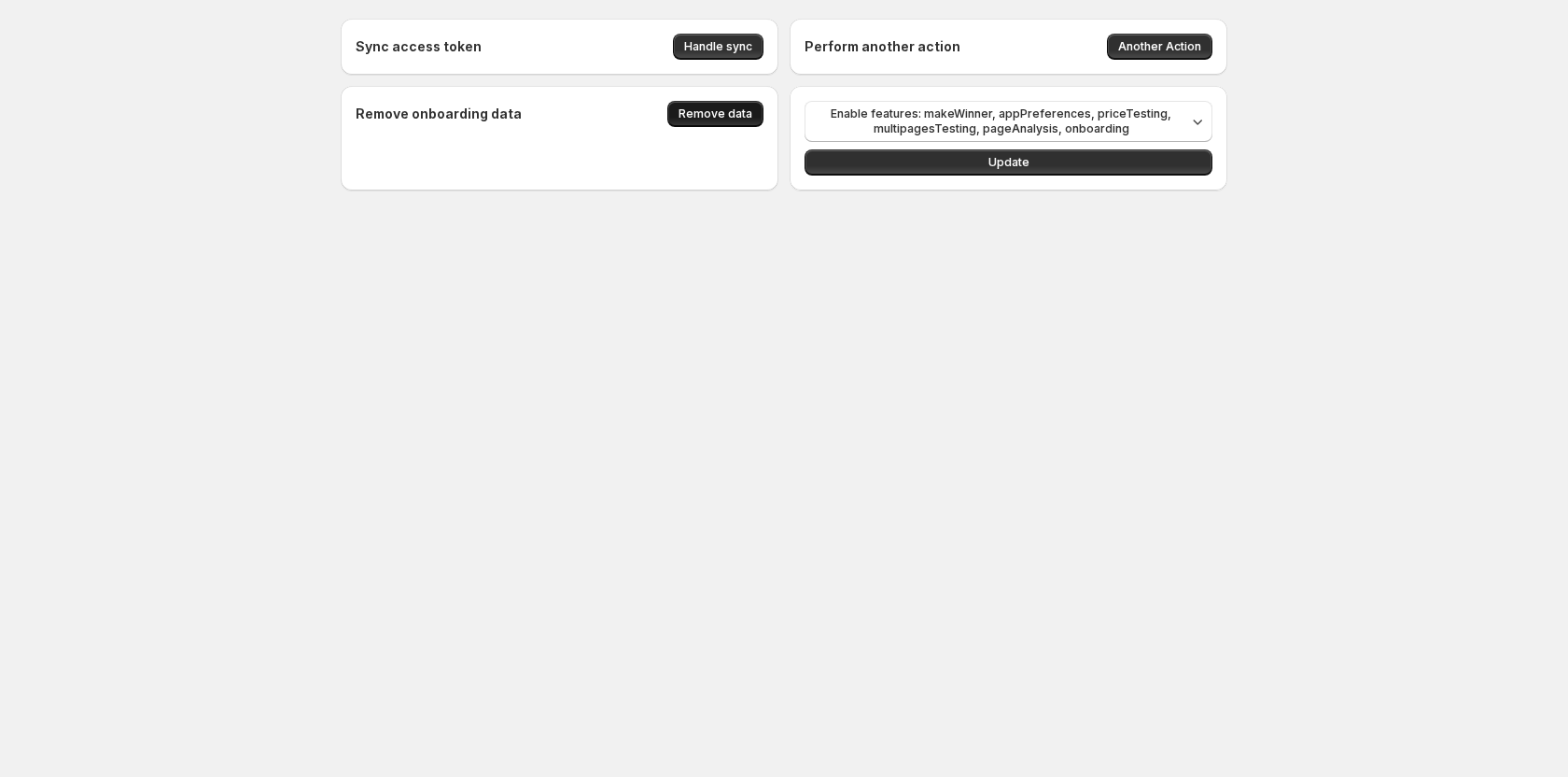 click on "Remove data" at bounding box center (715, 114) 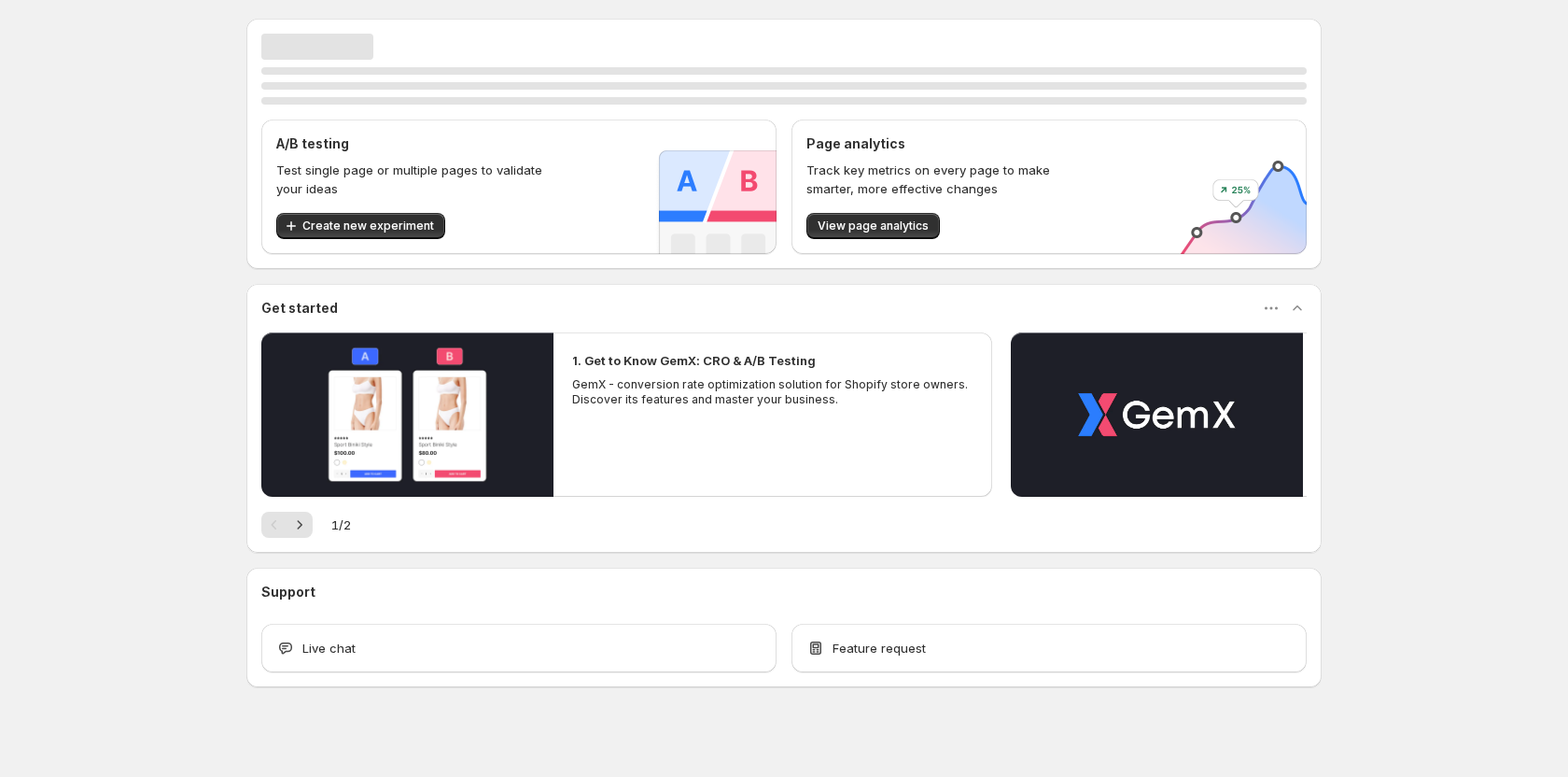 scroll, scrollTop: 0, scrollLeft: 0, axis: both 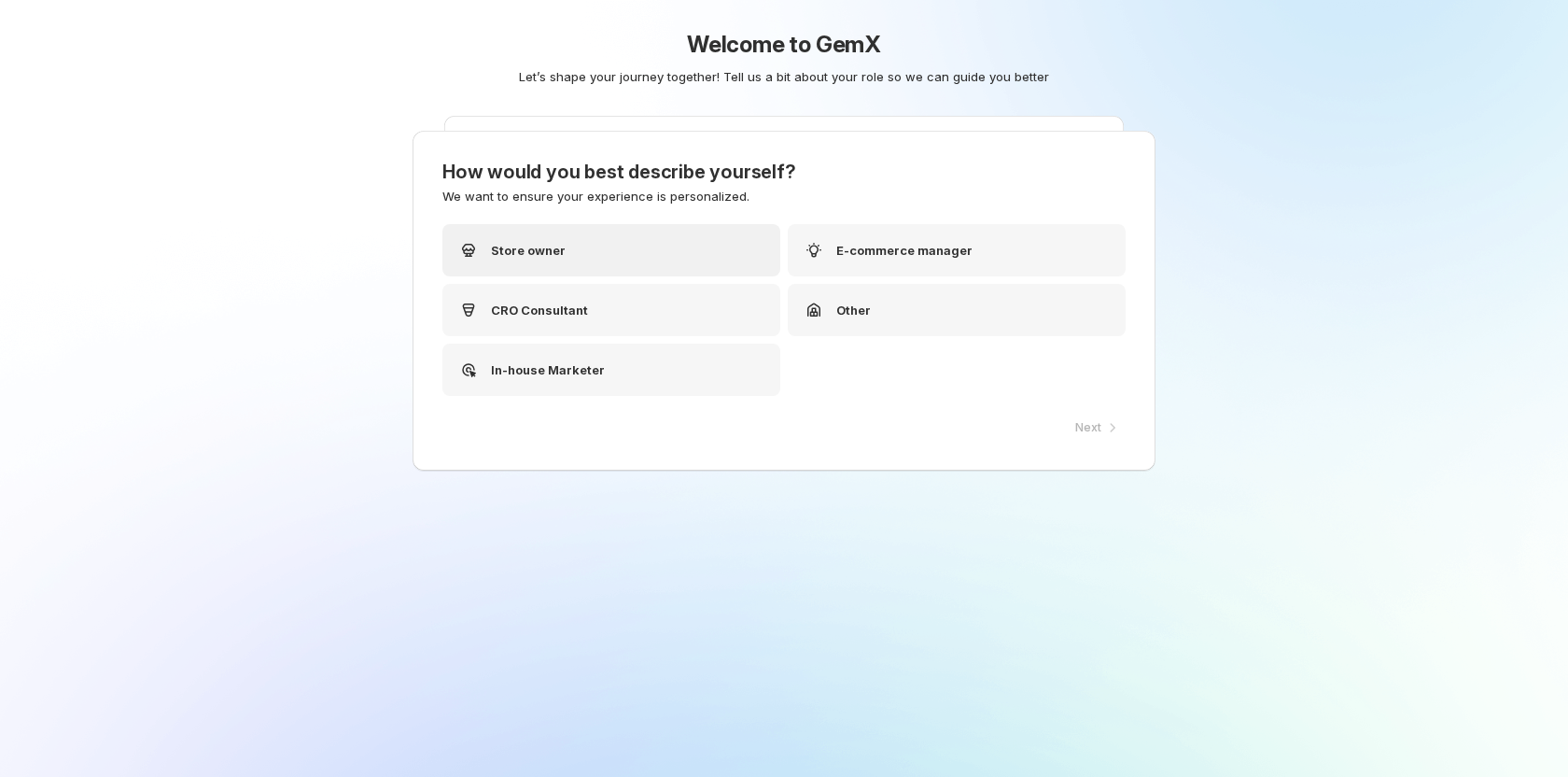 click on "Store owner" at bounding box center (611, 250) 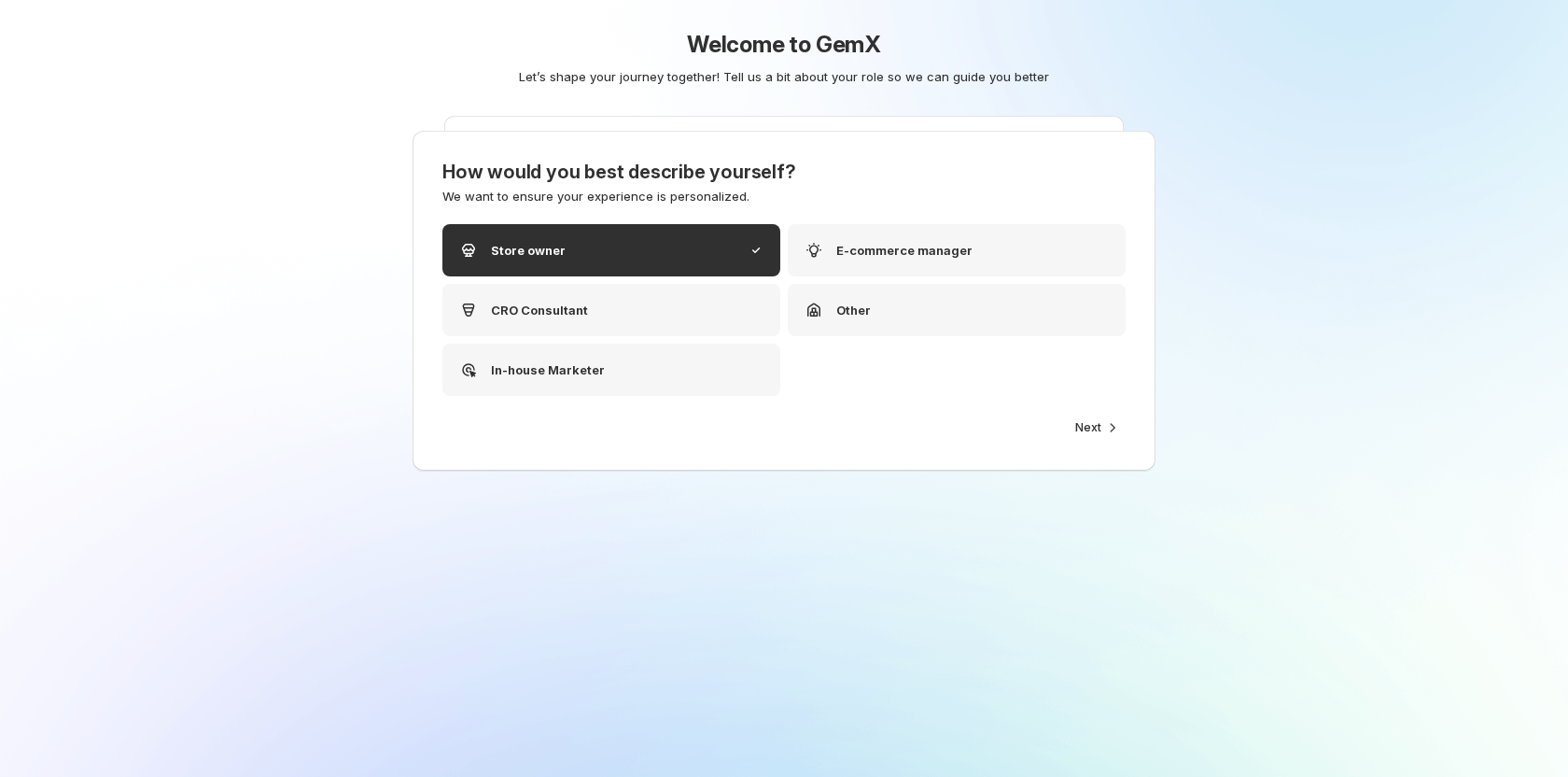 click on "Store owner E-commerce manager CRO Consultant Other In-house Marketer" at bounding box center (784, 319) 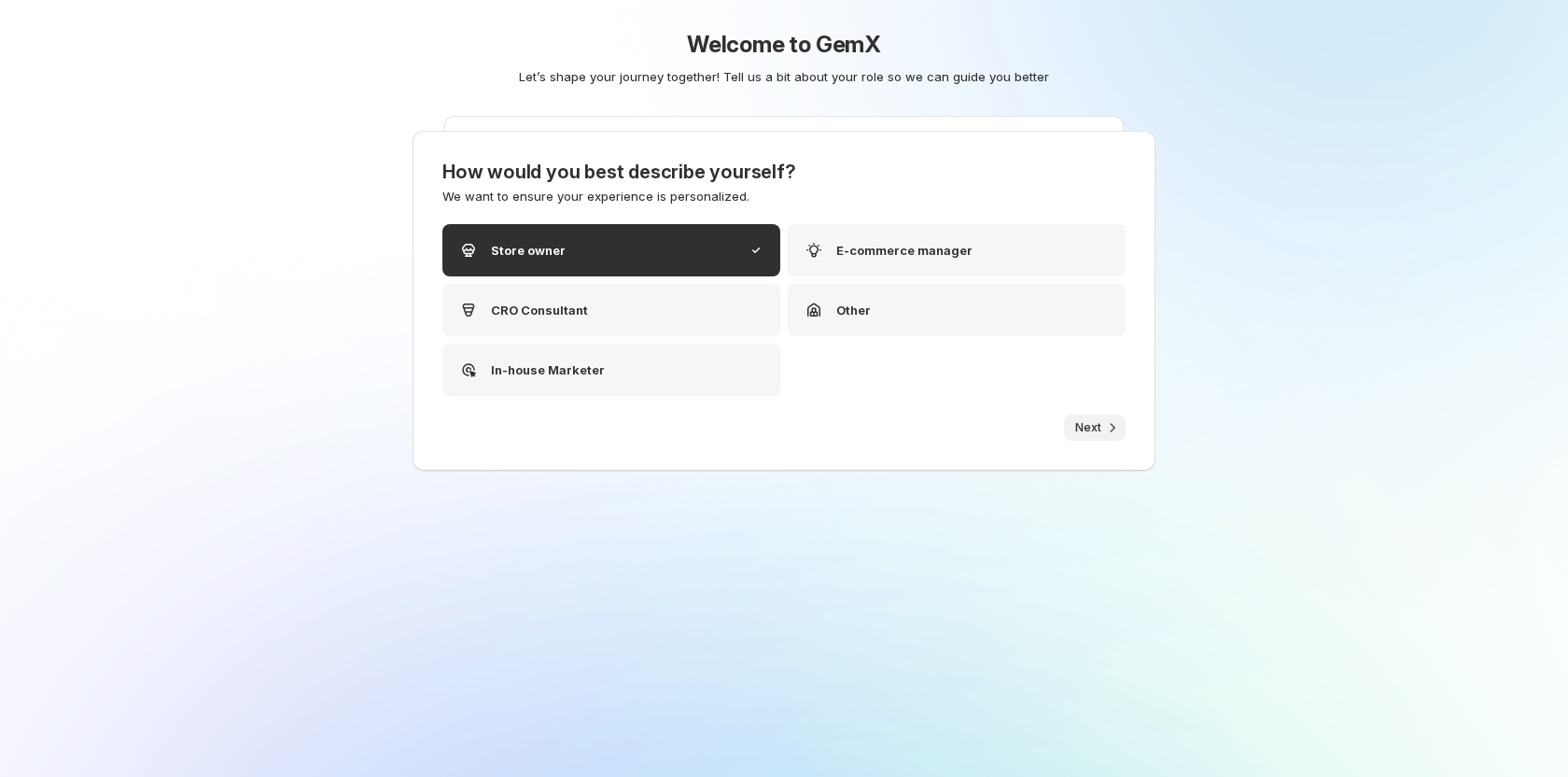 click on "Next" at bounding box center [1088, 428] 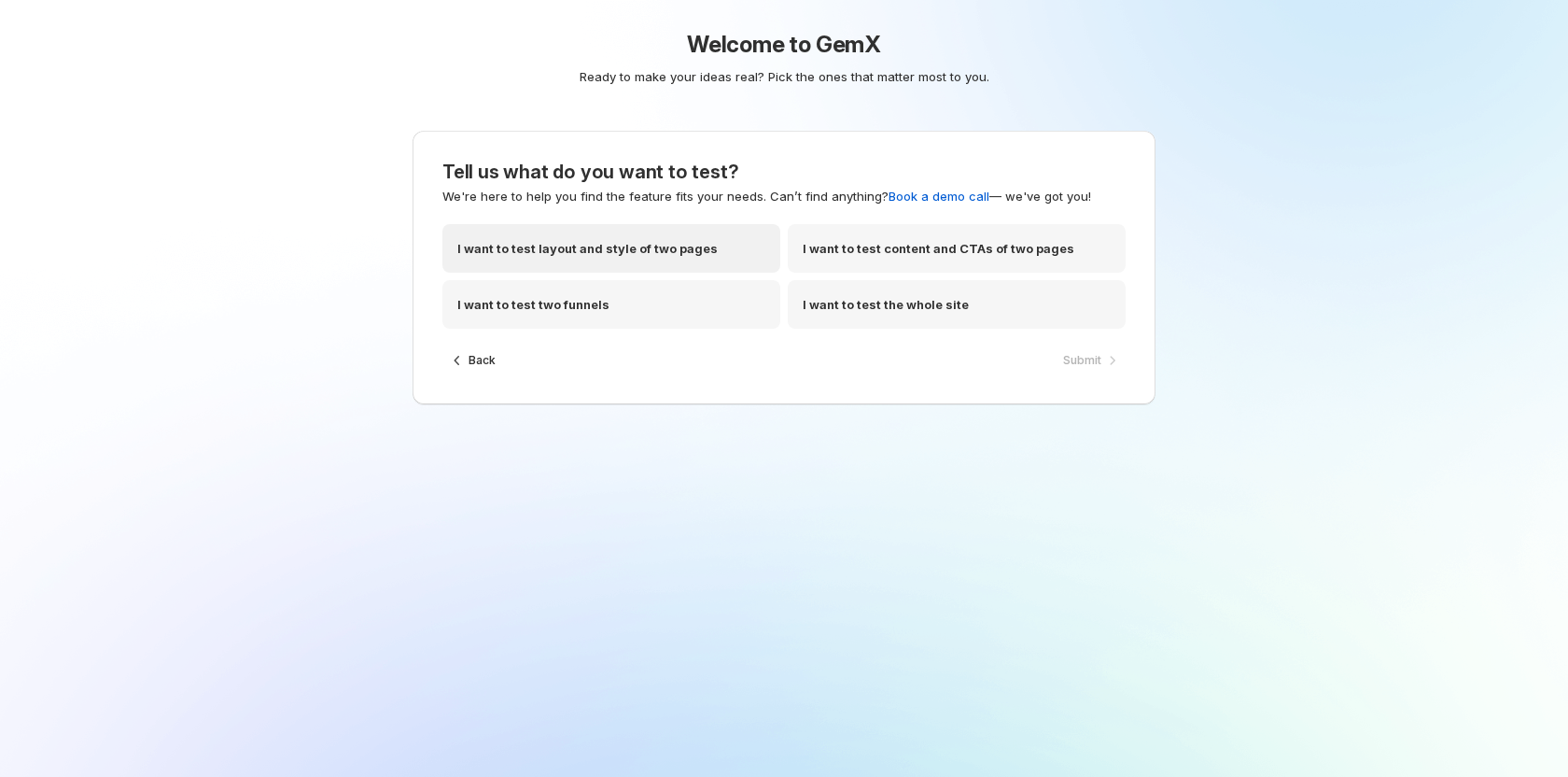 click on "I want to test layout and style of two pages" at bounding box center [587, 248] 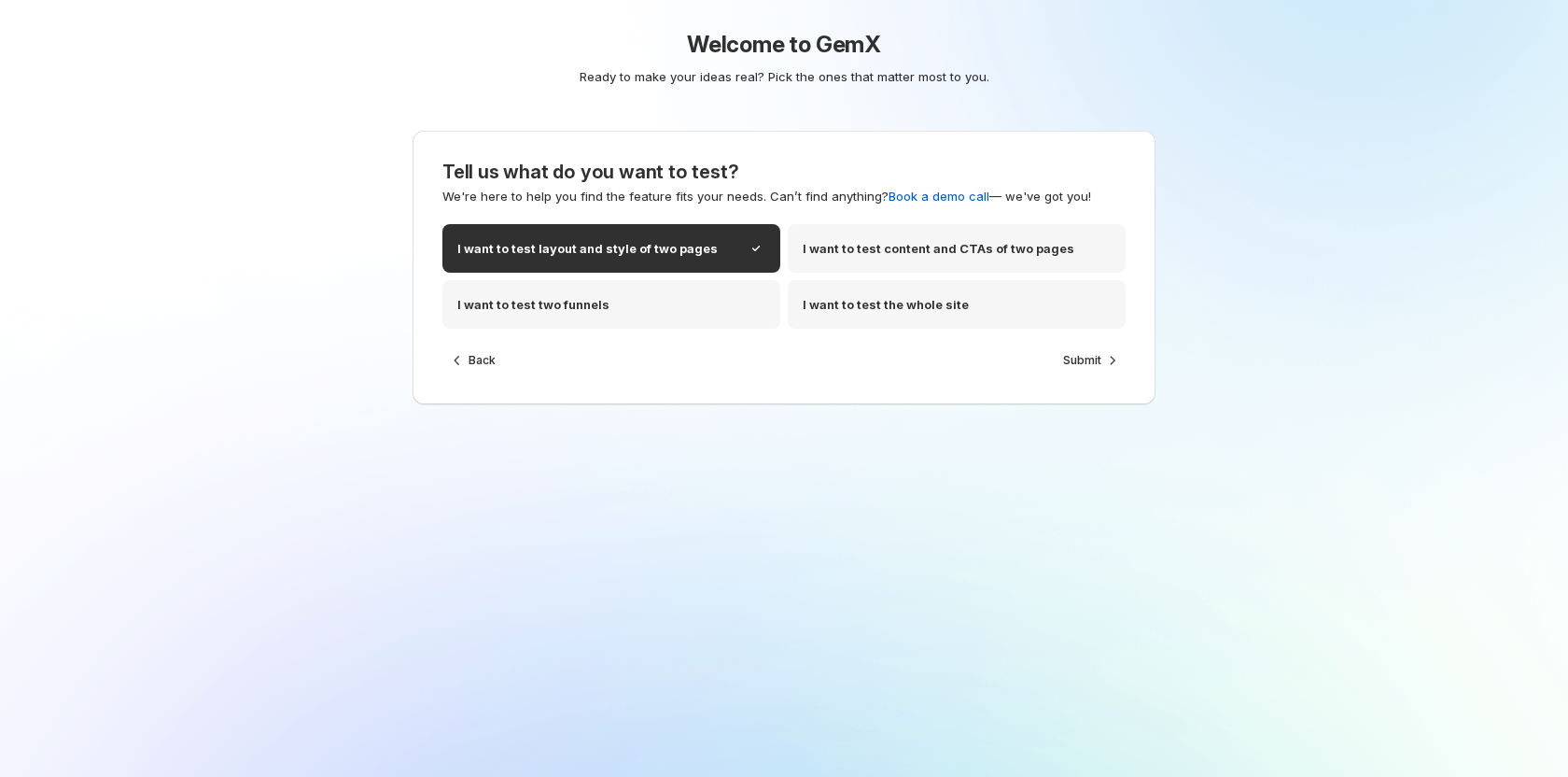 click on "I want to test layout and style of two pages I want to test content and CTAs of two pages I want to test two funnels I want to test the whole site" at bounding box center [784, 286] 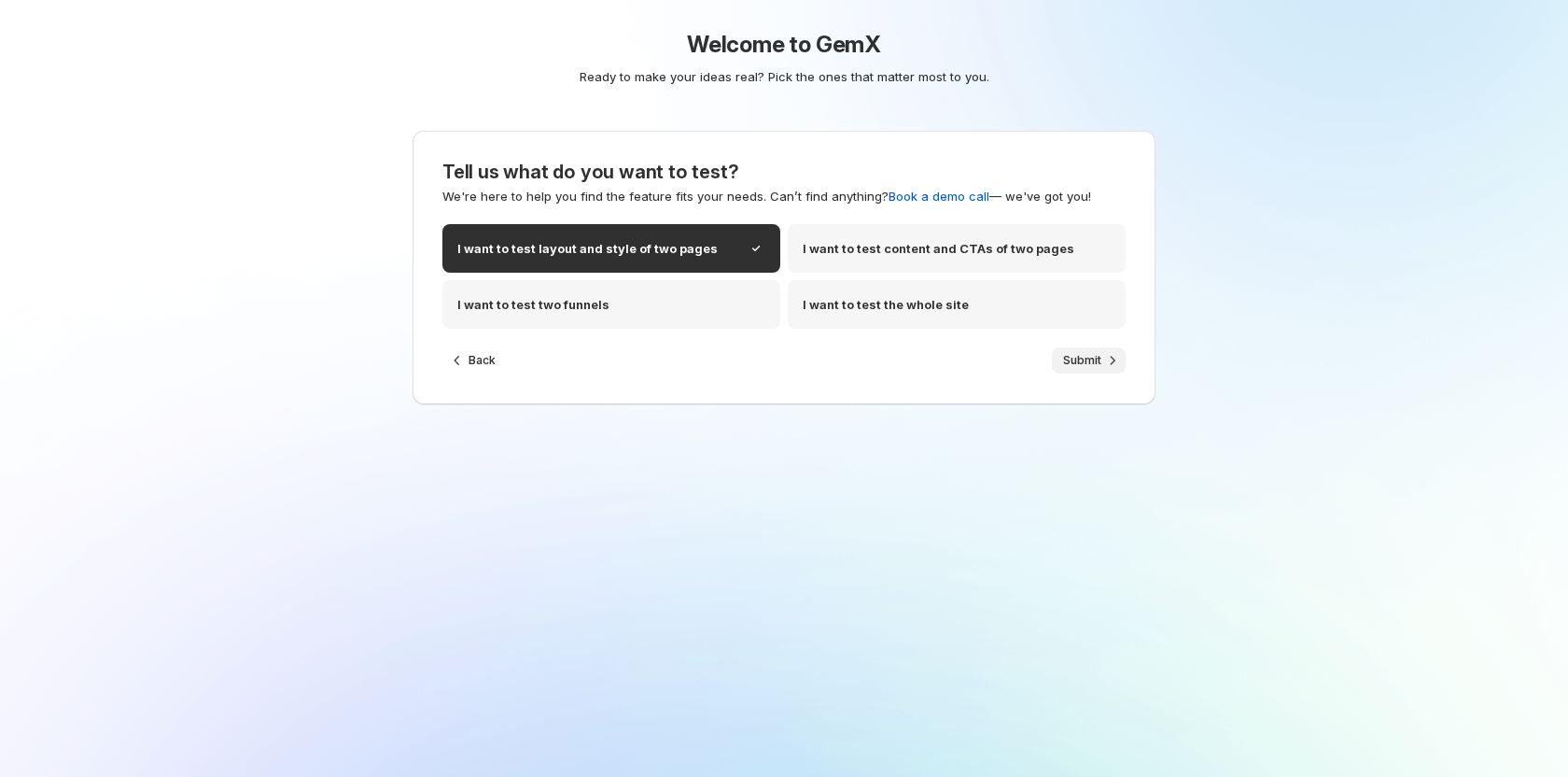 click on "Submit" at bounding box center [1082, 360] 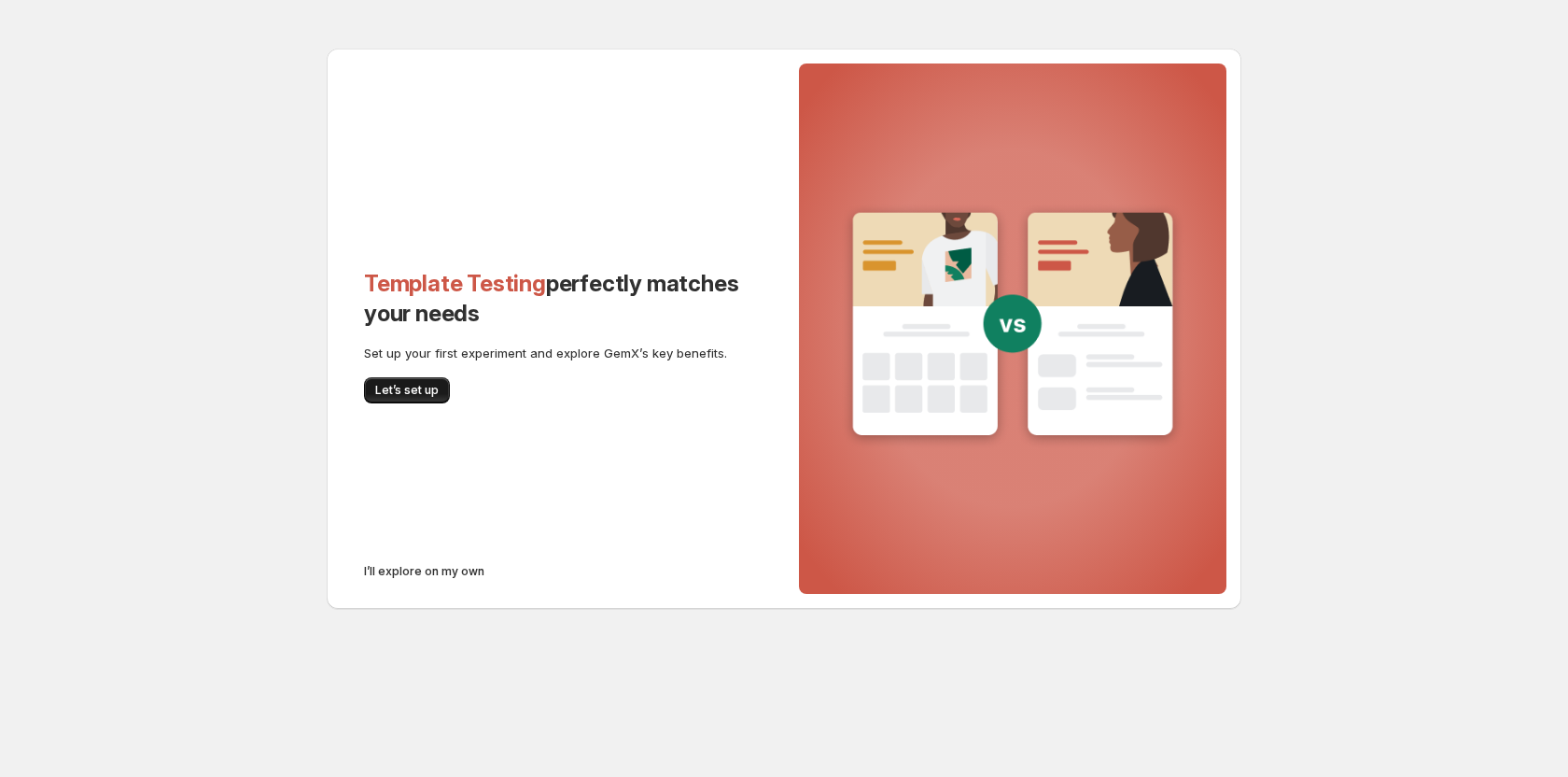 click on "Let’s set up" at bounding box center (407, 390) 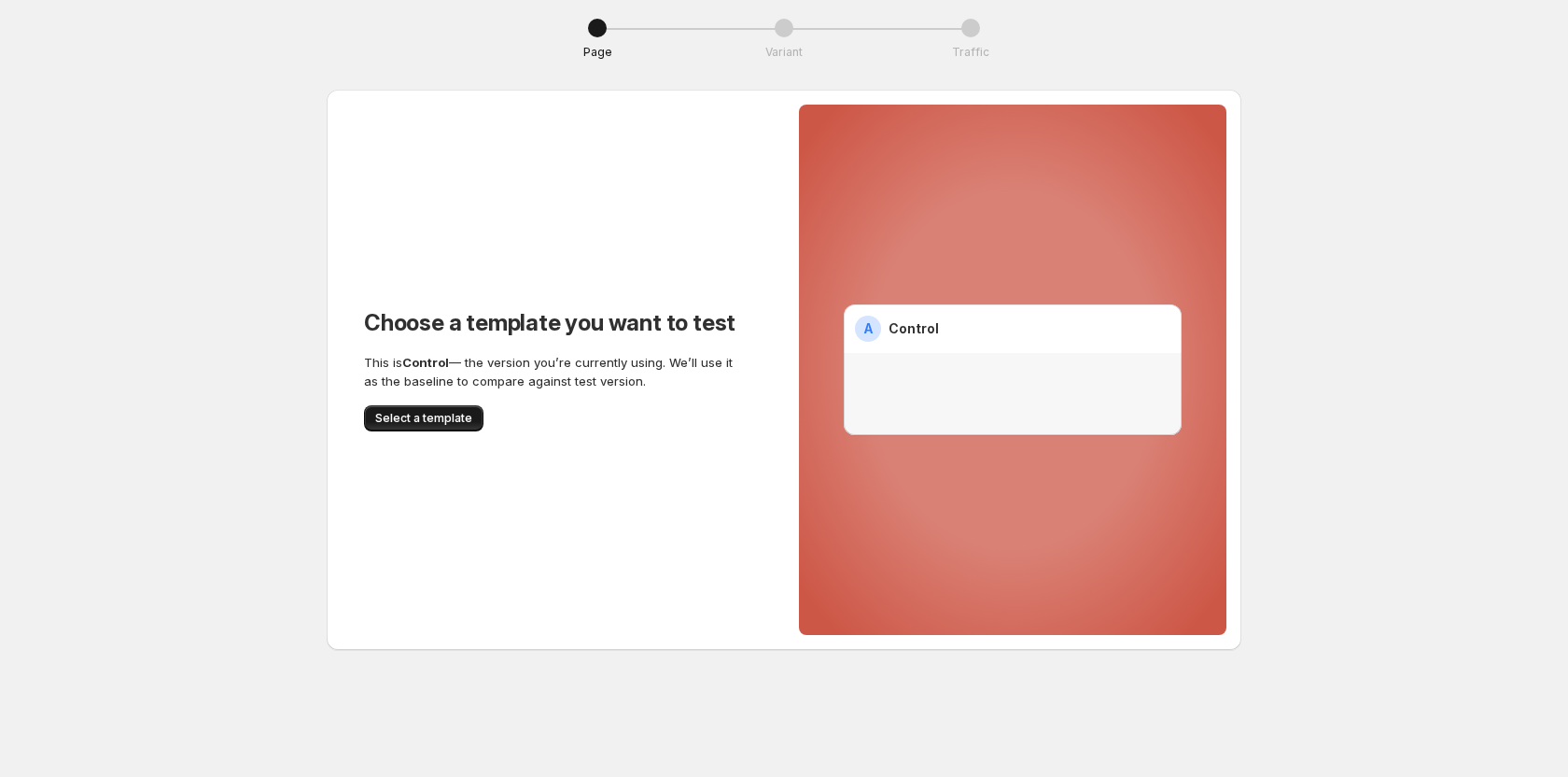 click on "Select a template" at bounding box center [424, 418] 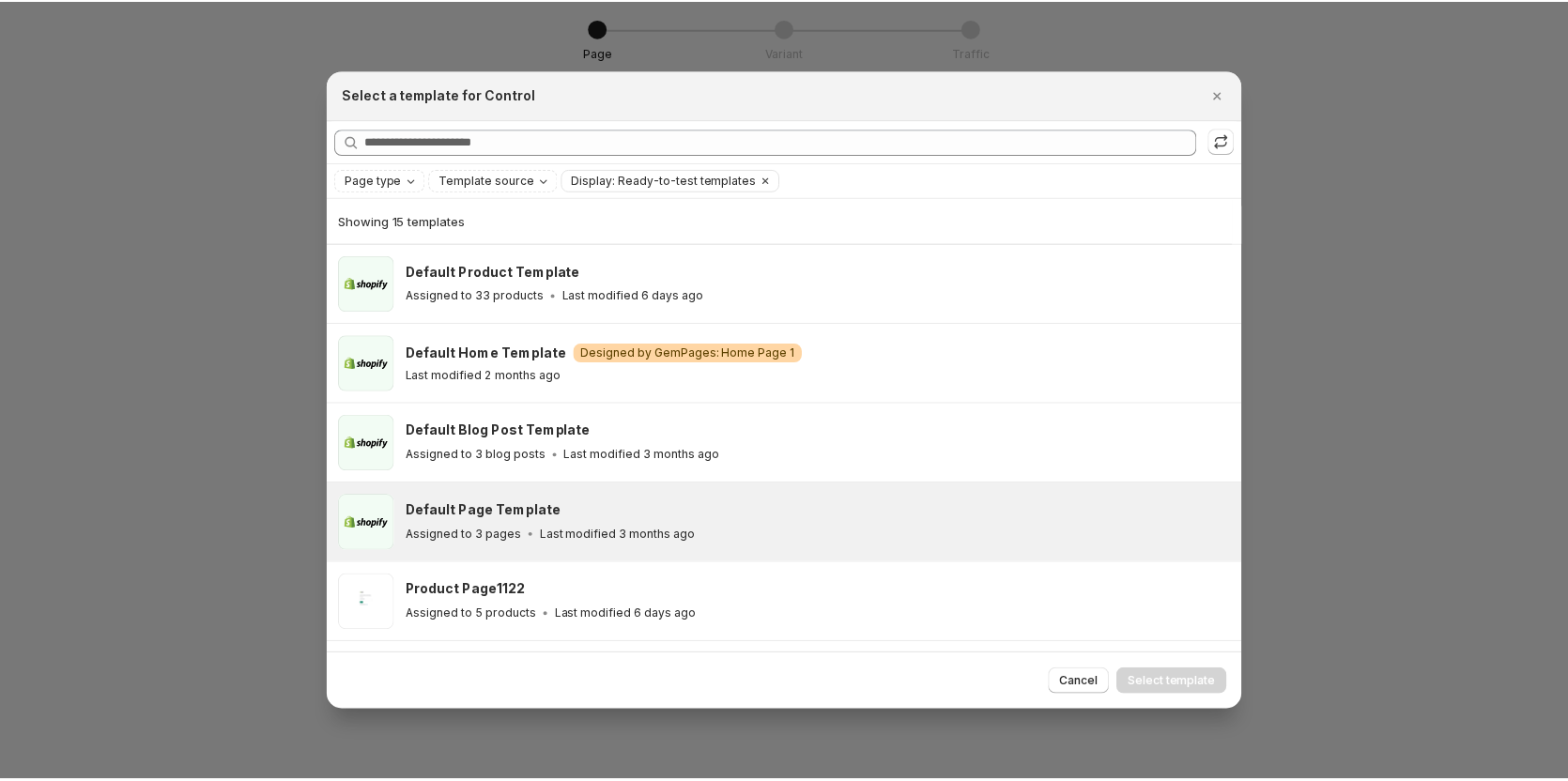 scroll, scrollTop: 233, scrollLeft: 0, axis: vertical 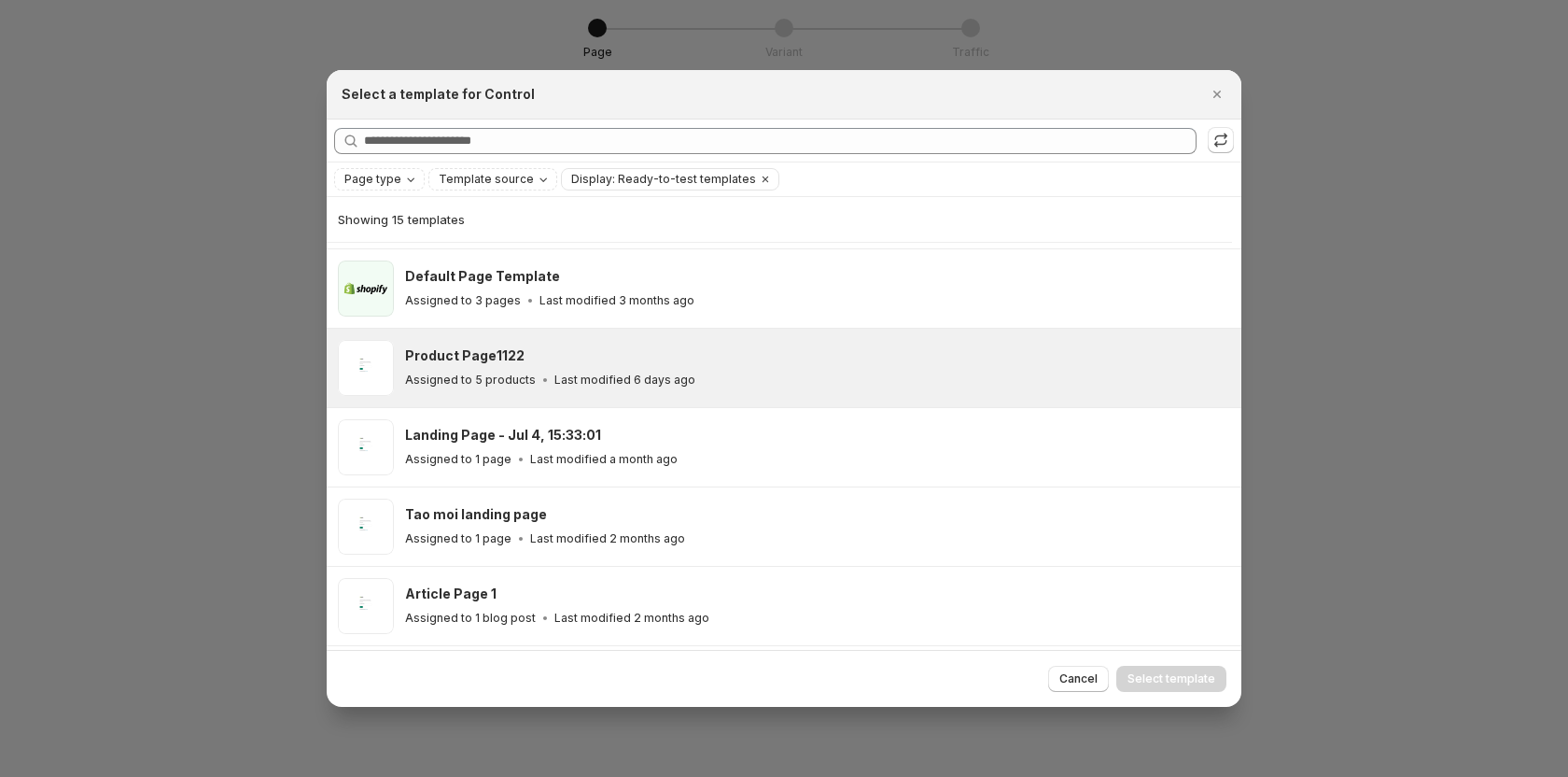 click on "Product Page1122 Assigned to 5 products Last modified 6 days ago" at bounding box center (815, 368) 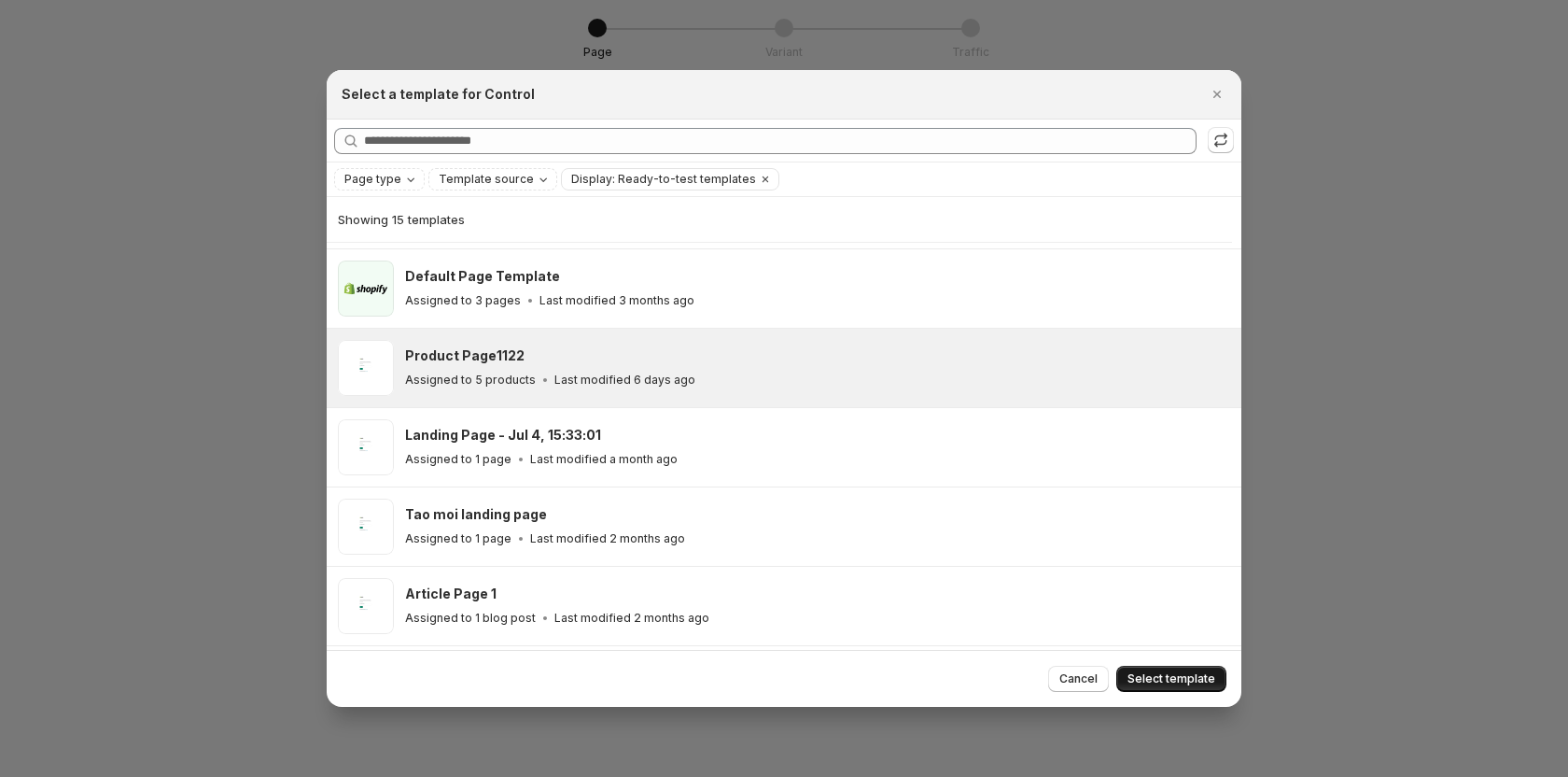 click on "Select template" at bounding box center [1171, 679] 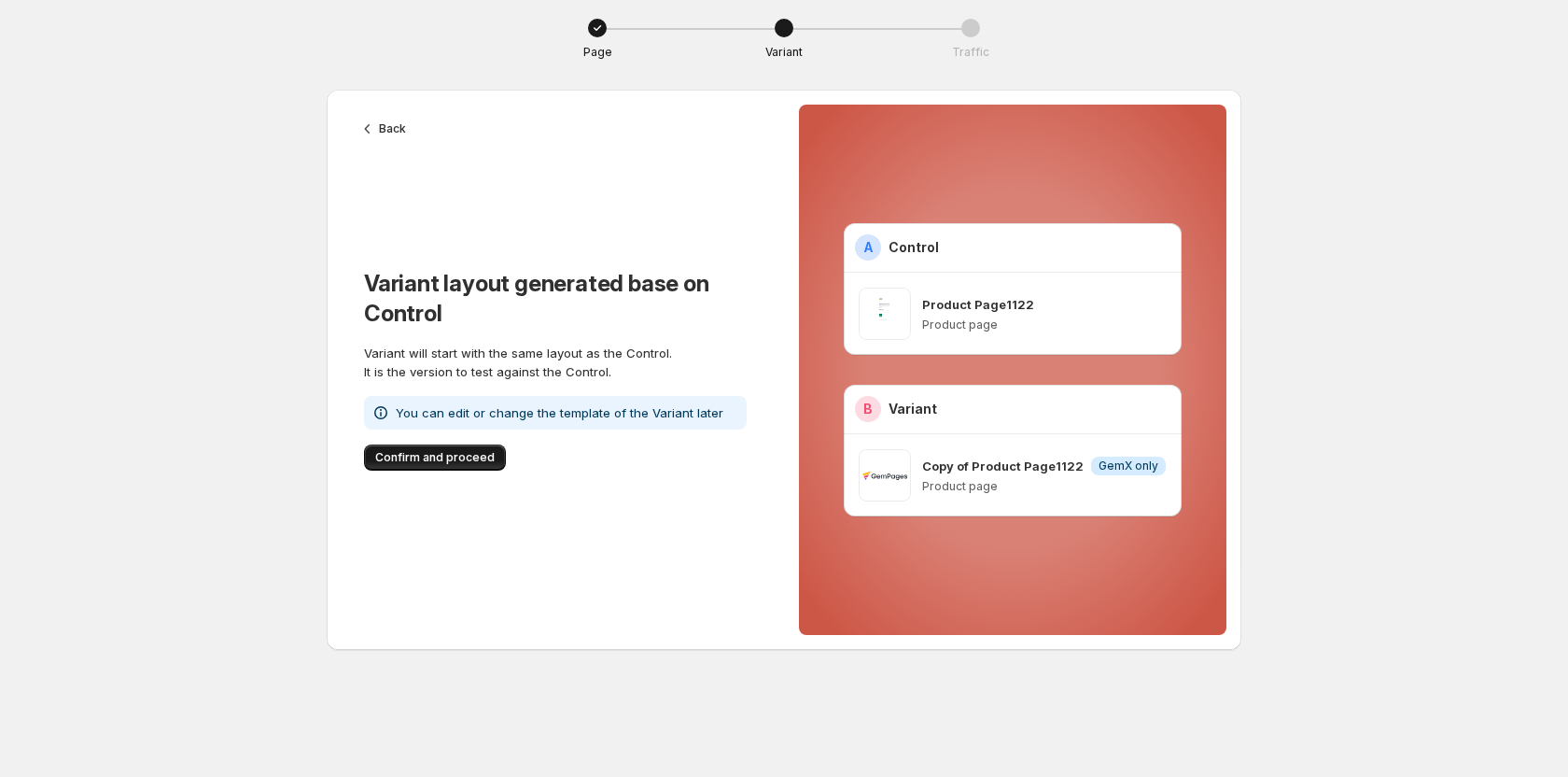 click on "Confirm and proceed" at bounding box center [435, 458] 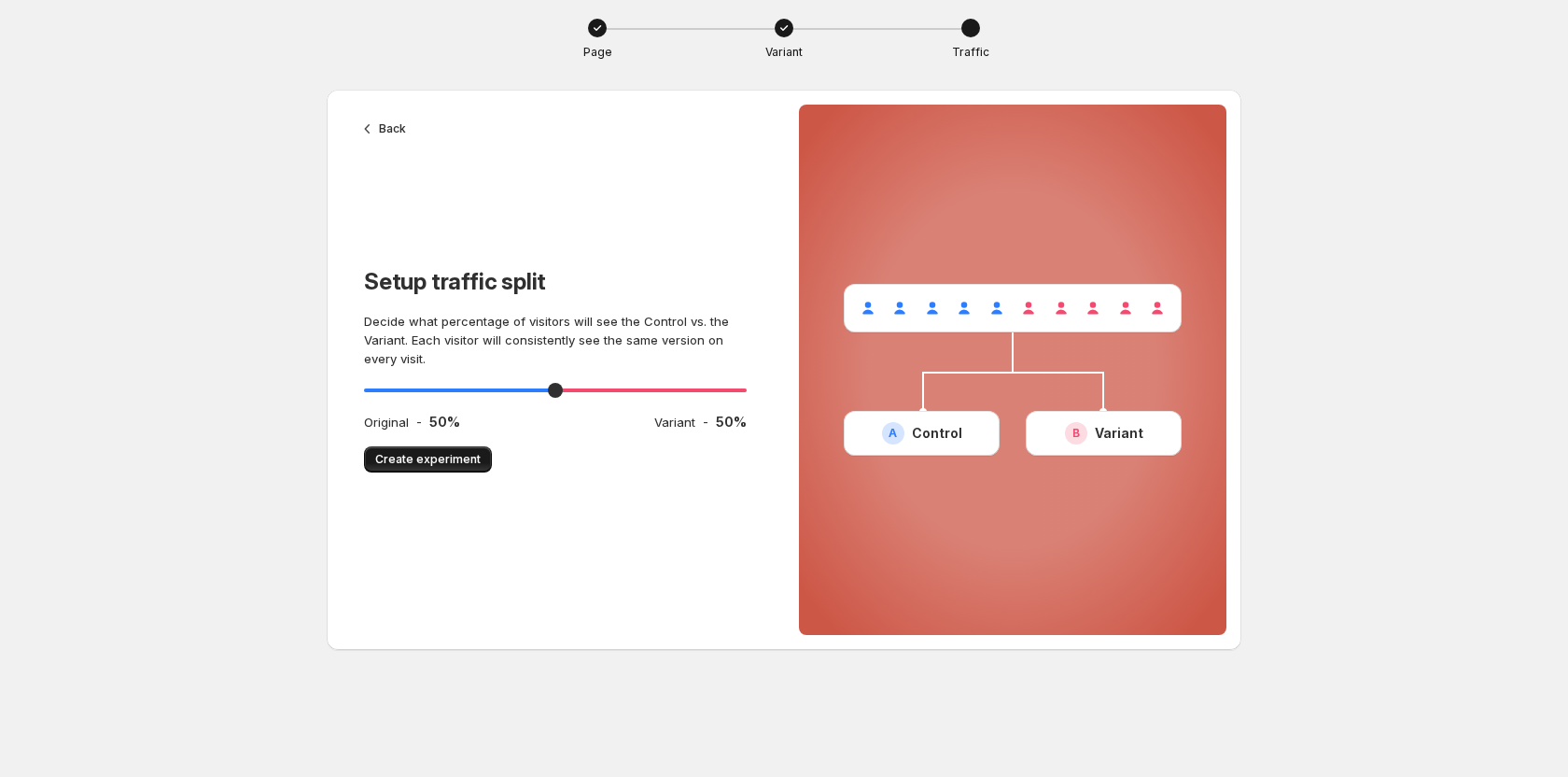 click on "Create experiment" at bounding box center (427, 459) 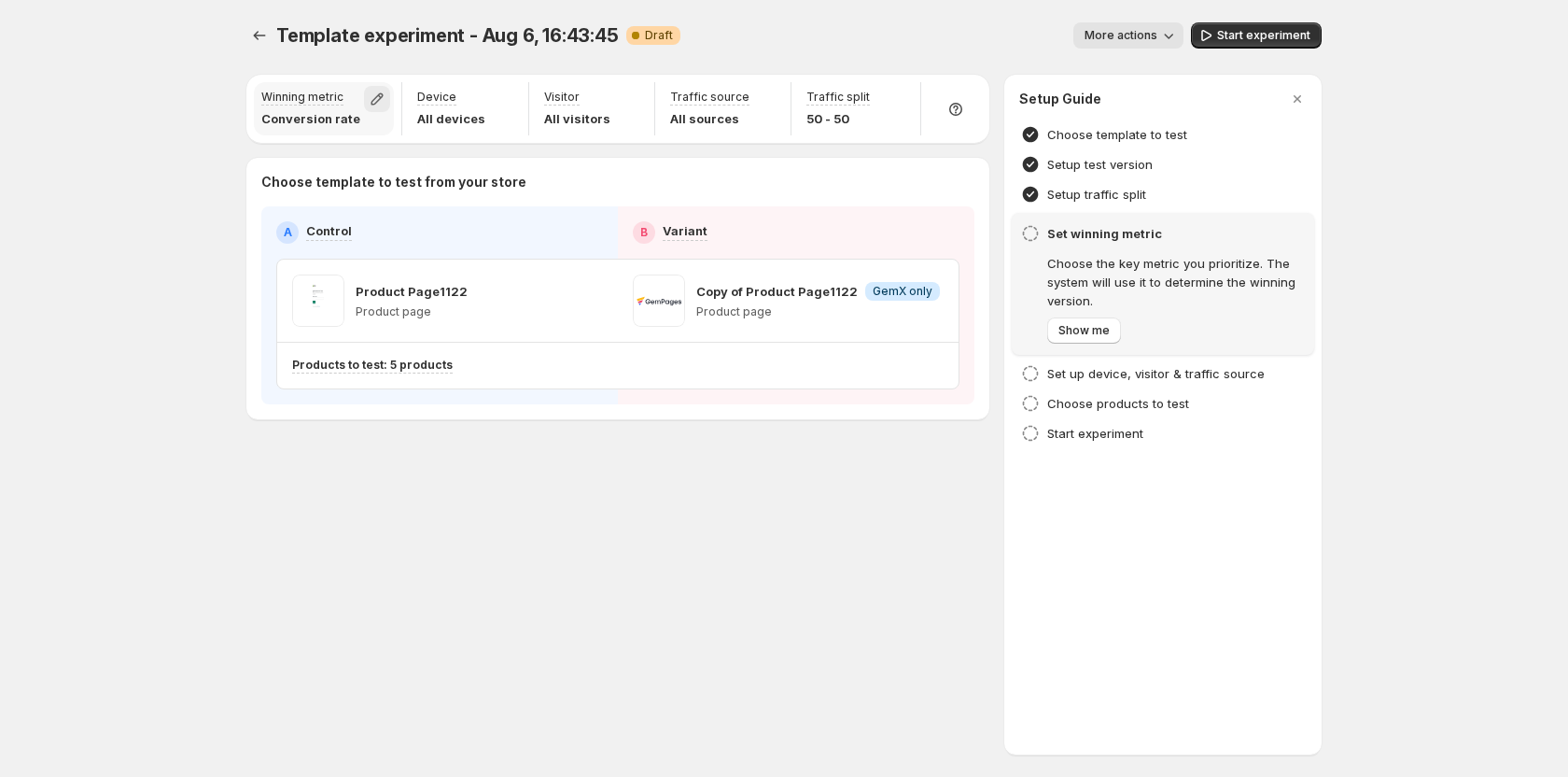 click 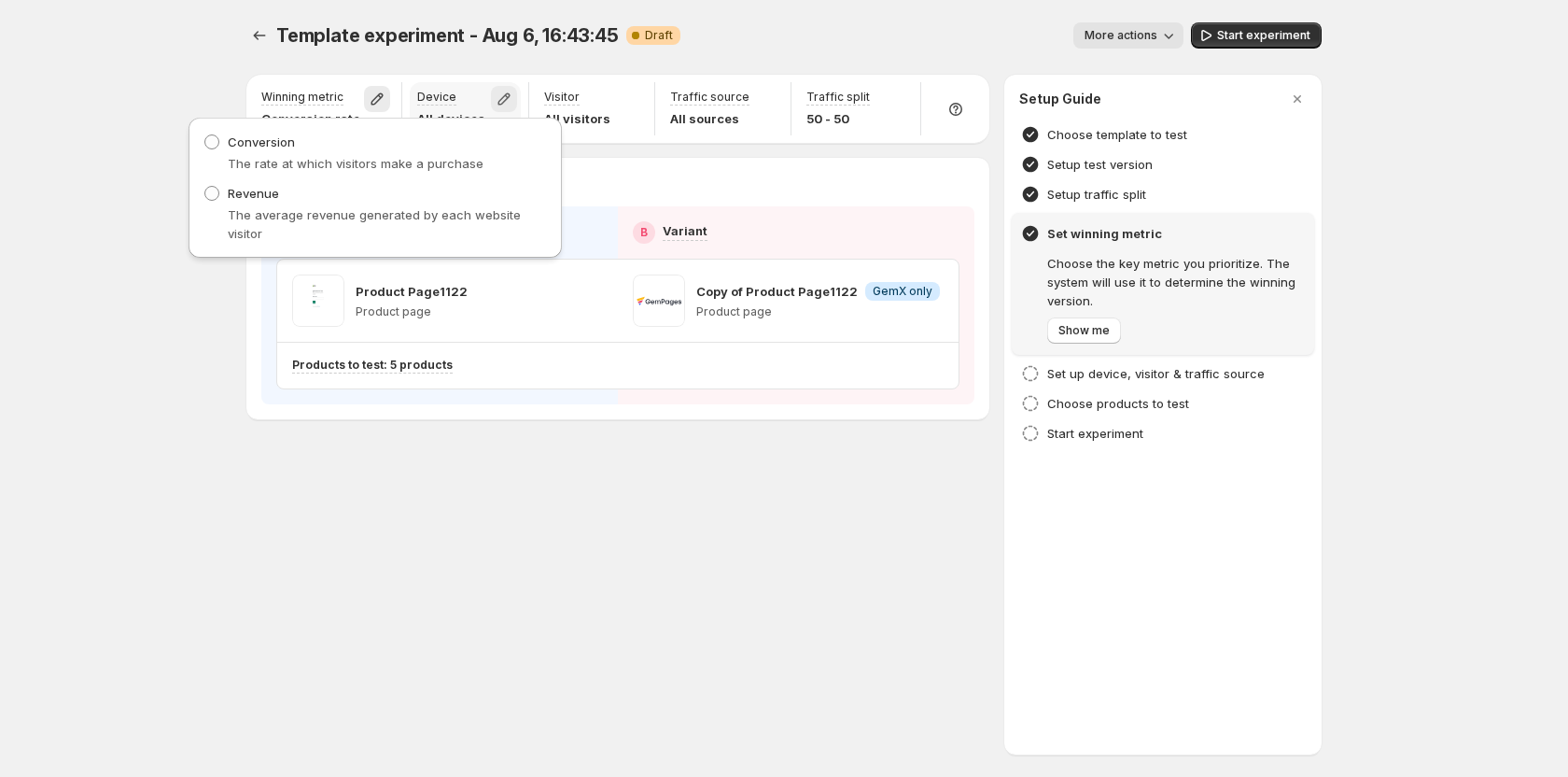 click at bounding box center (504, 99) 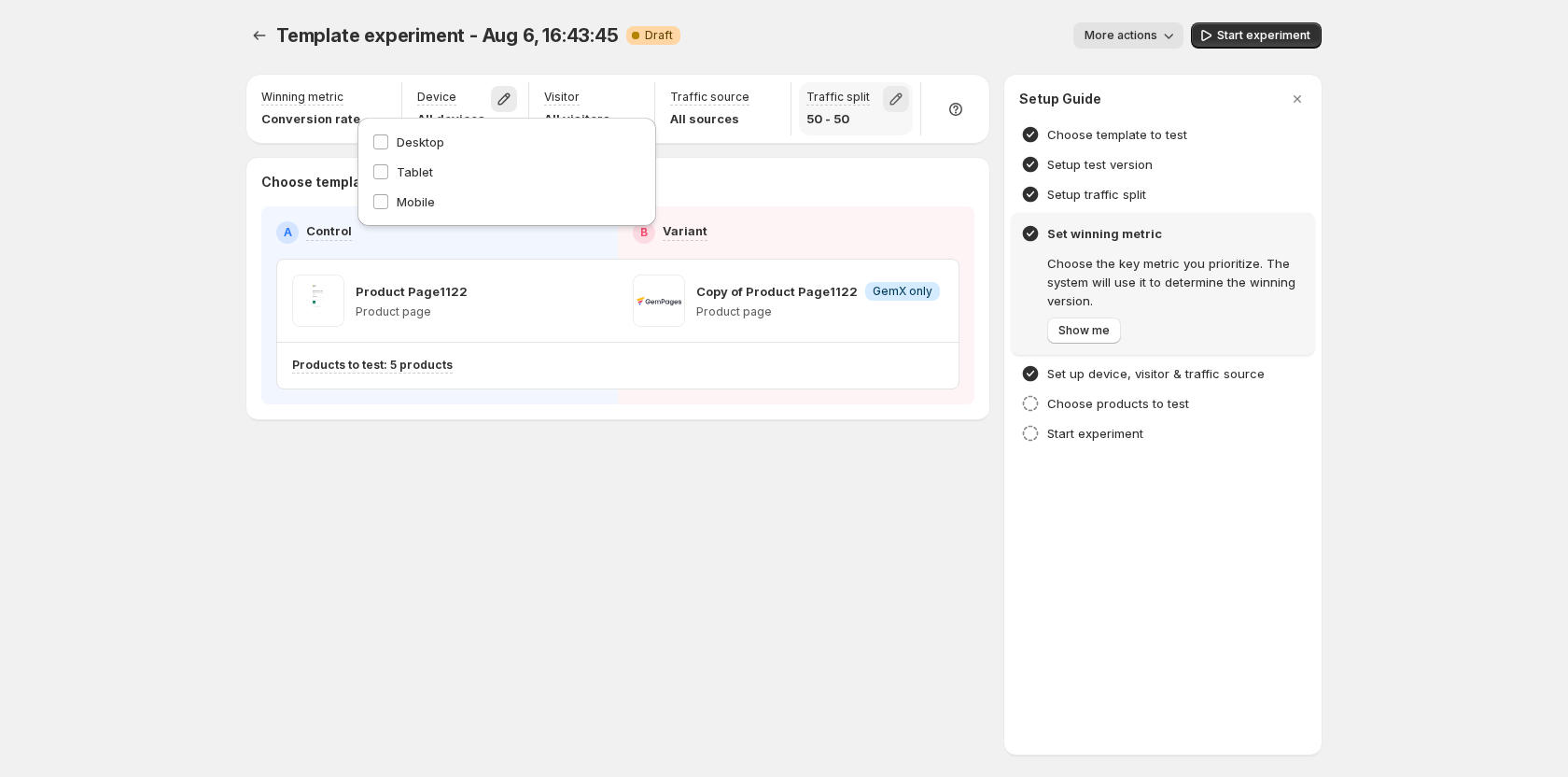 click 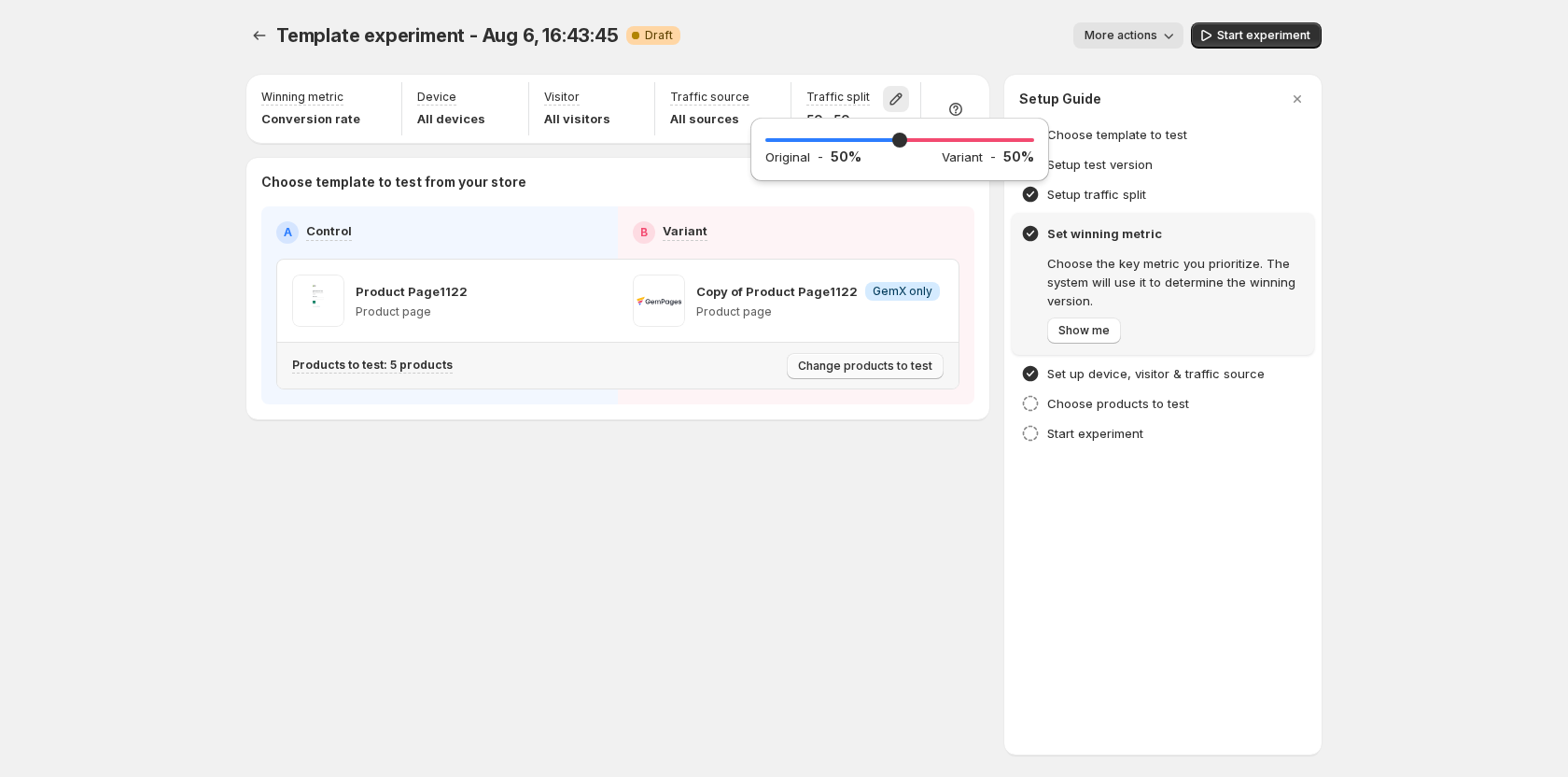 click on "Change products to test" at bounding box center [865, 366] 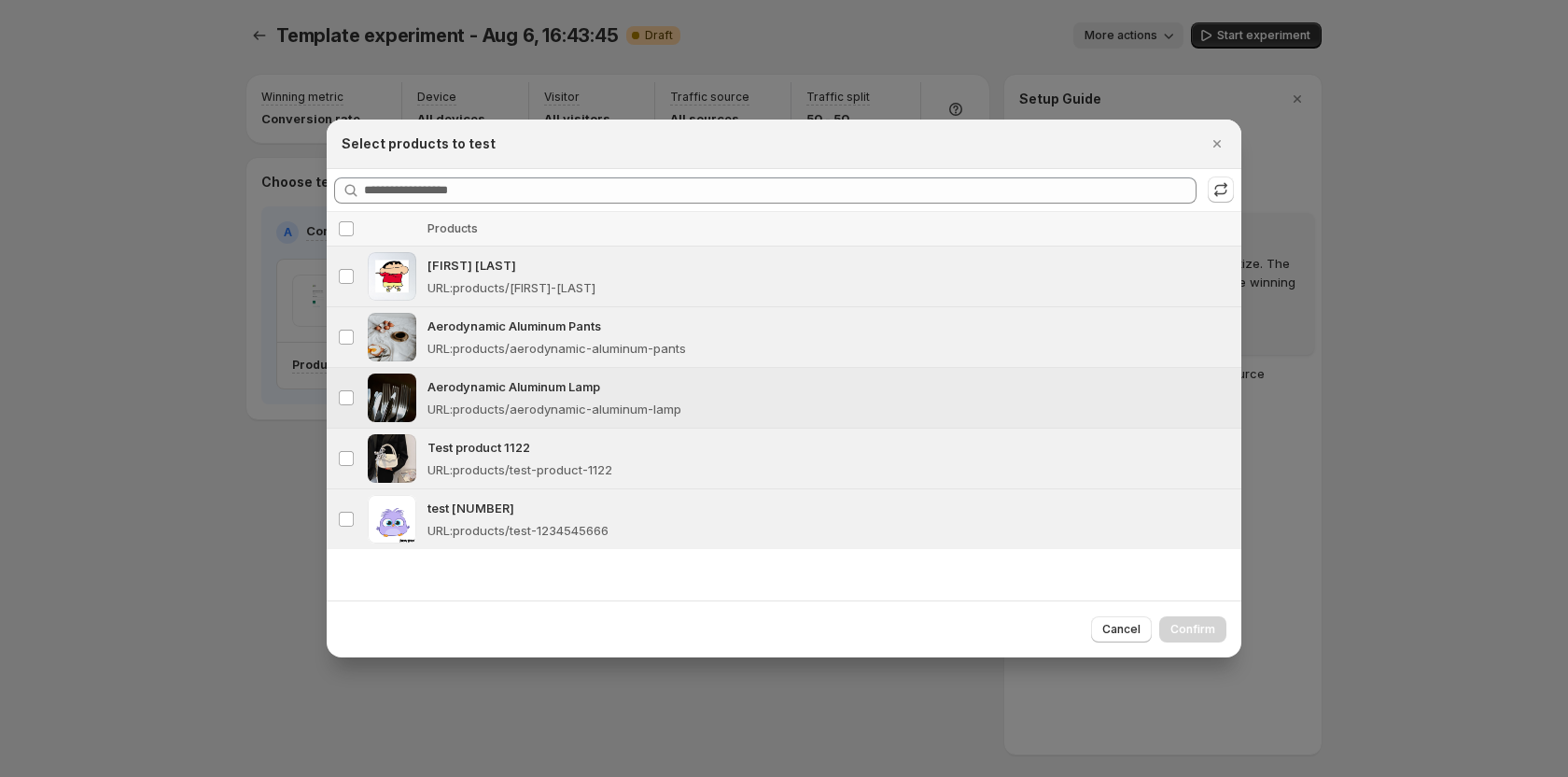 click on "Aerodynamic Aluminum Lamp" at bounding box center [829, 387] 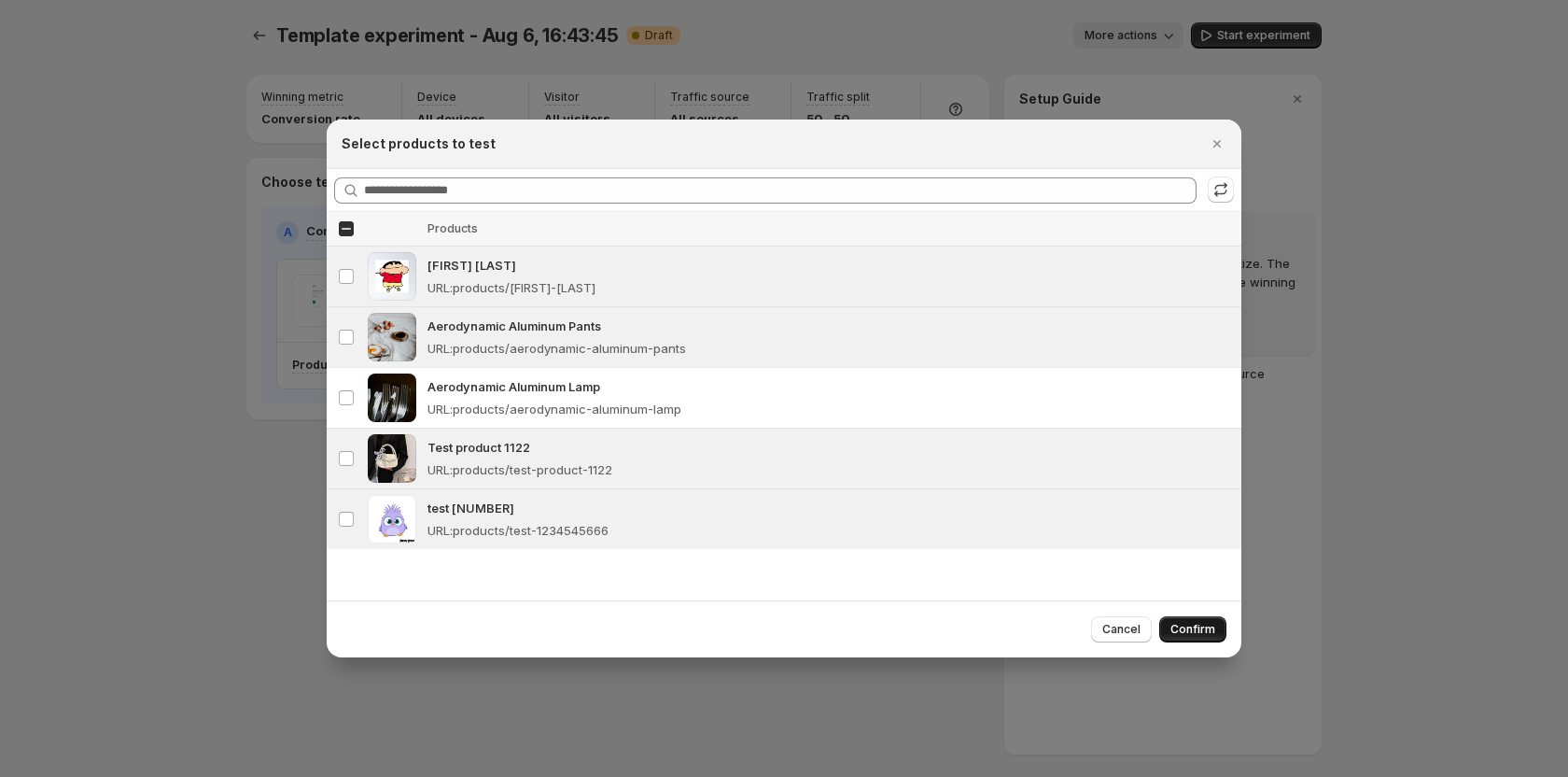 click on "Confirm" at bounding box center [1193, 629] 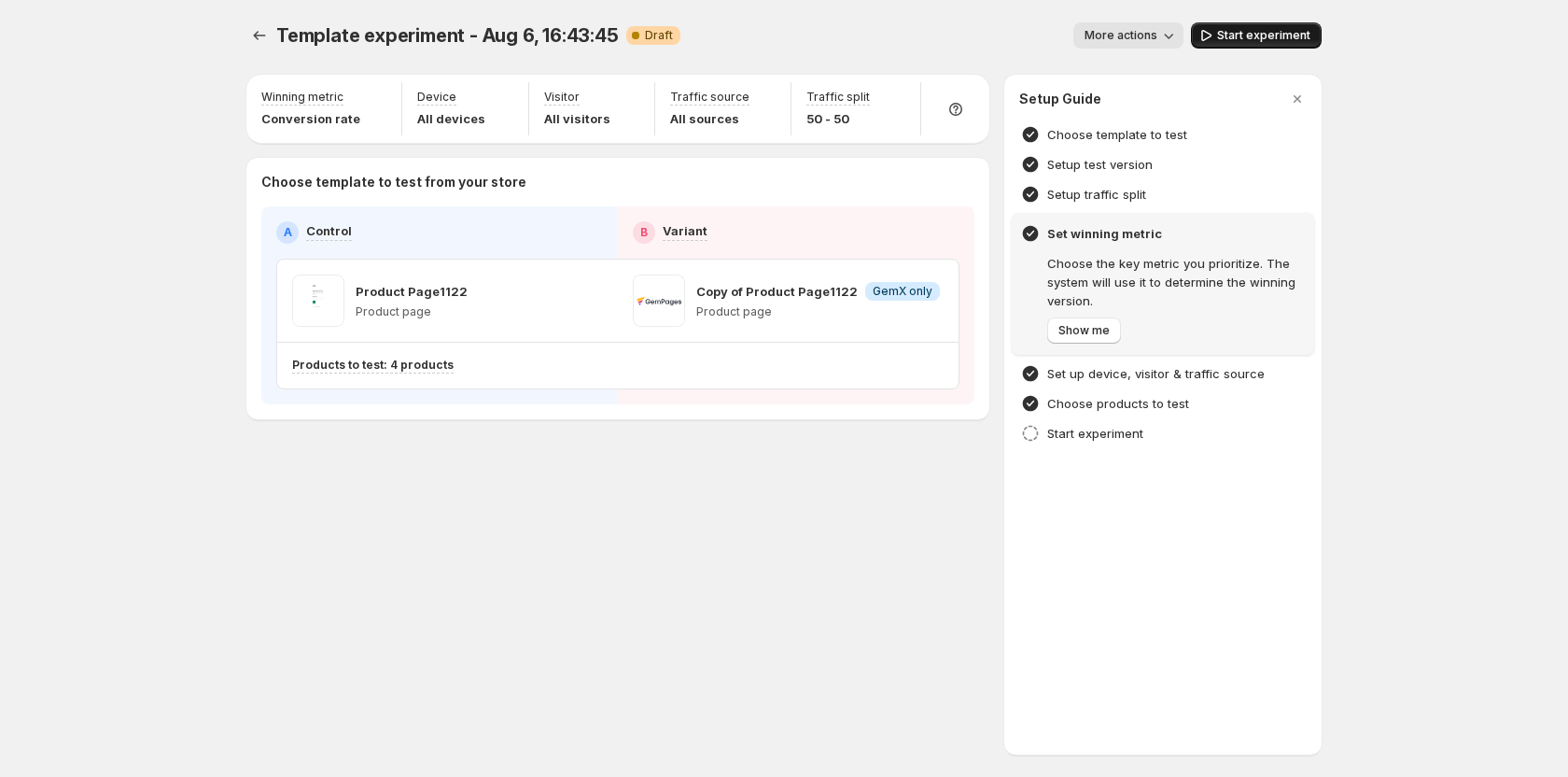 click on "Start experiment" at bounding box center (1264, 35) 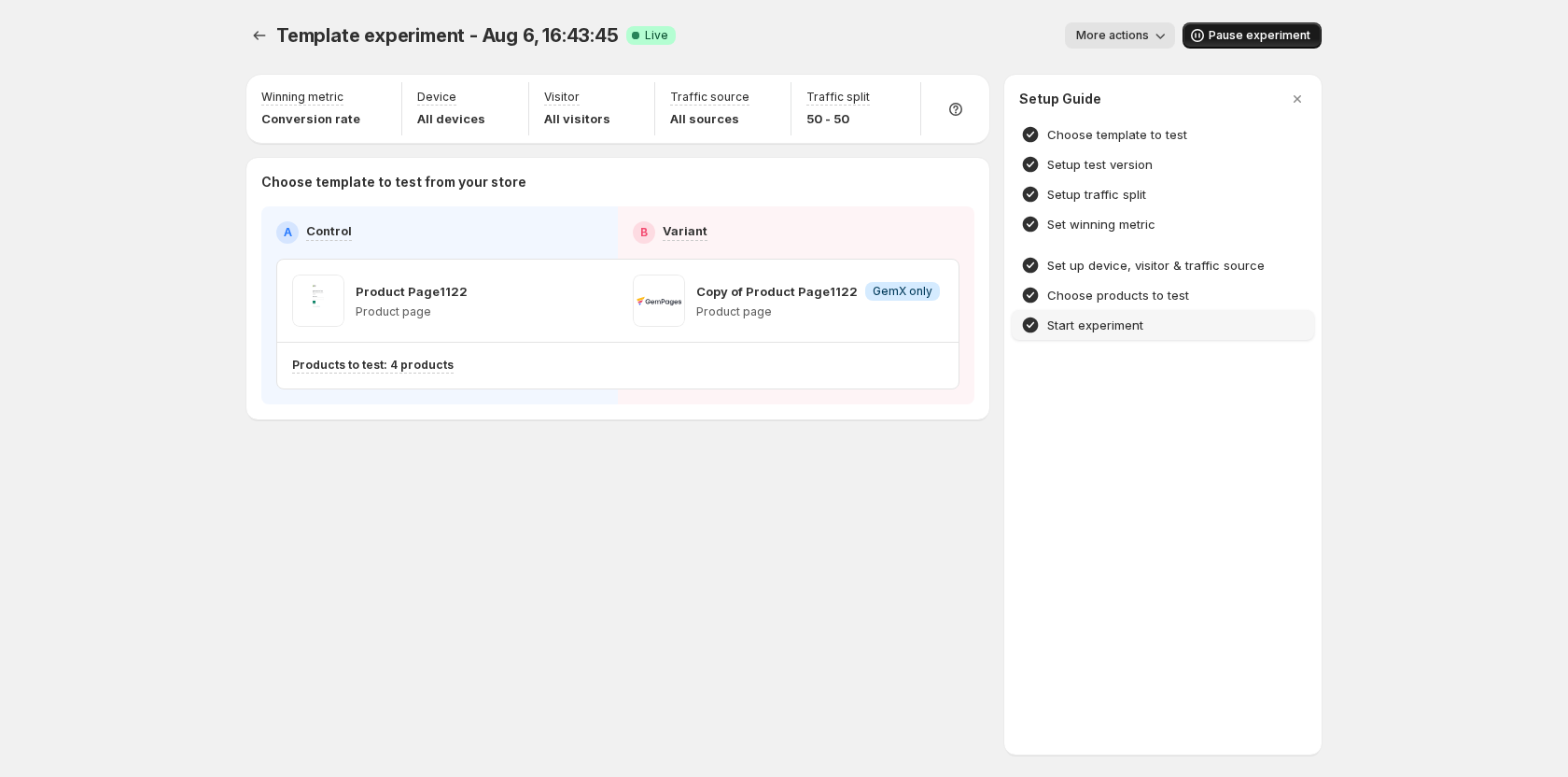 click on "Start experiment" at bounding box center [1095, 325] 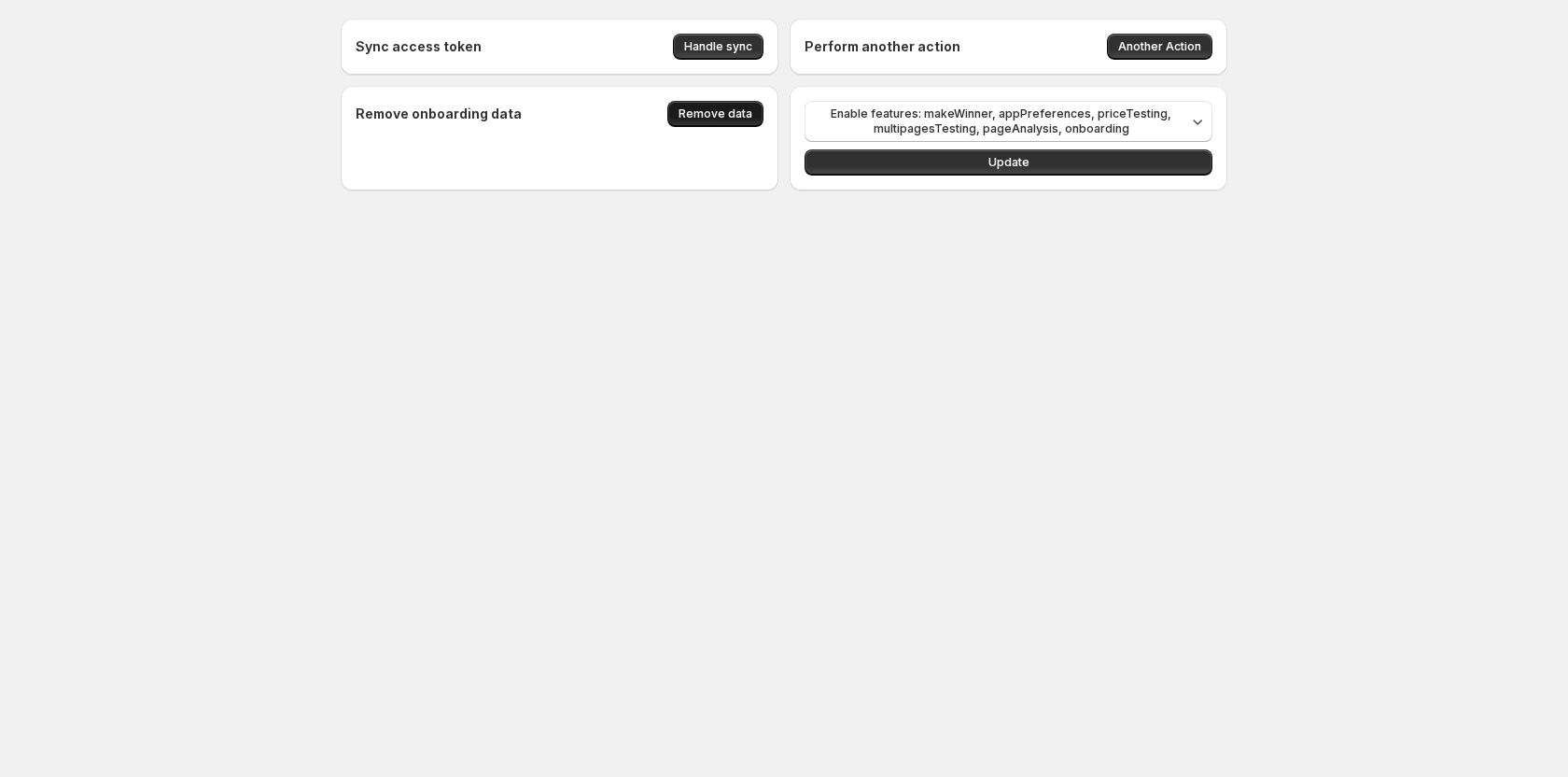 click on "Remove data" at bounding box center (715, 114) 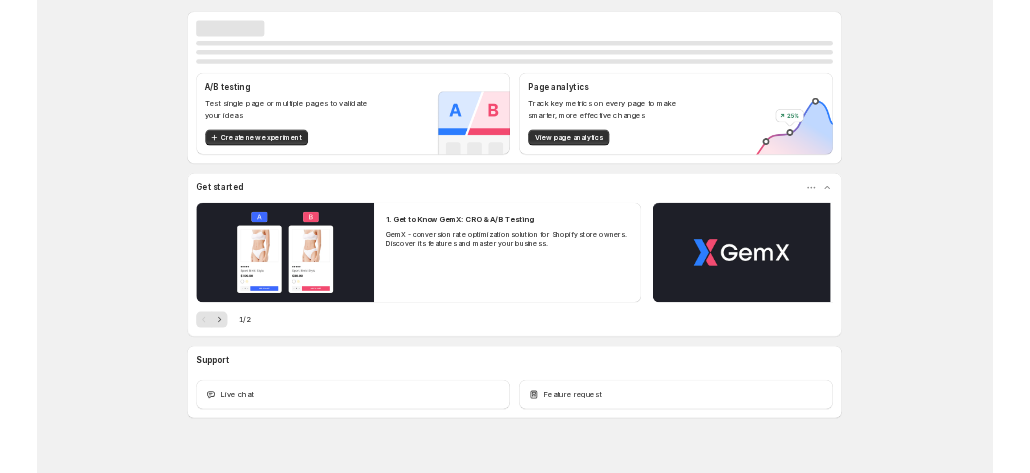 scroll, scrollTop: 0, scrollLeft: 0, axis: both 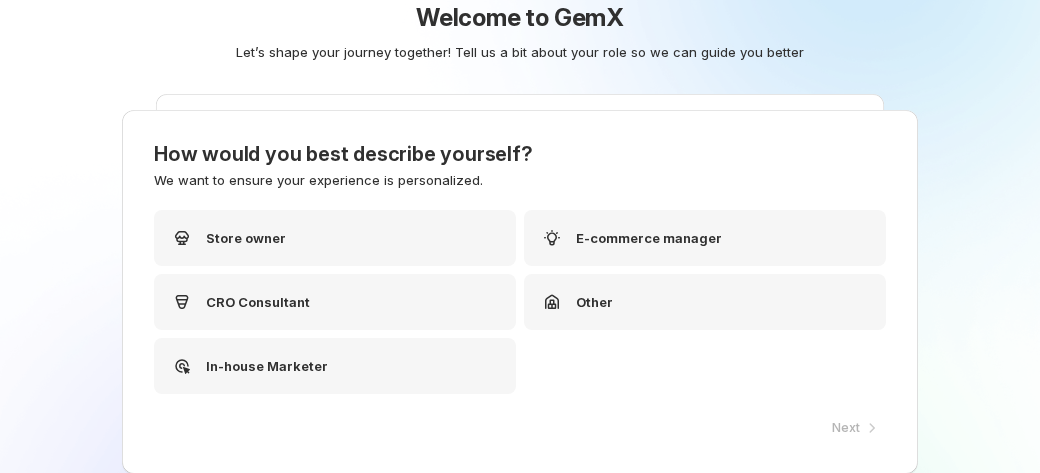 click on "Next" at bounding box center [853, 428] 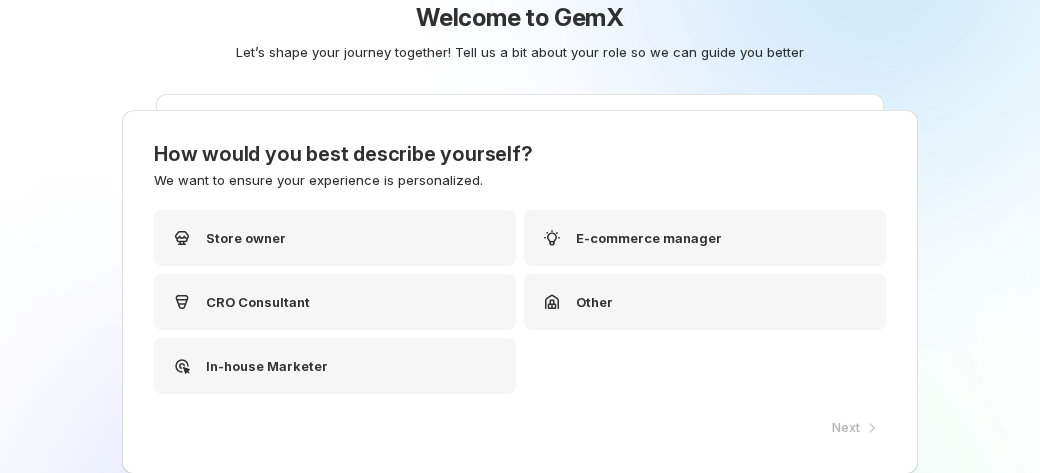 click on "Store owner E-commerce manager CRO Consultant Other In-house Marketer" at bounding box center [520, 302] 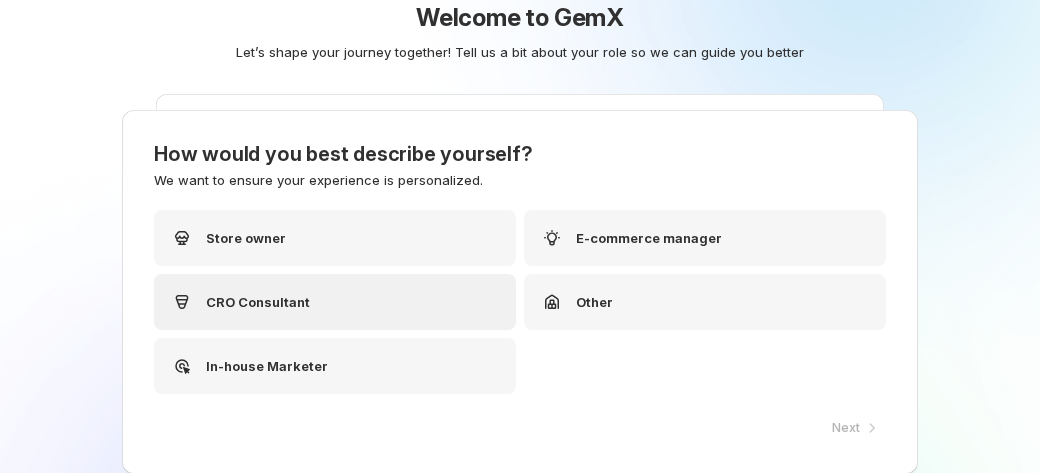 click on "CRO Consultant" at bounding box center [258, 302] 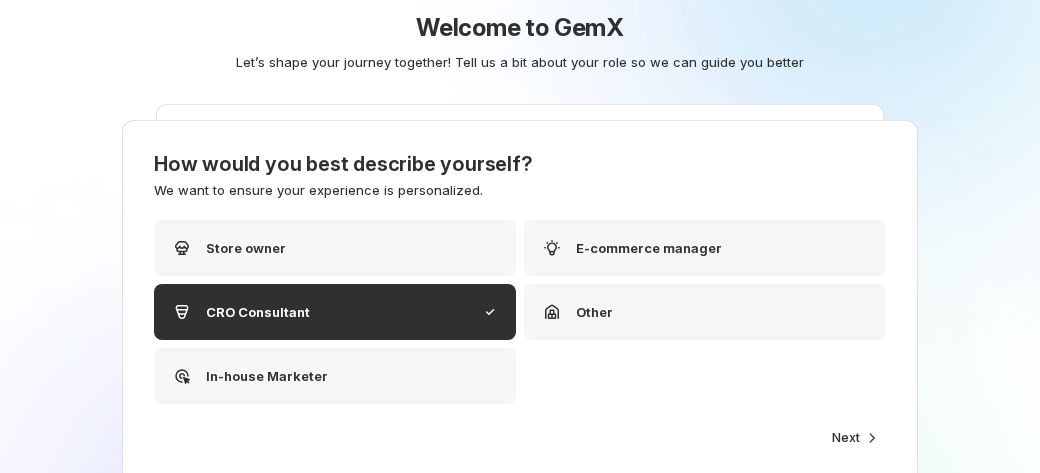 scroll, scrollTop: 30, scrollLeft: 0, axis: vertical 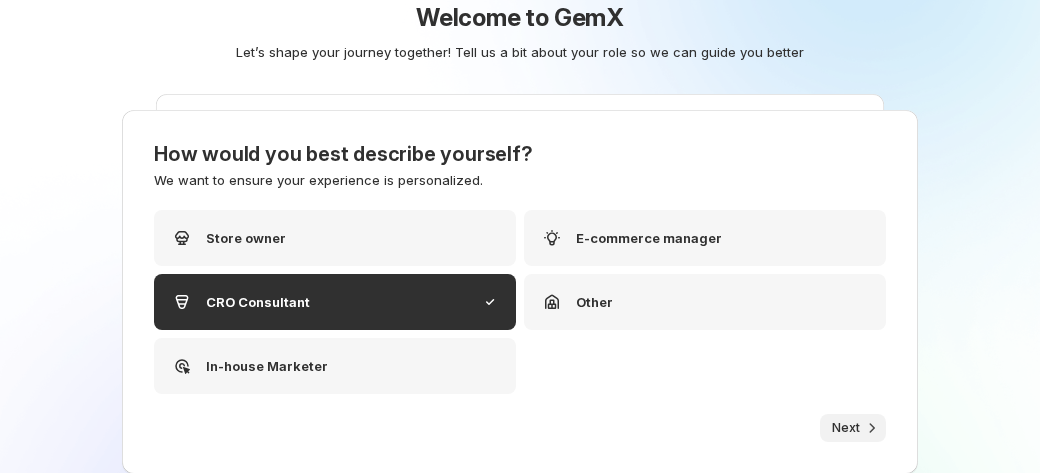 click on "Next" at bounding box center [846, 428] 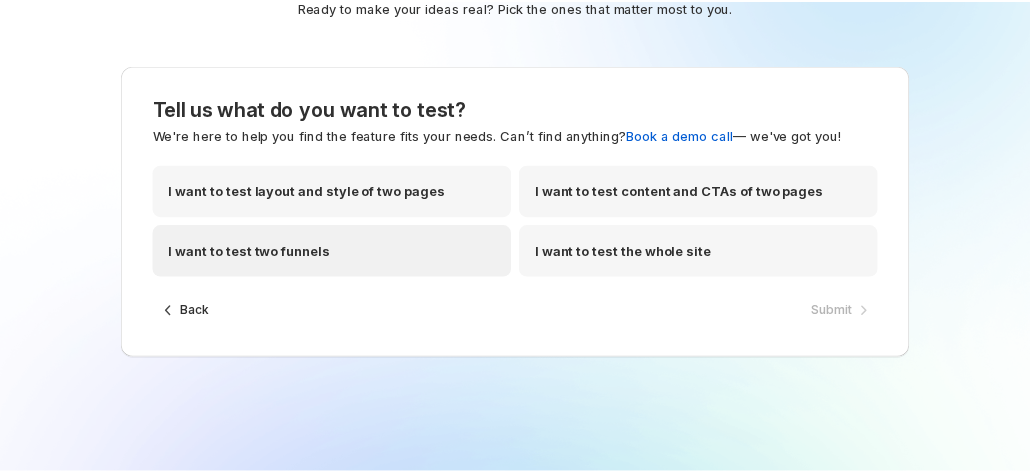 scroll, scrollTop: 100, scrollLeft: 0, axis: vertical 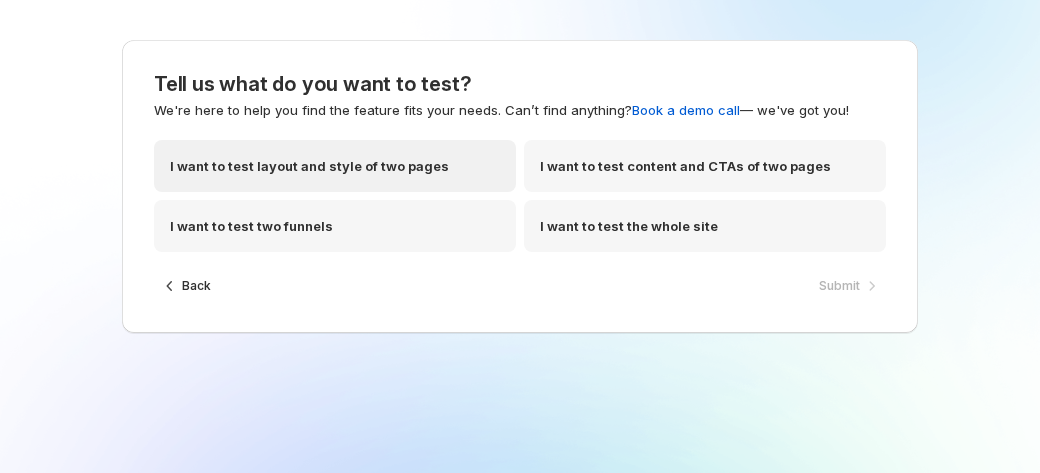 click on "I want to test layout and style of two pages" at bounding box center [309, 166] 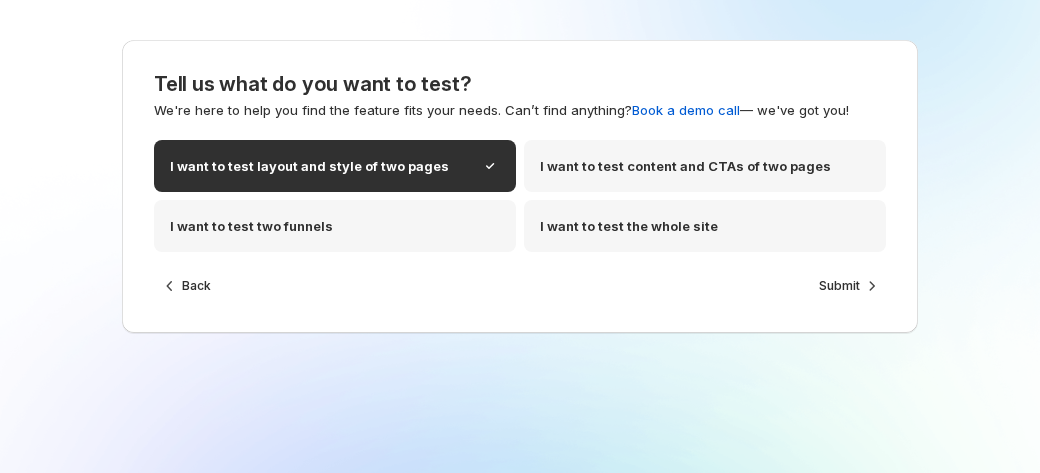 click on "I want to test layout and style of two pages I want to test content and CTAs of two pages I want to test two funnels I want to test the whole site" at bounding box center [520, 206] 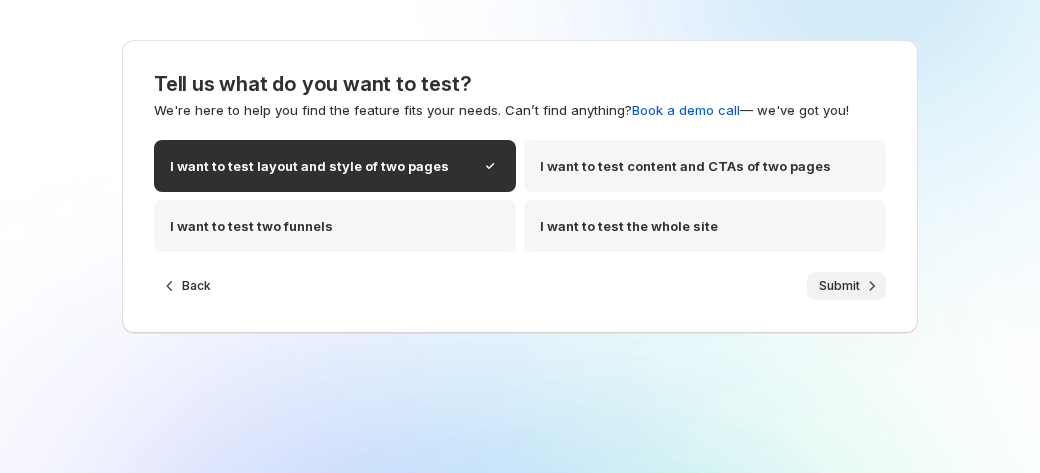 click on "Submit" at bounding box center [839, 286] 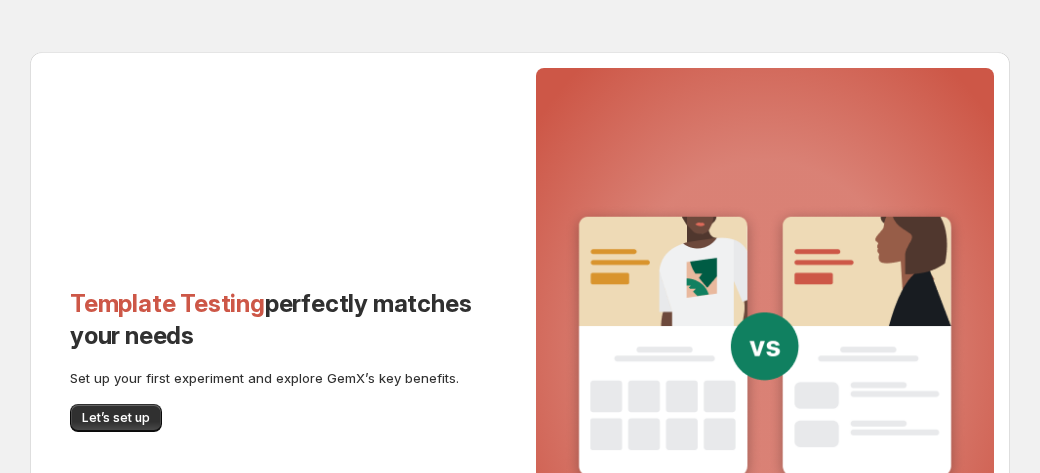 click on "Template Testing  perfectly matches your needs Set up your first experiment and explore GemX’s key benefits. Let’s set up I’ll explore on my own" at bounding box center (275, 352) 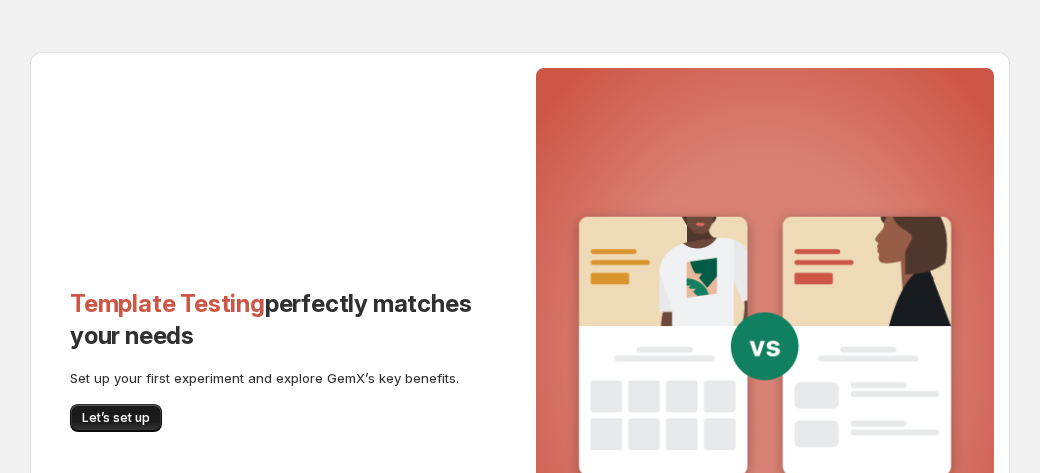 click on "Let’s set up" at bounding box center (116, 418) 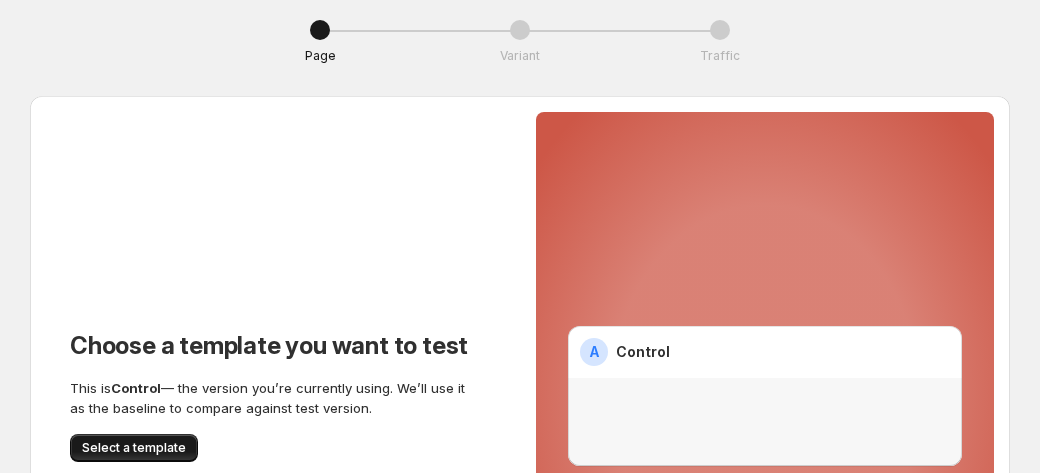click on "Select a template" at bounding box center (134, 448) 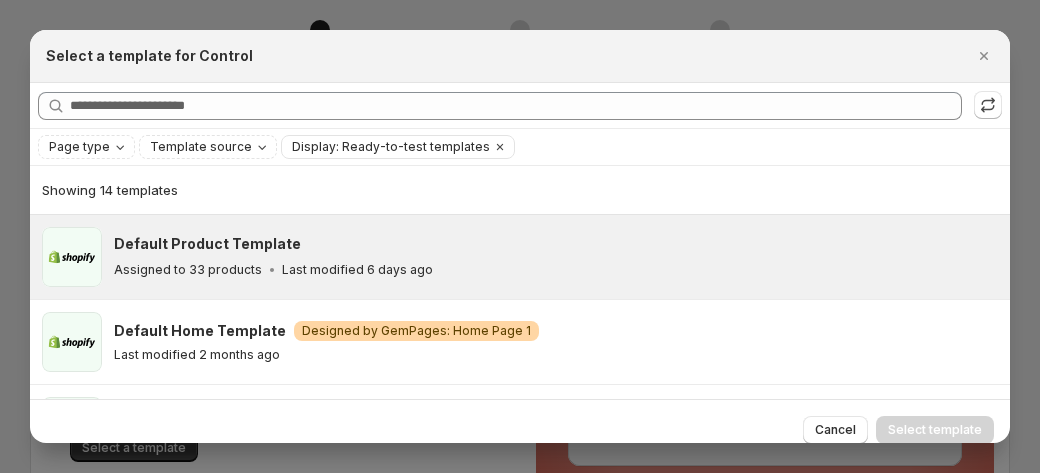 click on "Assigned to 33 products Last modified 6 days ago" at bounding box center [553, 270] 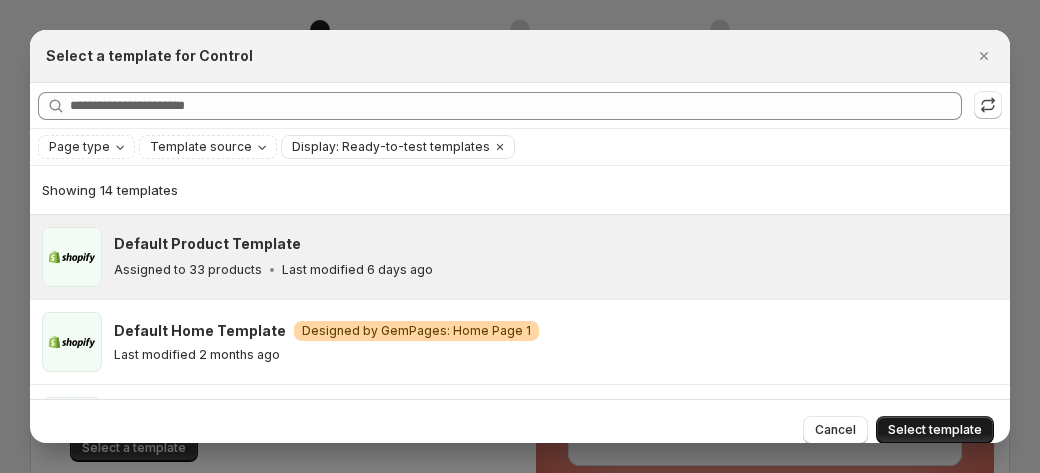 click on "Select template" at bounding box center [935, 430] 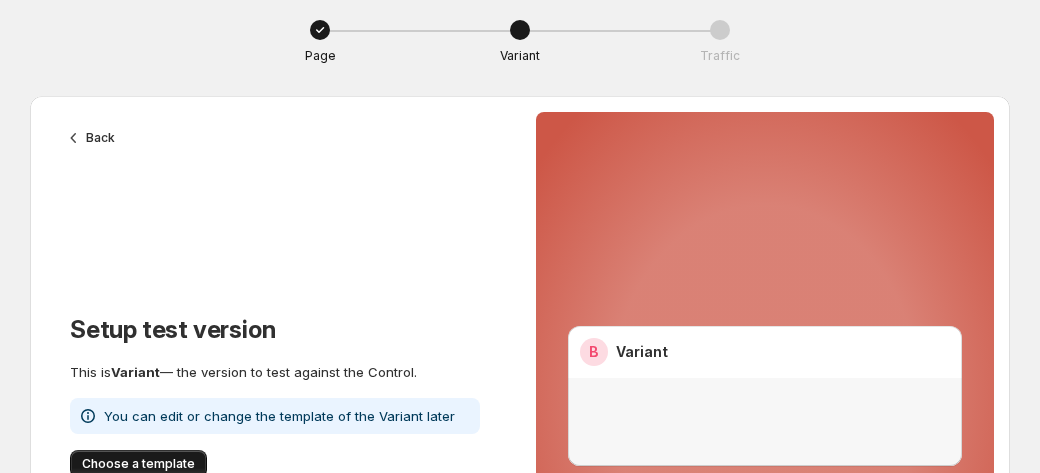 click on "Choose a template" at bounding box center [138, 464] 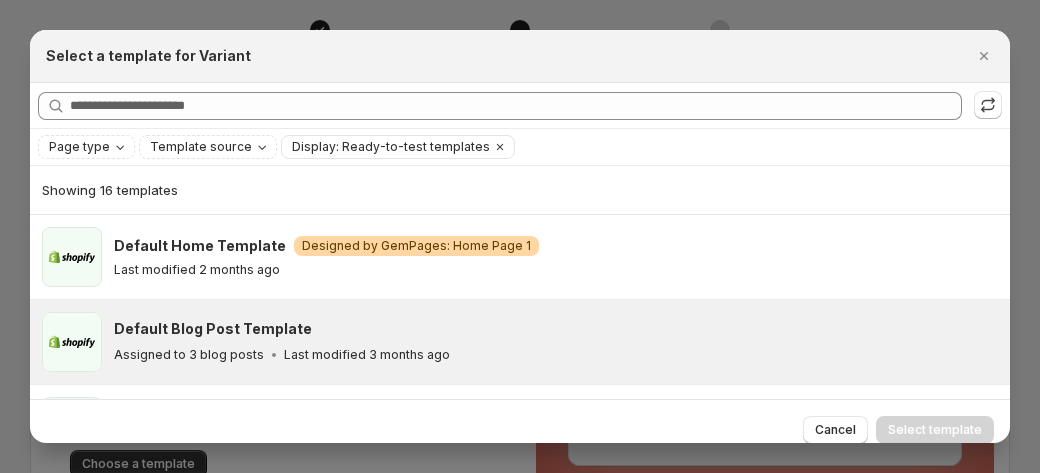 click on "Last modified 3 months ago" at bounding box center (367, 355) 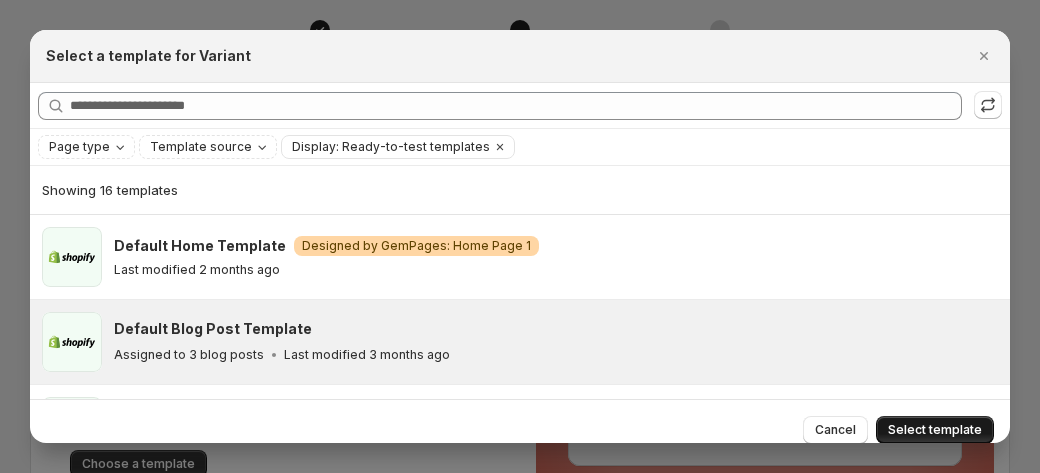 click on "Select template" at bounding box center [935, 430] 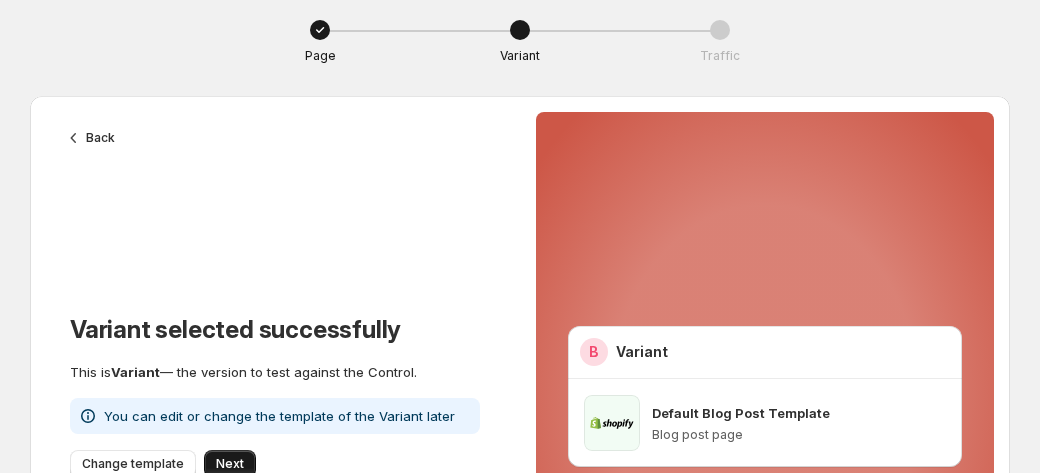 click on "Next" at bounding box center [230, 464] 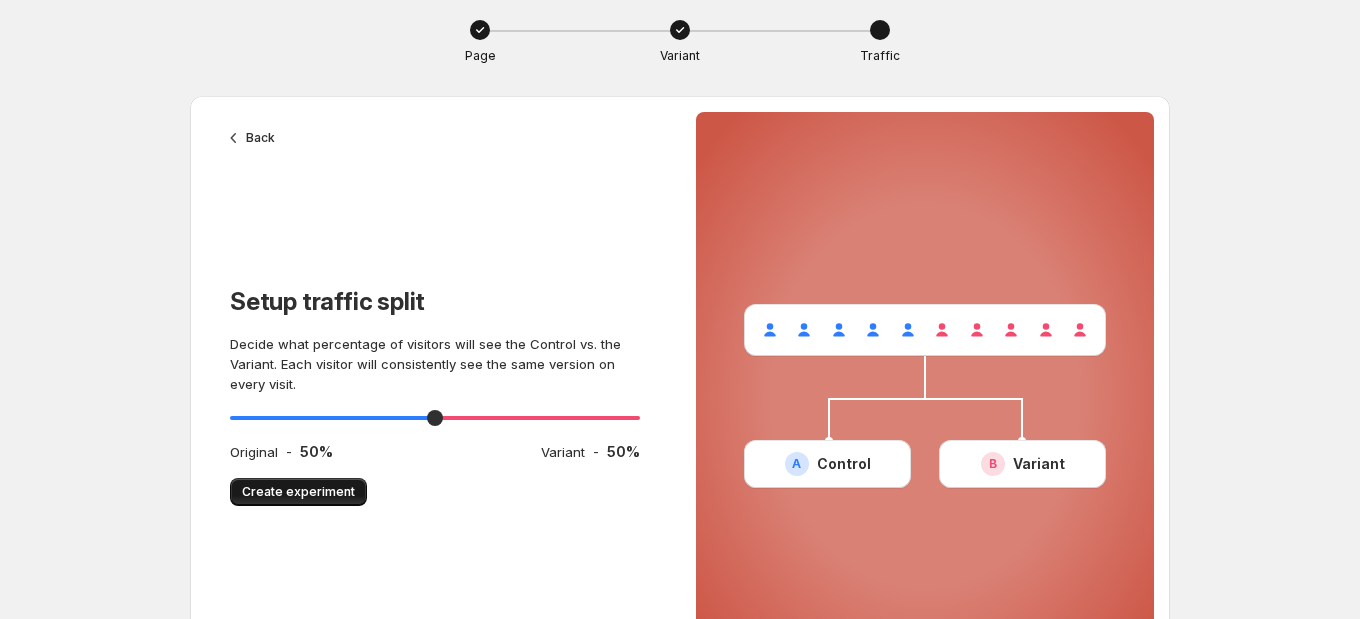 click on "Create experiment" at bounding box center (298, 492) 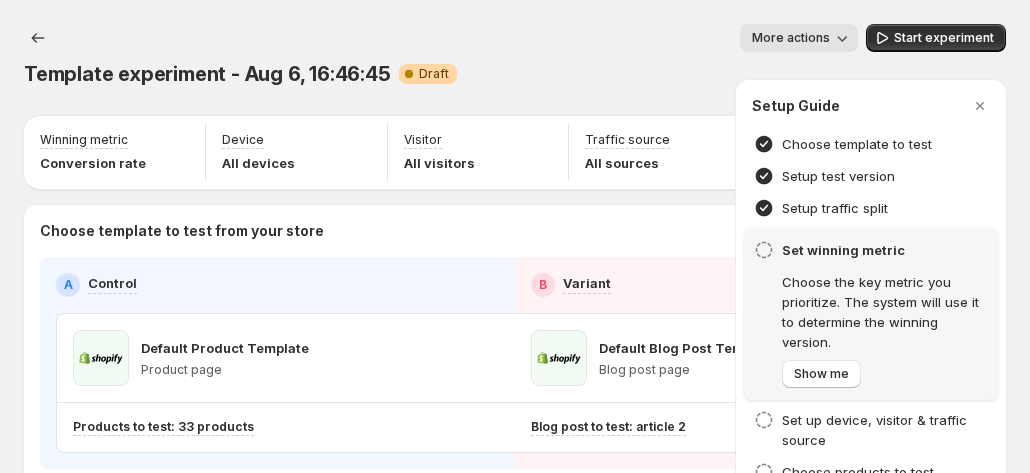click on "Template experiment - Aug 6, 16:46:45. This page is ready Template experiment - Aug 6, 16:46:45 Warning Complete Draft More actions More actions More actions Start experiment" at bounding box center (515, 56) 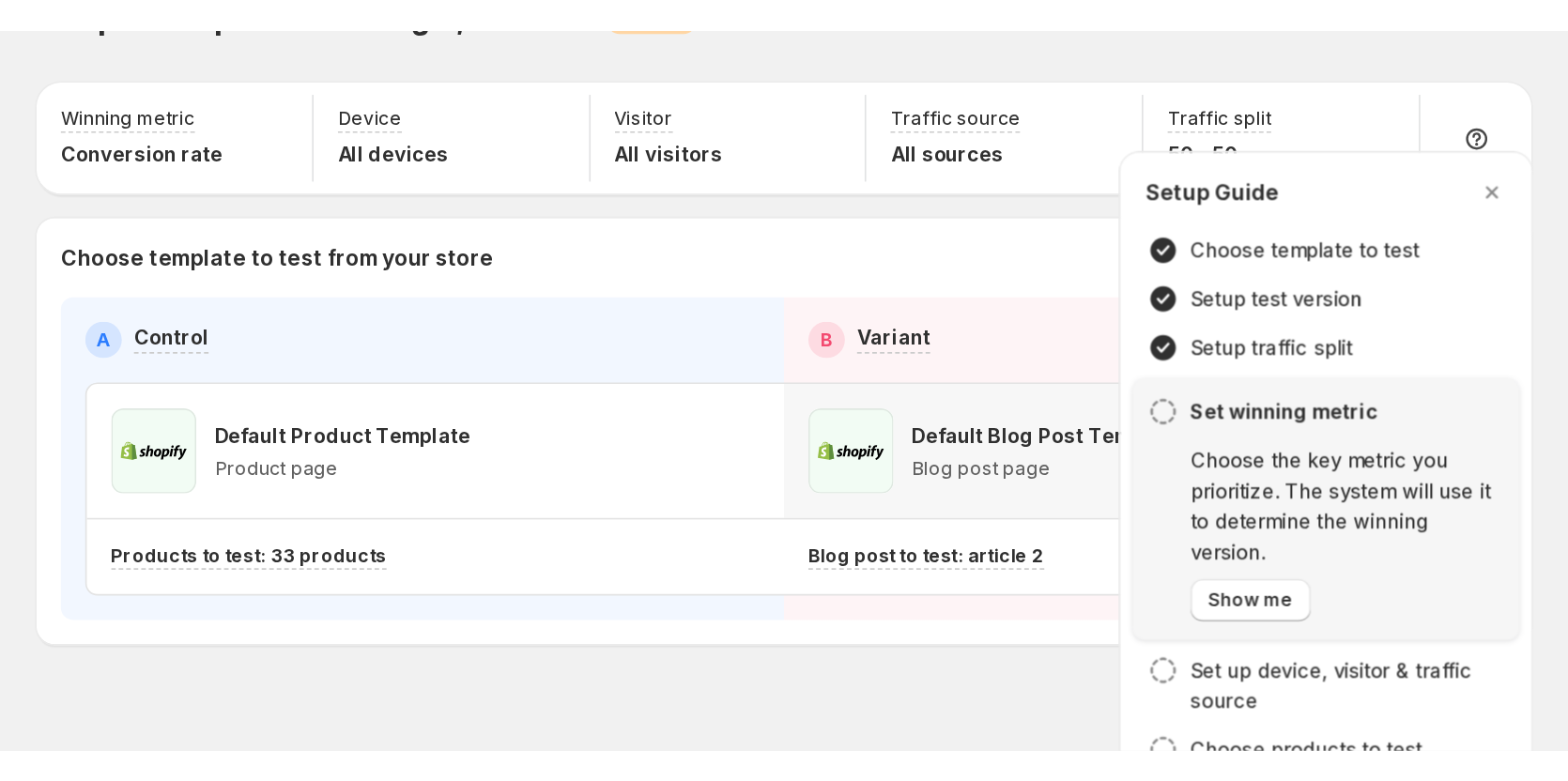 scroll, scrollTop: 0, scrollLeft: 0, axis: both 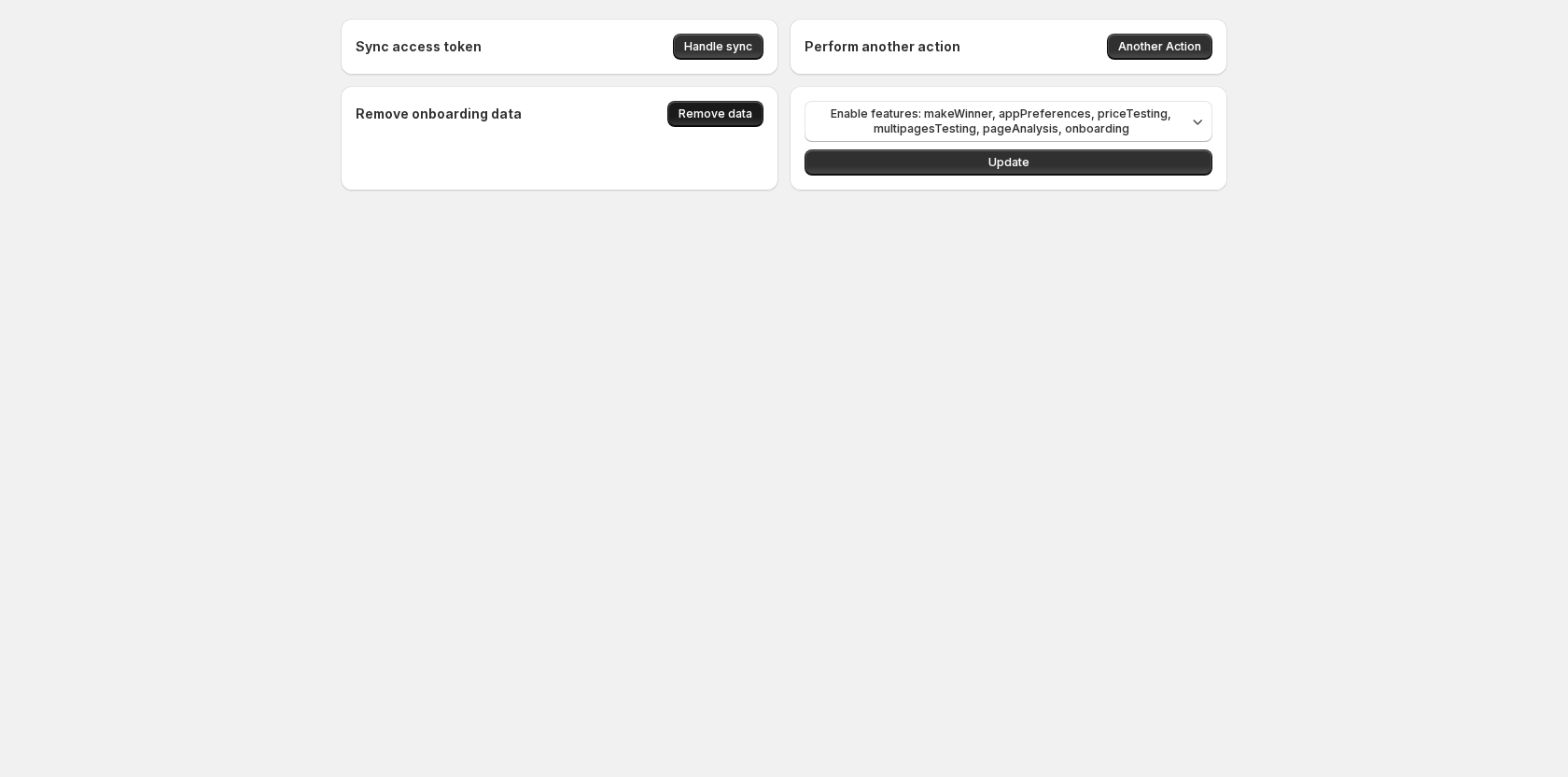 click on "Remove data" at bounding box center [715, 114] 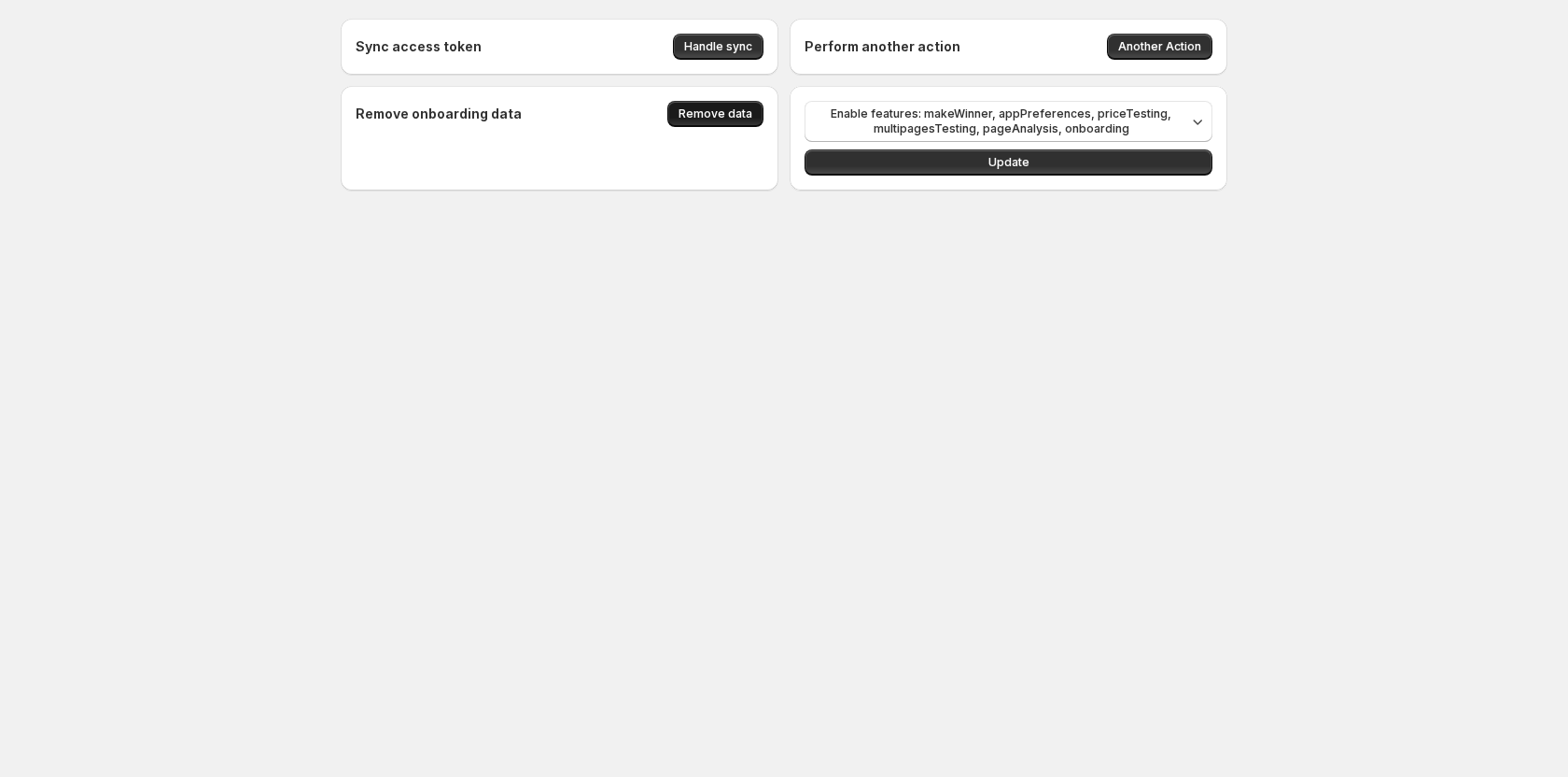 click on "Remove data" at bounding box center (715, 114) 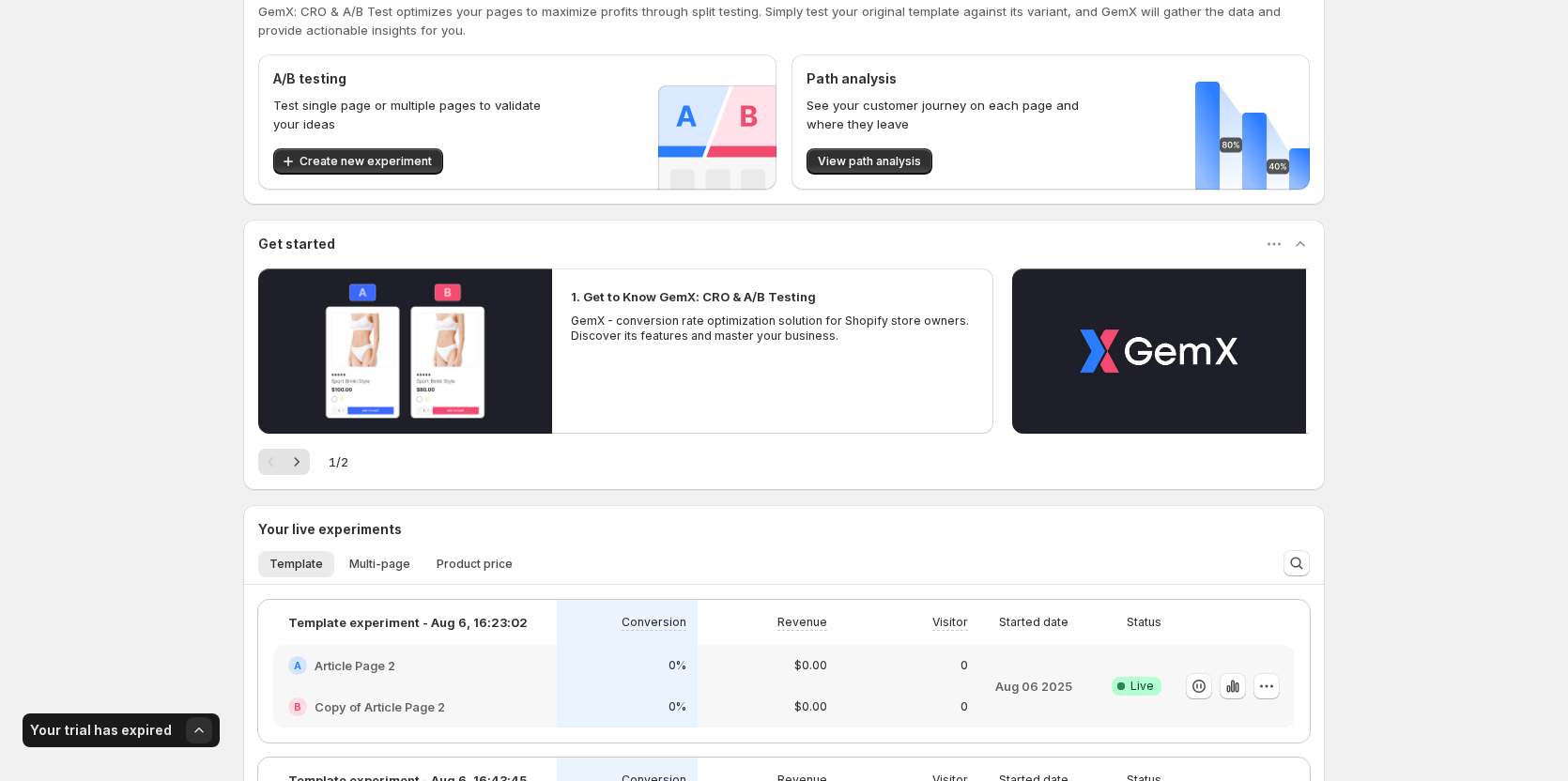 scroll, scrollTop: 0, scrollLeft: 0, axis: both 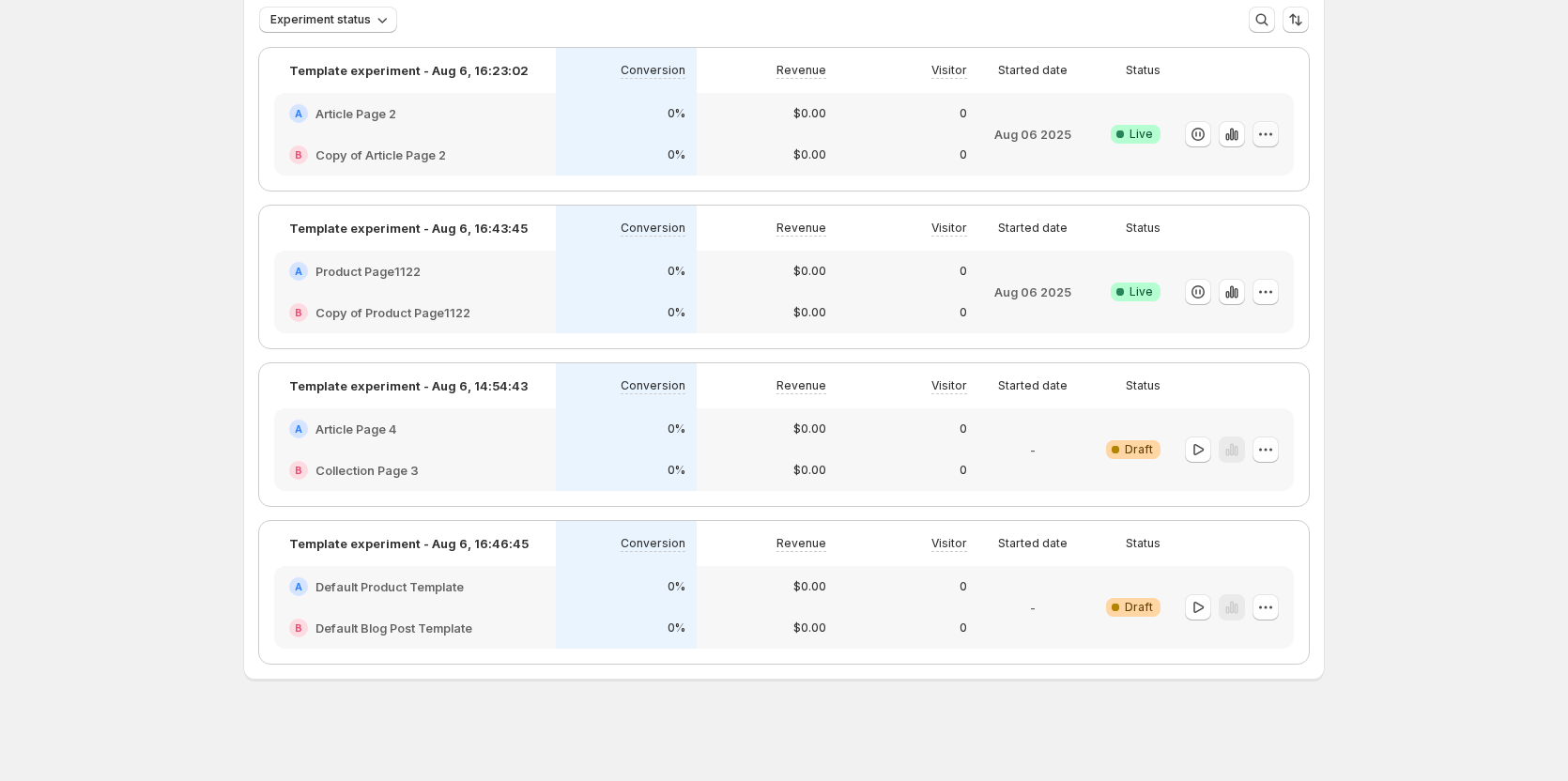 click 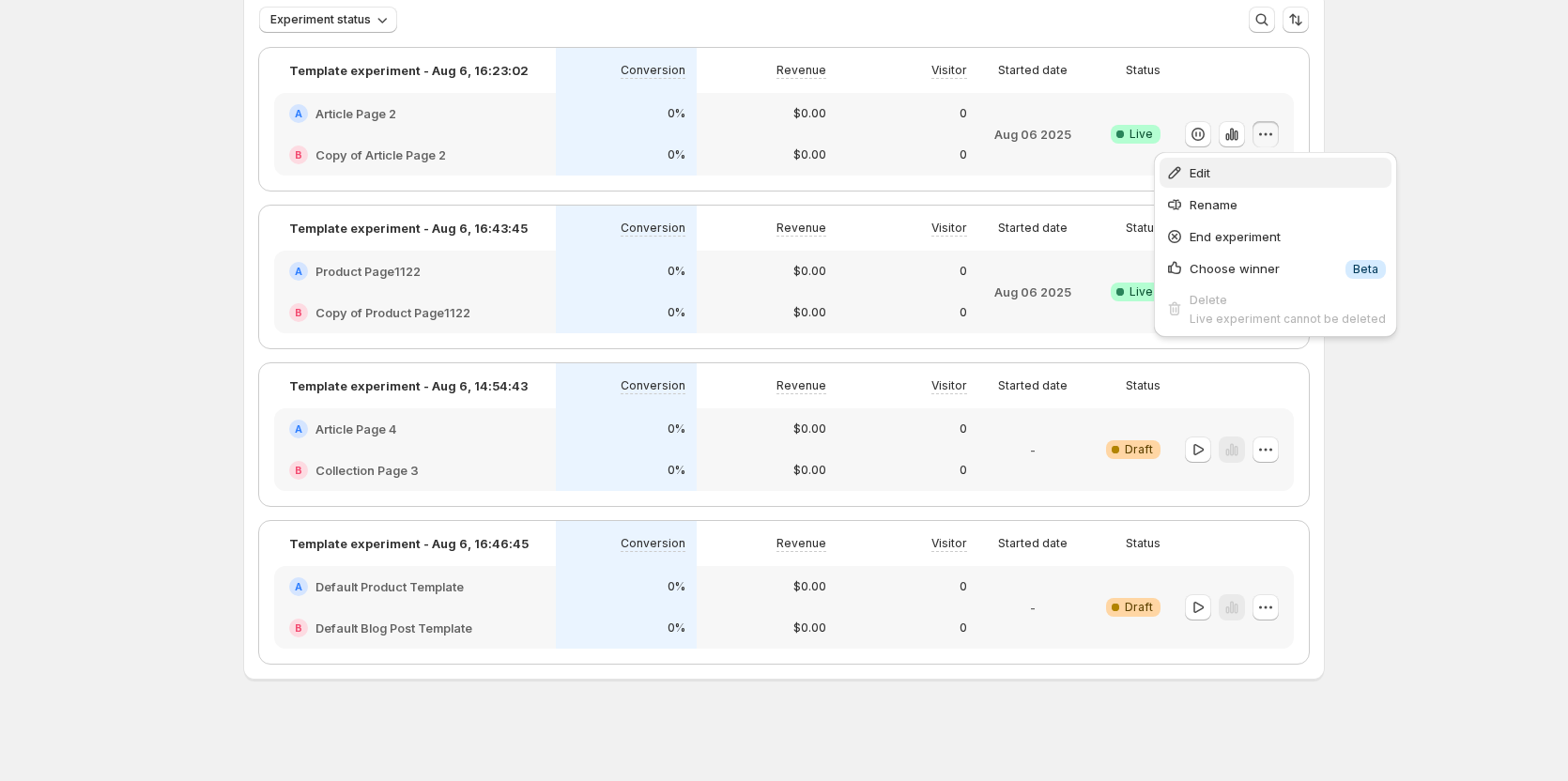 click on "Edit" at bounding box center (1287, 173) 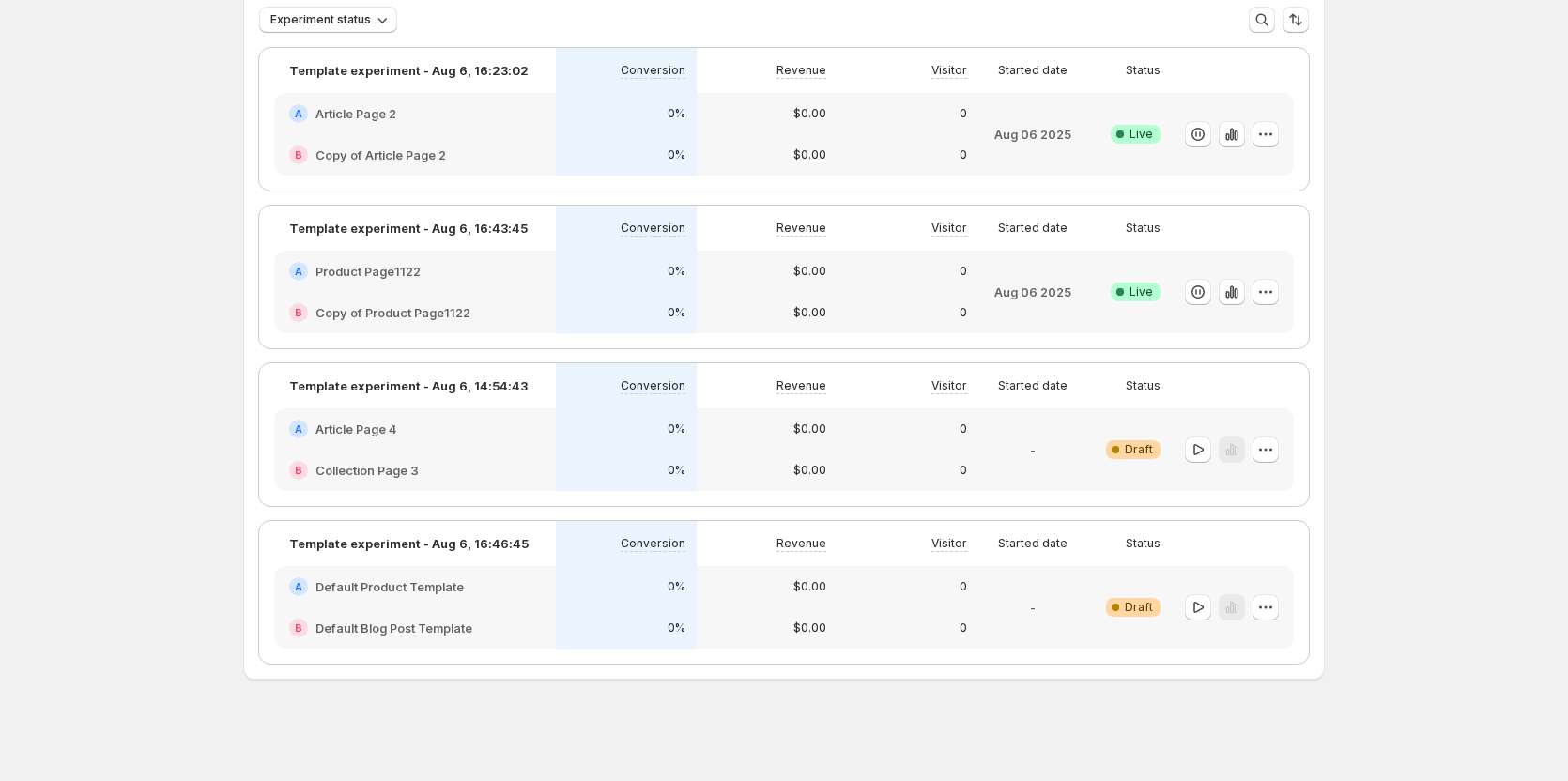 scroll, scrollTop: 0, scrollLeft: 0, axis: both 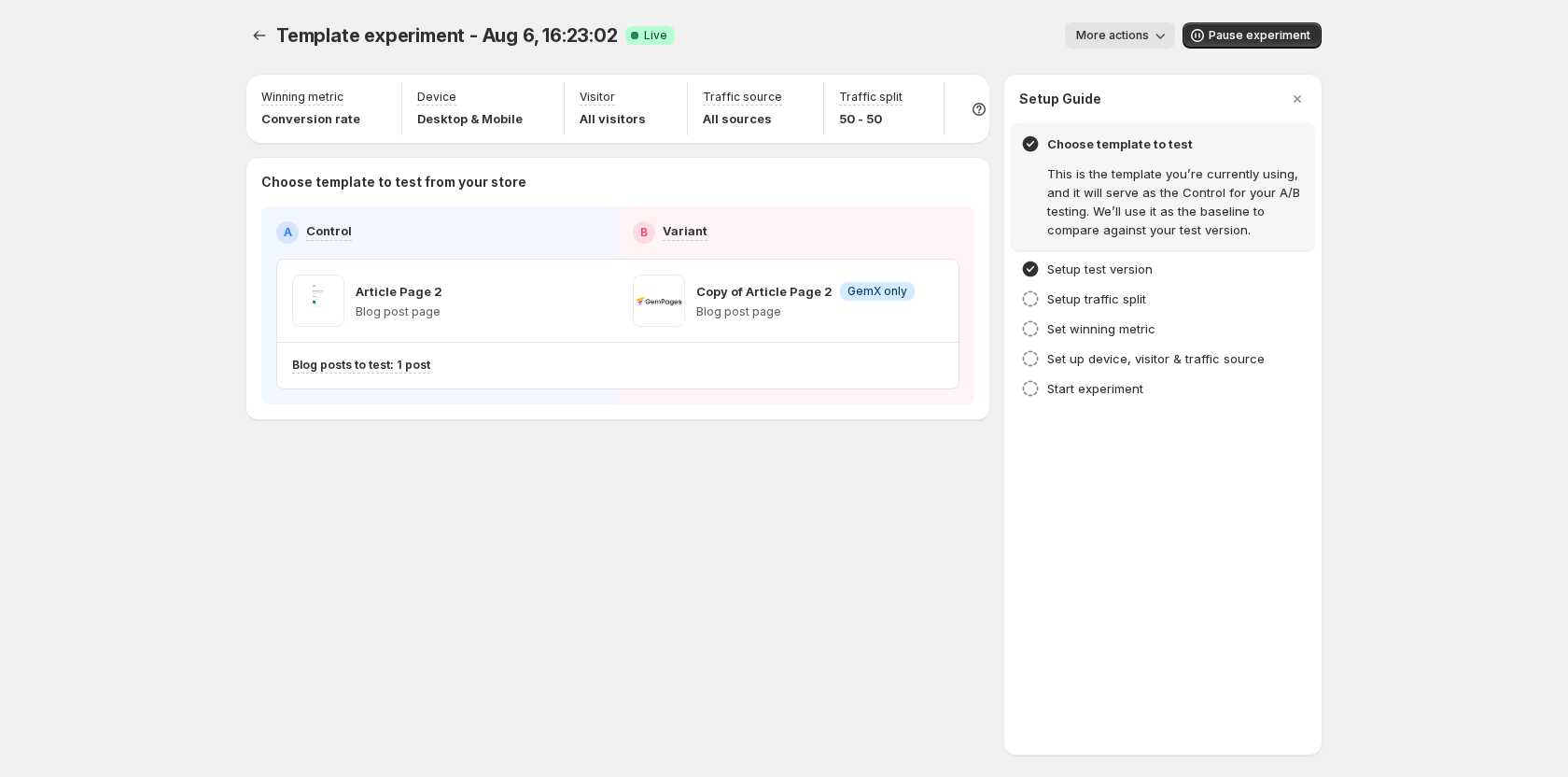 click on "Template experiment - Aug 6, 16:23:02. This page is ready Template experiment - Aug 6, 16:23:02 Success Complete Live More actions More actions More actions Pause experiment Winning metric Conversion rate Device Desktop & Mobile Visitor All visitors Traffic source All sources Traffic split 50 - 50 Choose template to test from your store A Control B Variant Article Page 2 Blog post page Copy of Article Page 2 Info GemX only Blog post page Blog posts to test: 1 post Setup Guide Choose template to test This is the template you’re currently using, and it will serve as the Control for your A/B testing. We’ll use it as the baseline to compare against your test version. Setup test version Setup traffic split Set winning metric Set up device, visitor & traffic source Start experiment" at bounding box center (784, 260) 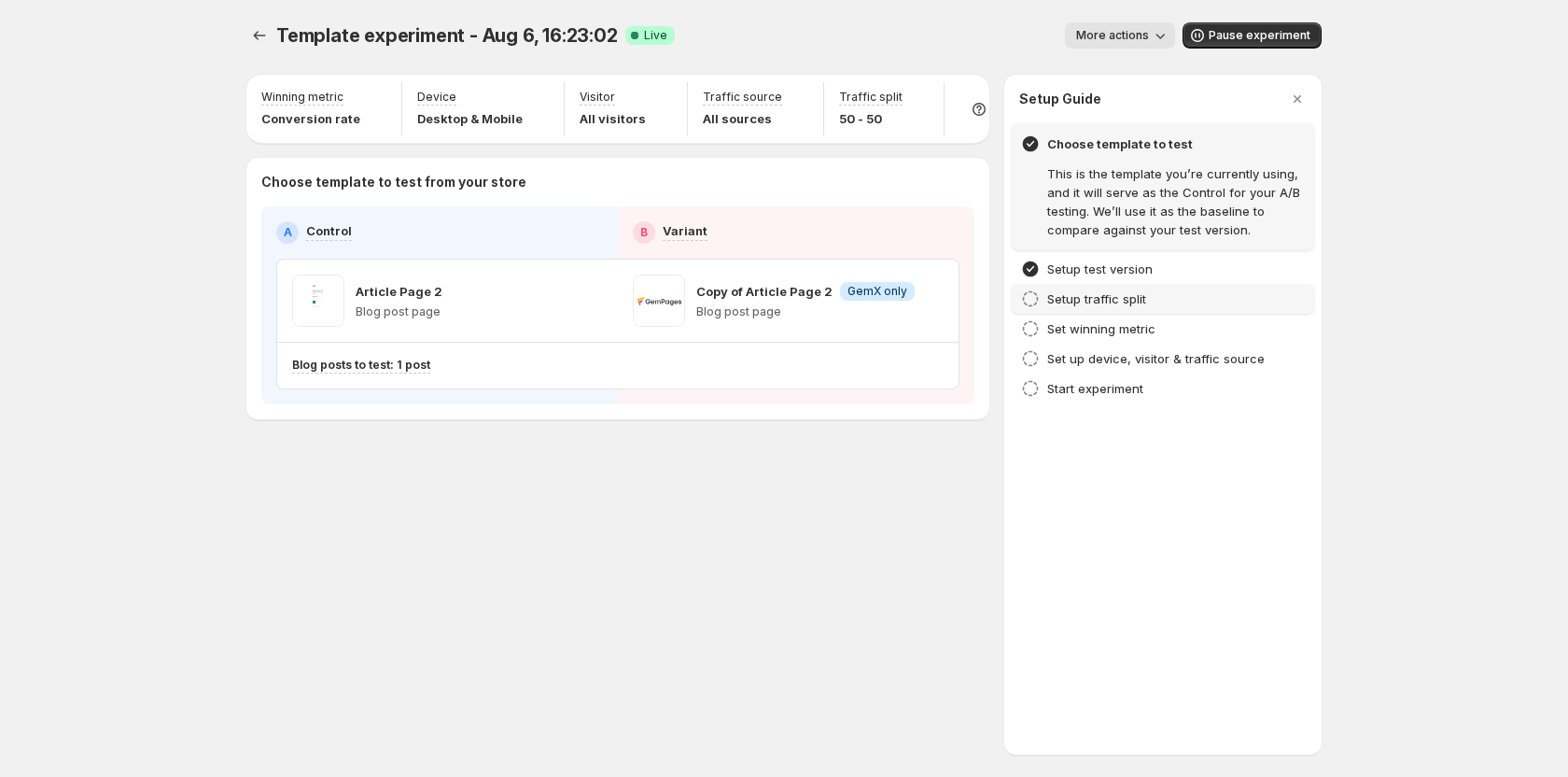 click on "Setup traffic split" at bounding box center (1097, 299) 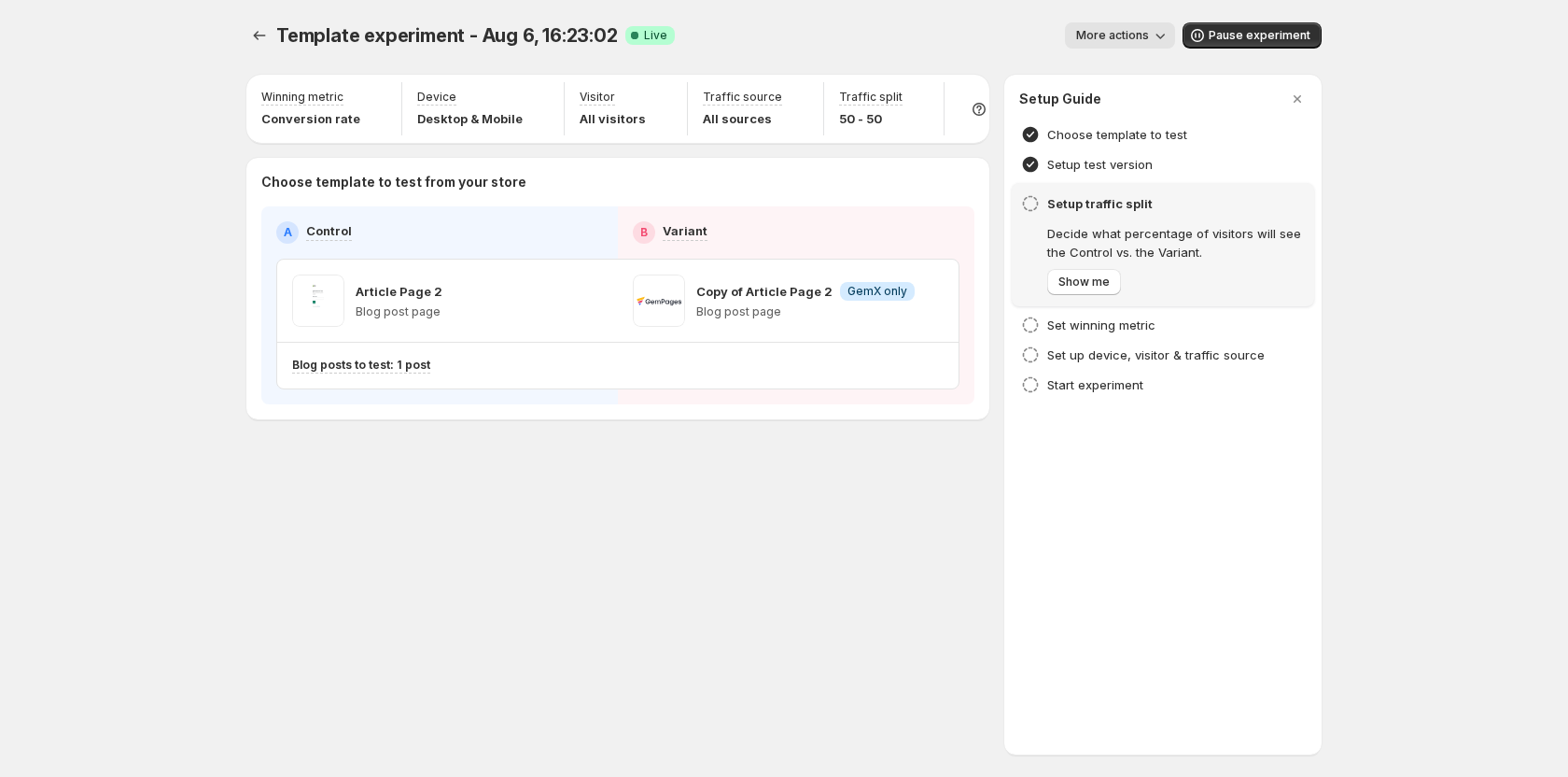 click on "Template experiment - Aug 6, 16:23:02. This page is ready Template experiment - Aug 6, 16:23:02 Success Complete Live More actions More actions More actions Pause experiment Winning metric Conversion rate Device Desktop & Mobile Visitor All visitors Traffic source All sources Traffic split 50 - 50 Choose template to test from your store A Control B Variant Article Page 2 Blog post page Copy of Article Page 2 Info GemX only Blog post page Blog posts to test: 1 post Setup Guide Choose template to test Setup test version Setup traffic split Decide what percentage of visitors will see the Control vs. the Variant. Show me Set winning metric Set up device, visitor & traffic source Start experiment" at bounding box center (784, 260) 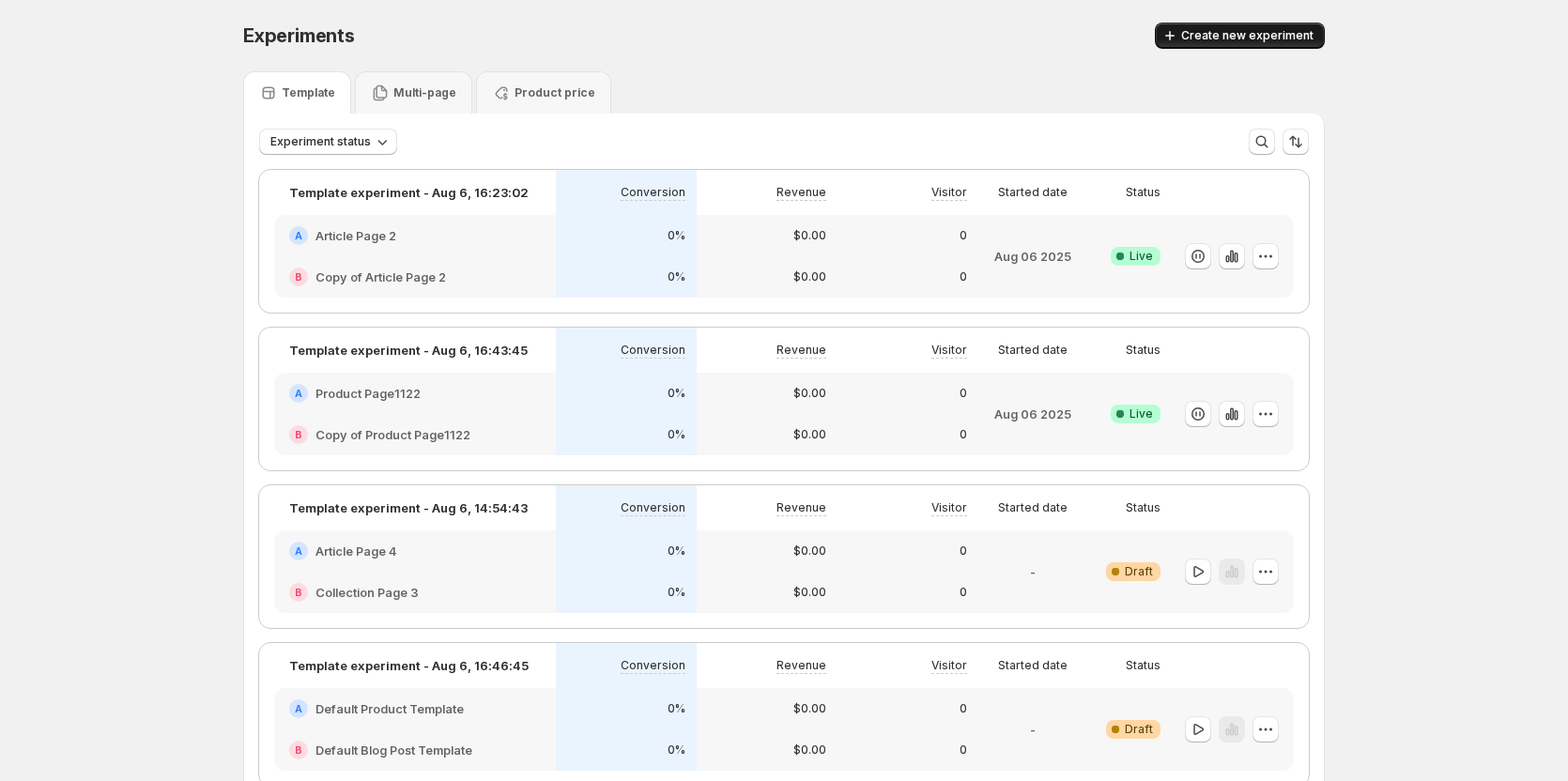 click on "Create new experiment" at bounding box center (1239, 36) 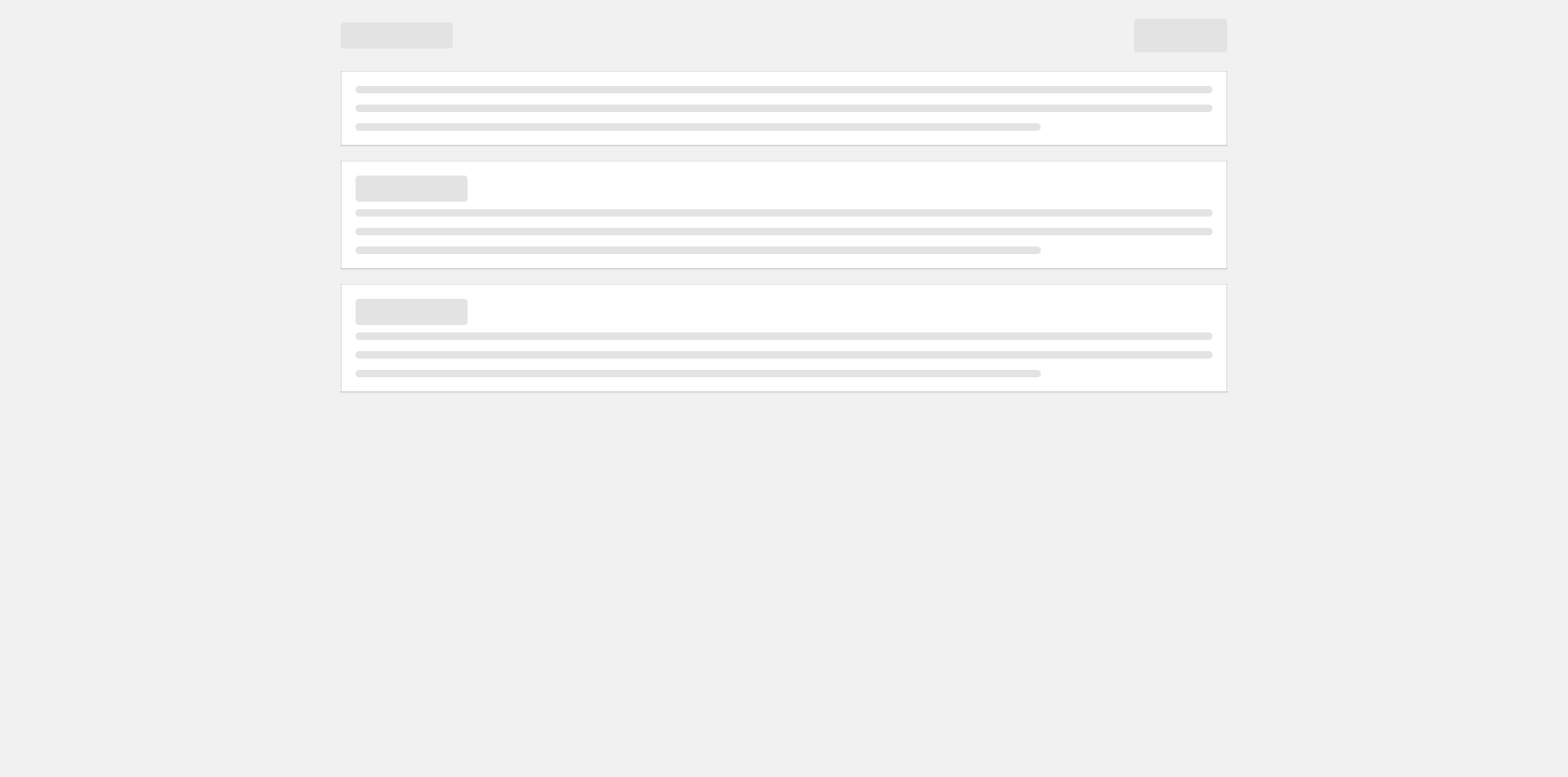 scroll, scrollTop: 0, scrollLeft: 0, axis: both 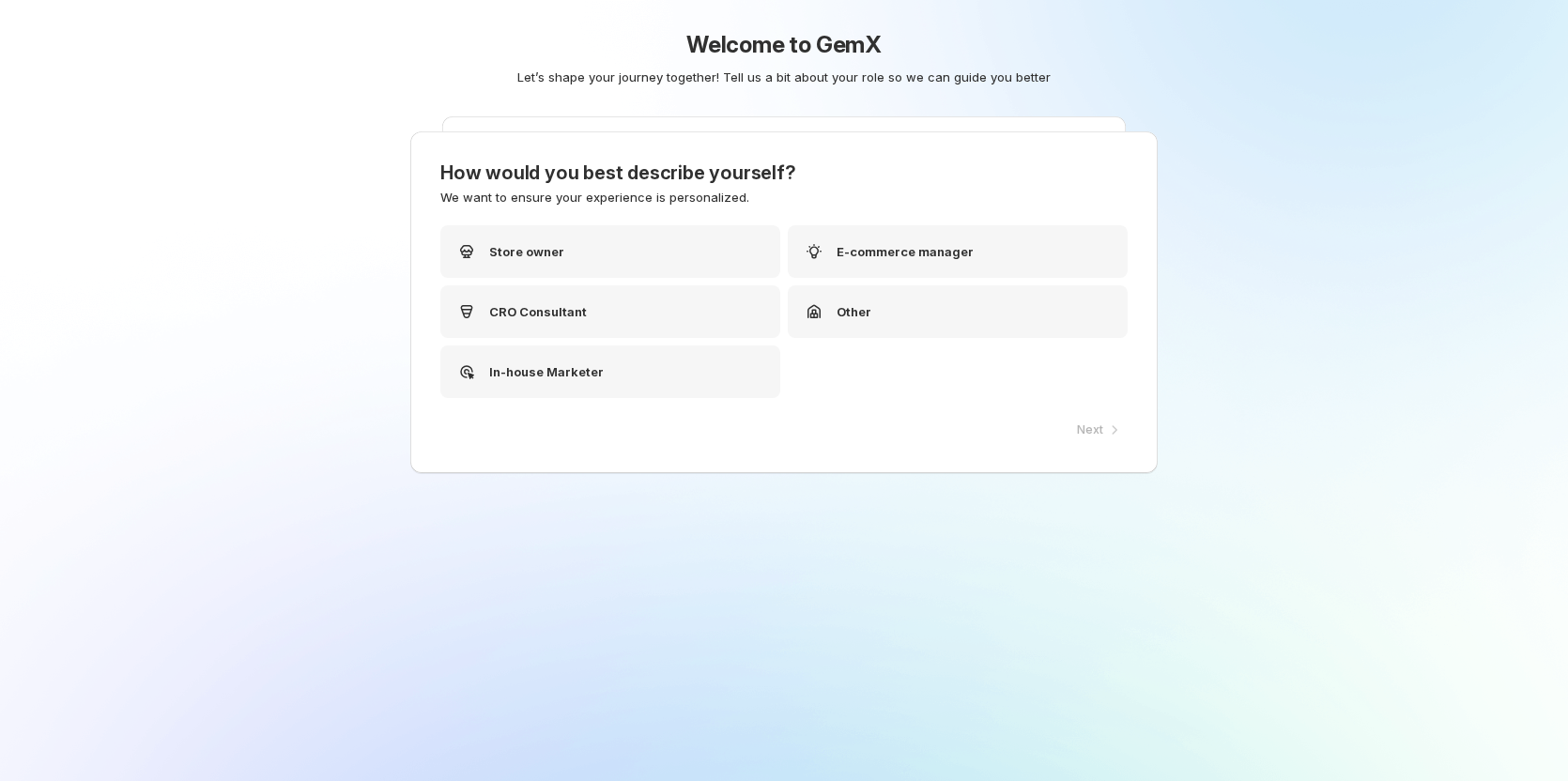 click on "Welcome to GemX Let’s shape your journey together! Tell us a bit about your role so we can guide you better How would you best describe yourself? We want to ensure your experience is personalized. Store owner E-commerce manager CRO Consultant Other In-house Marketer Next Tell us what do you want to test? We're here to help you find the feature fits your needs. Can’t find anything?  Book a demo call  — we've got you! I want to test layout and style of two pages I want to test content and CTAs of two pages I want to test two funnels I want to test the whole site Submit" at bounding box center [784, 103] 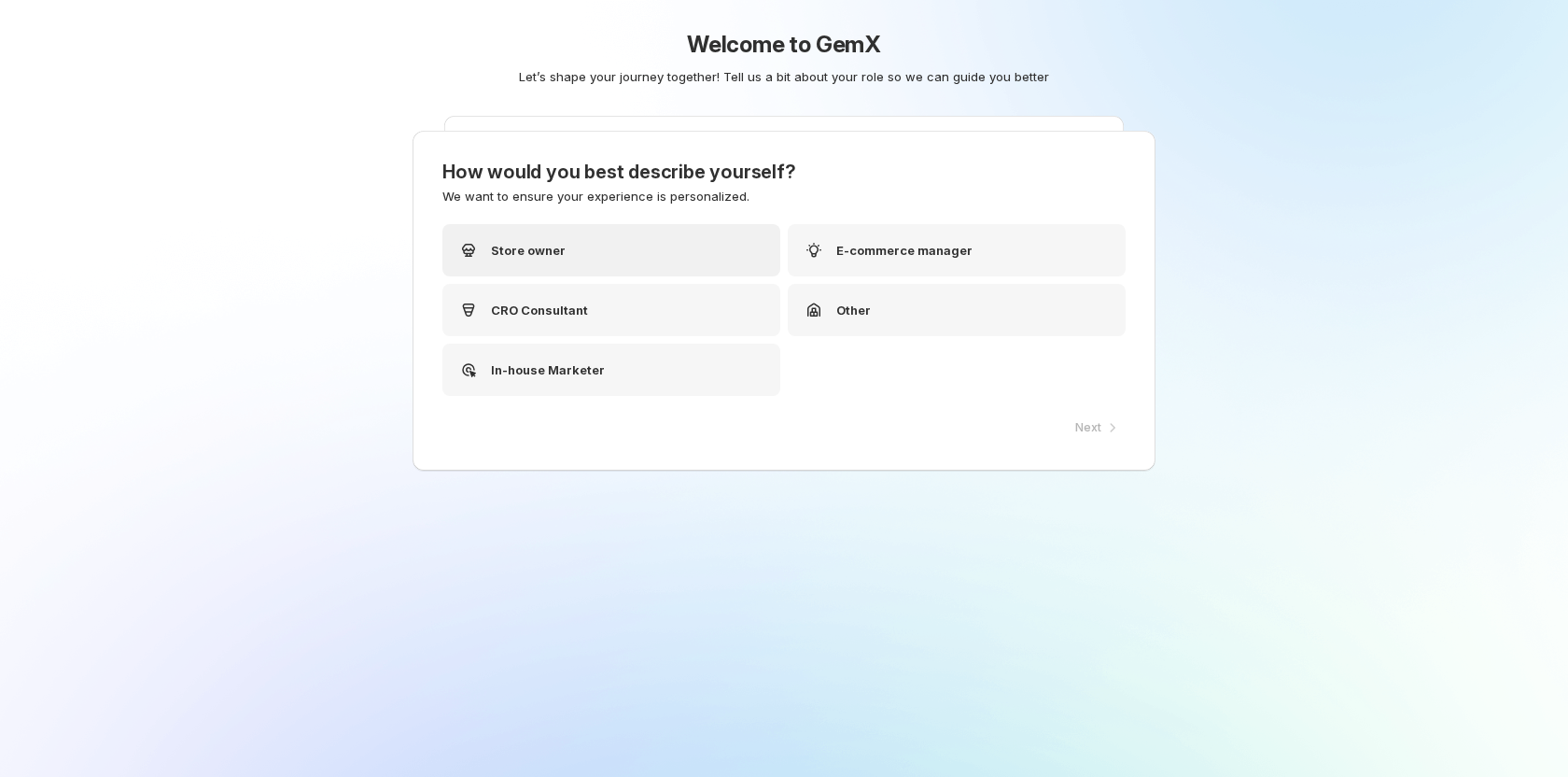 click on "Store owner" at bounding box center [611, 250] 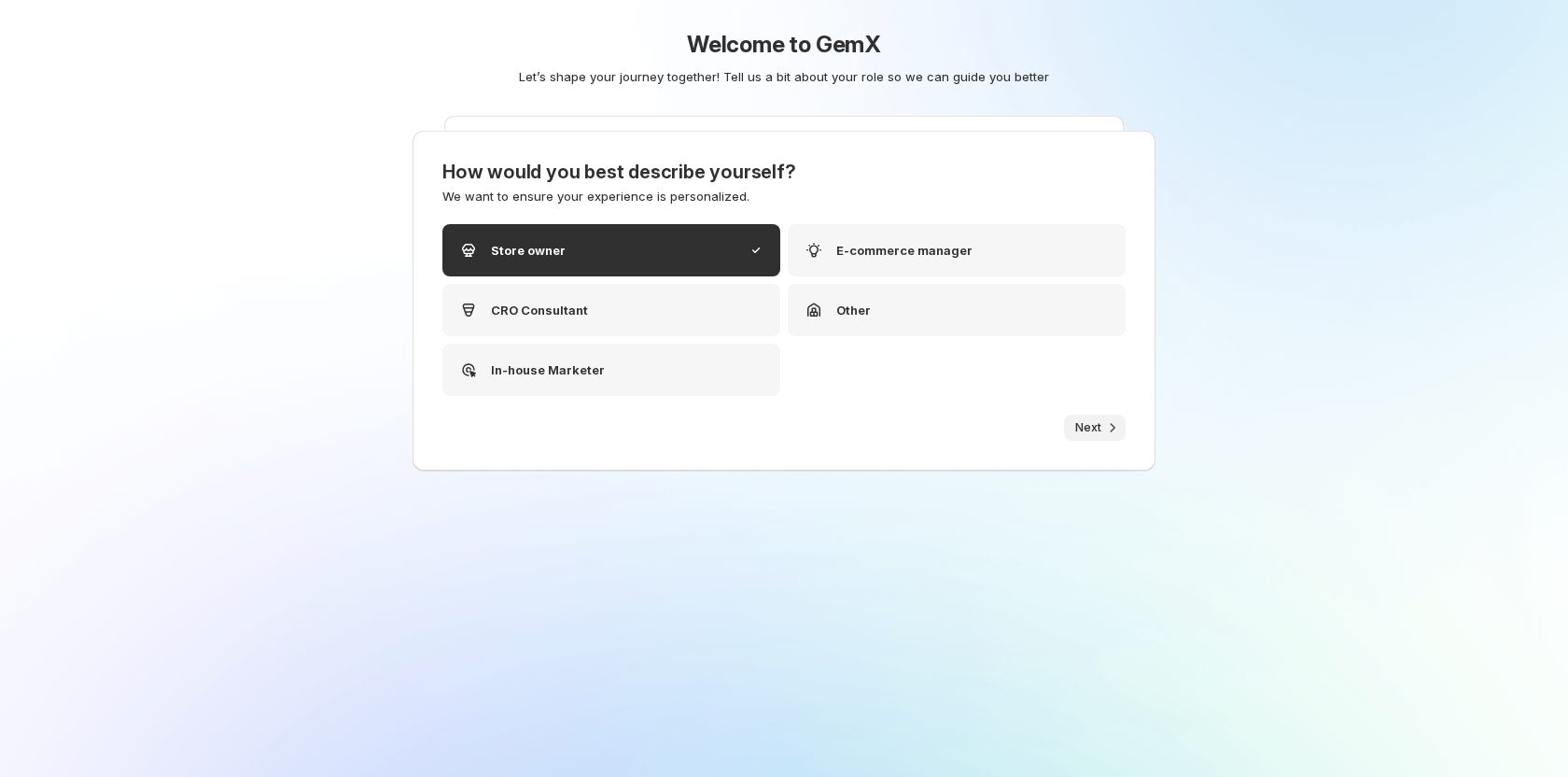 click on "Next" at bounding box center (1088, 428) 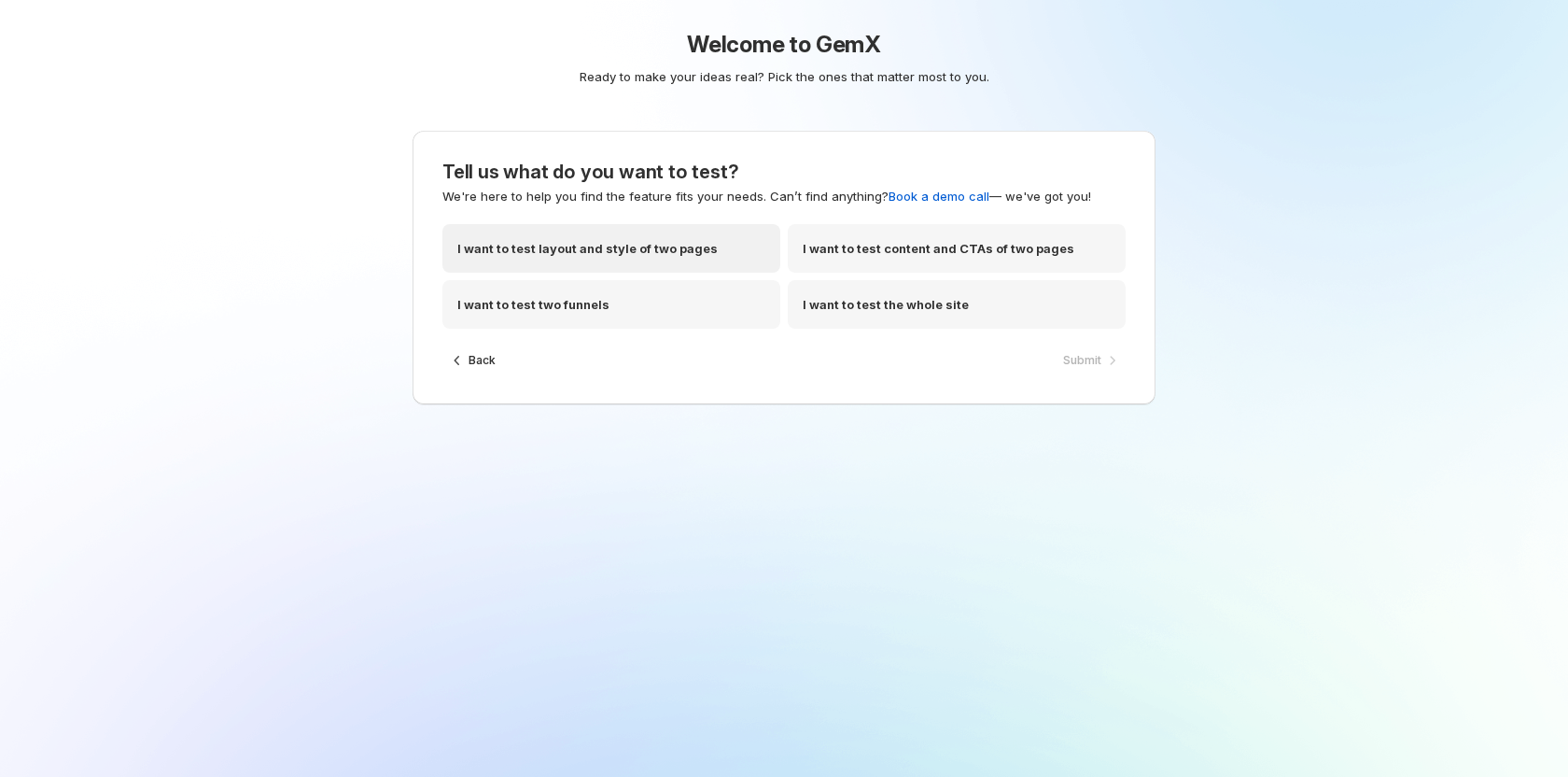 click on "I want to test layout and style of two pages" at bounding box center (587, 248) 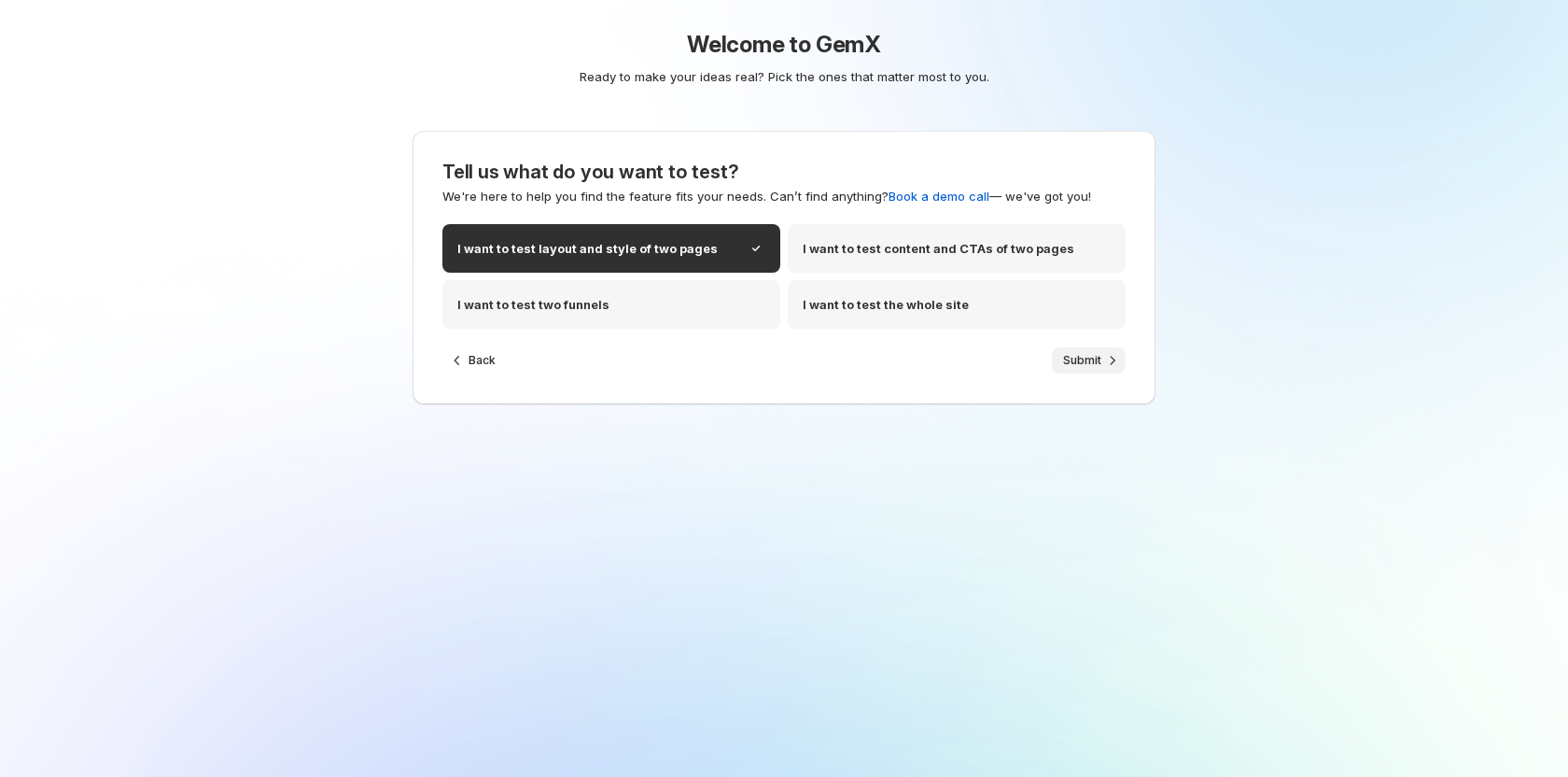 click on "Submit" at bounding box center (1082, 360) 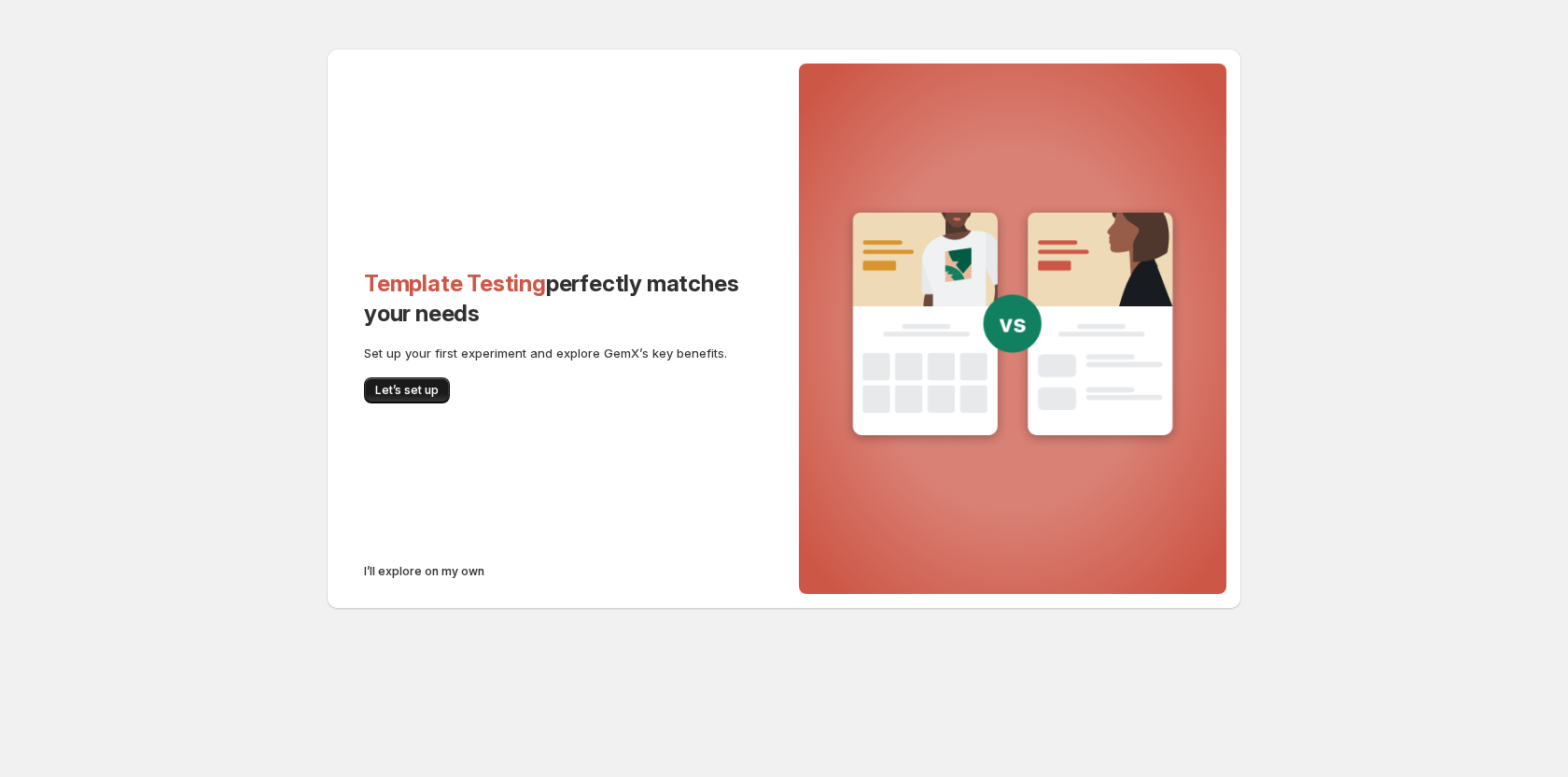 click on "Let’s set up" at bounding box center [407, 390] 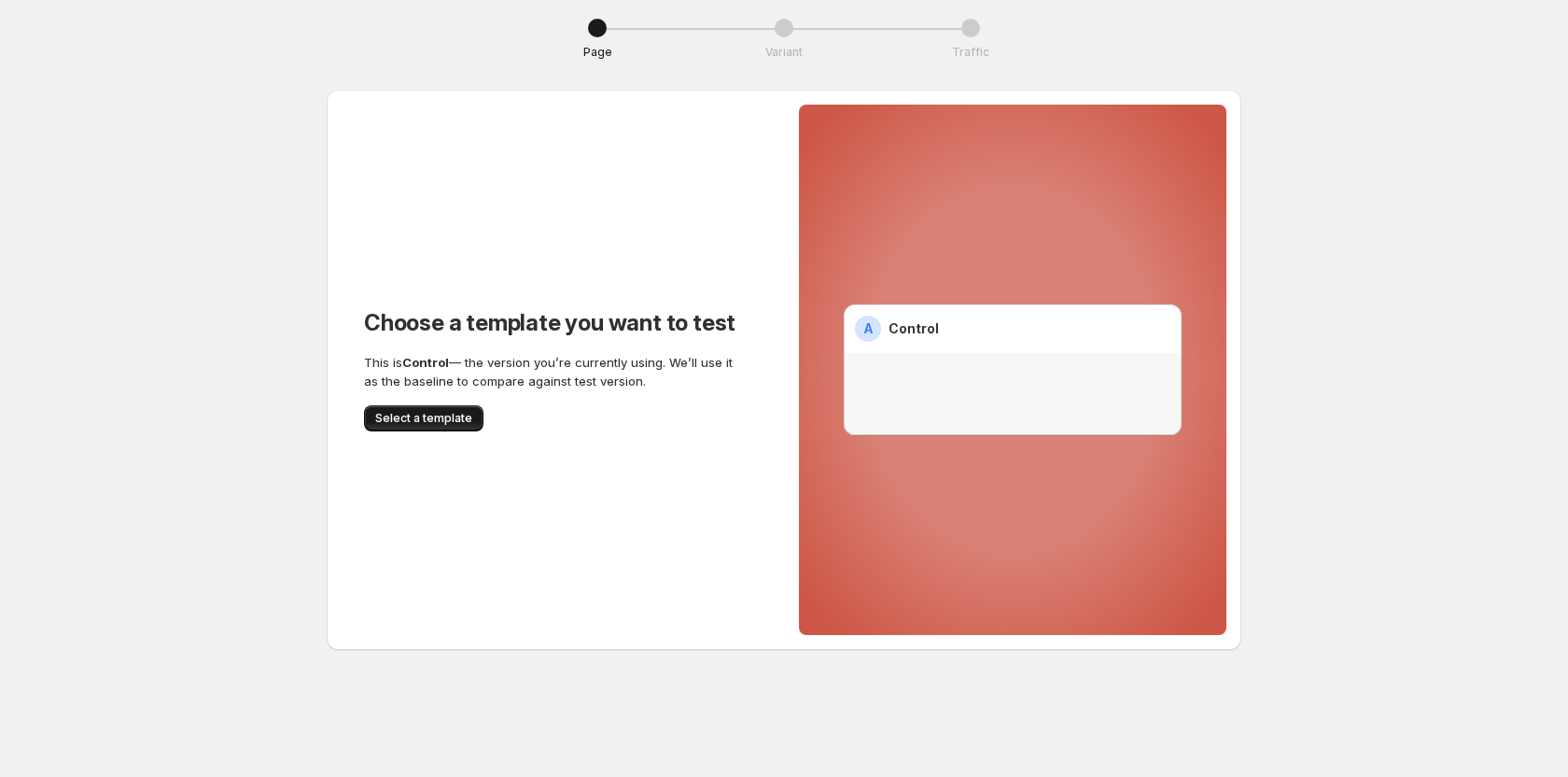 click on "Select a template" at bounding box center (424, 418) 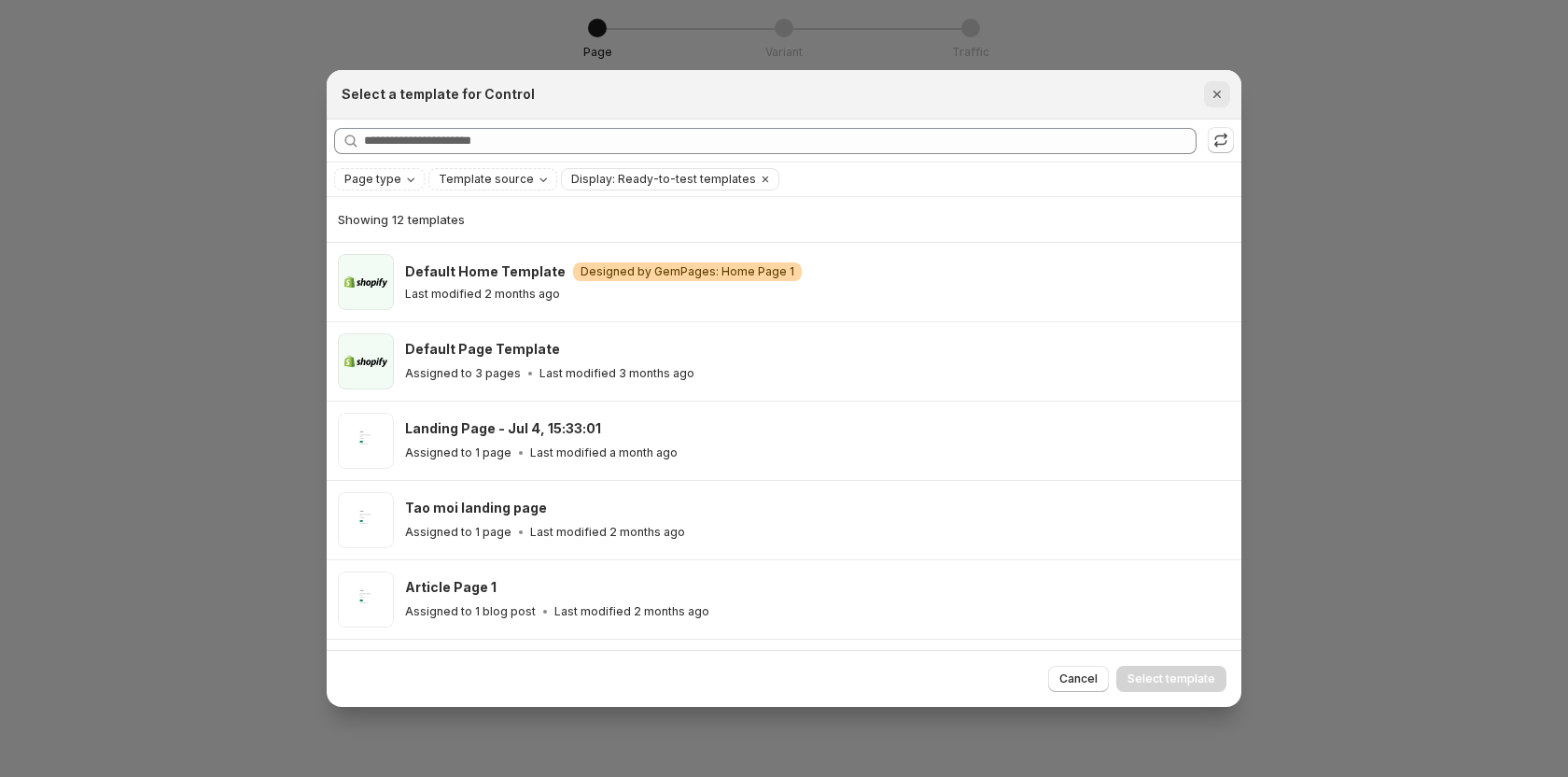 click 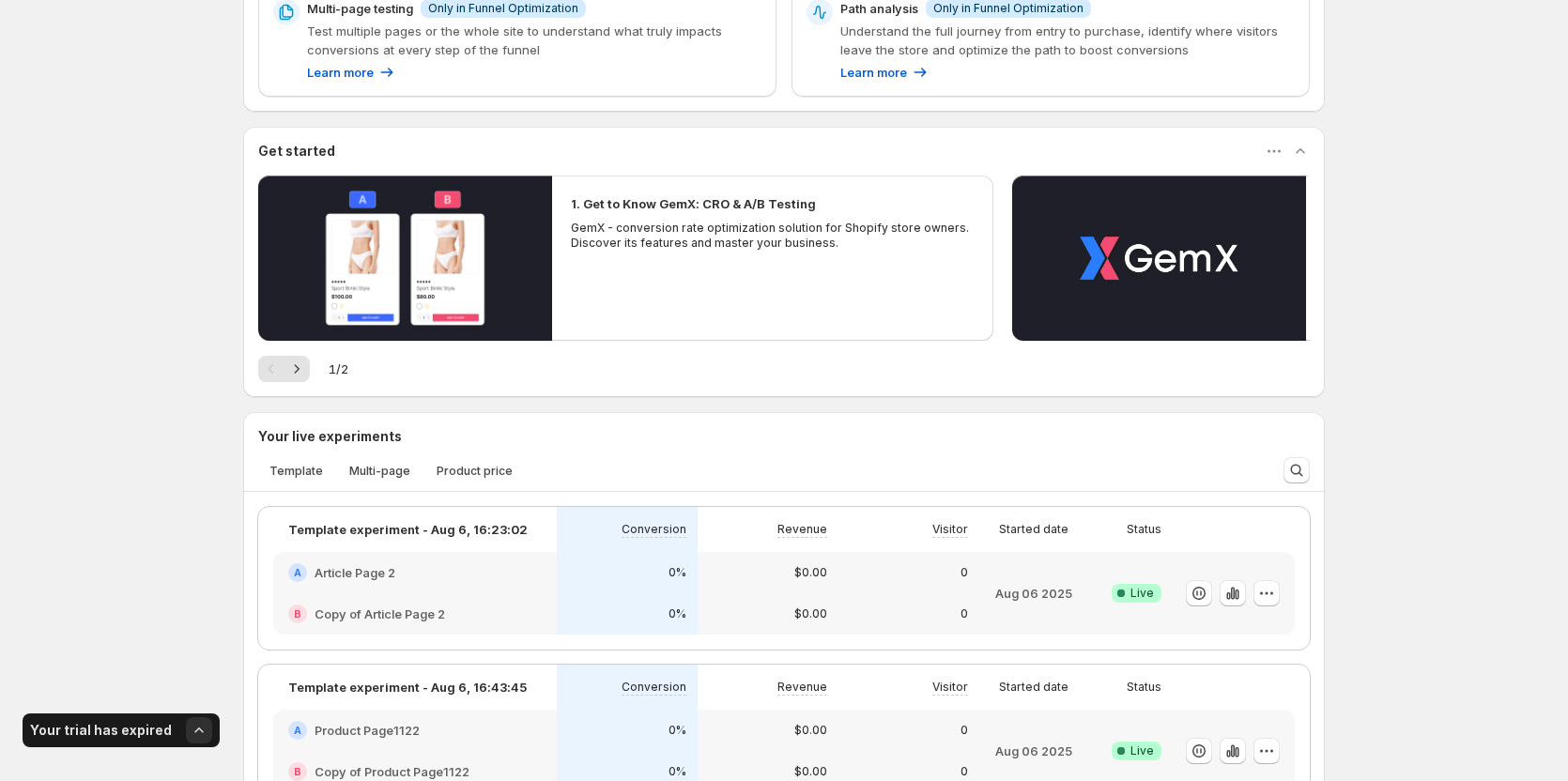 scroll, scrollTop: 469, scrollLeft: 0, axis: vertical 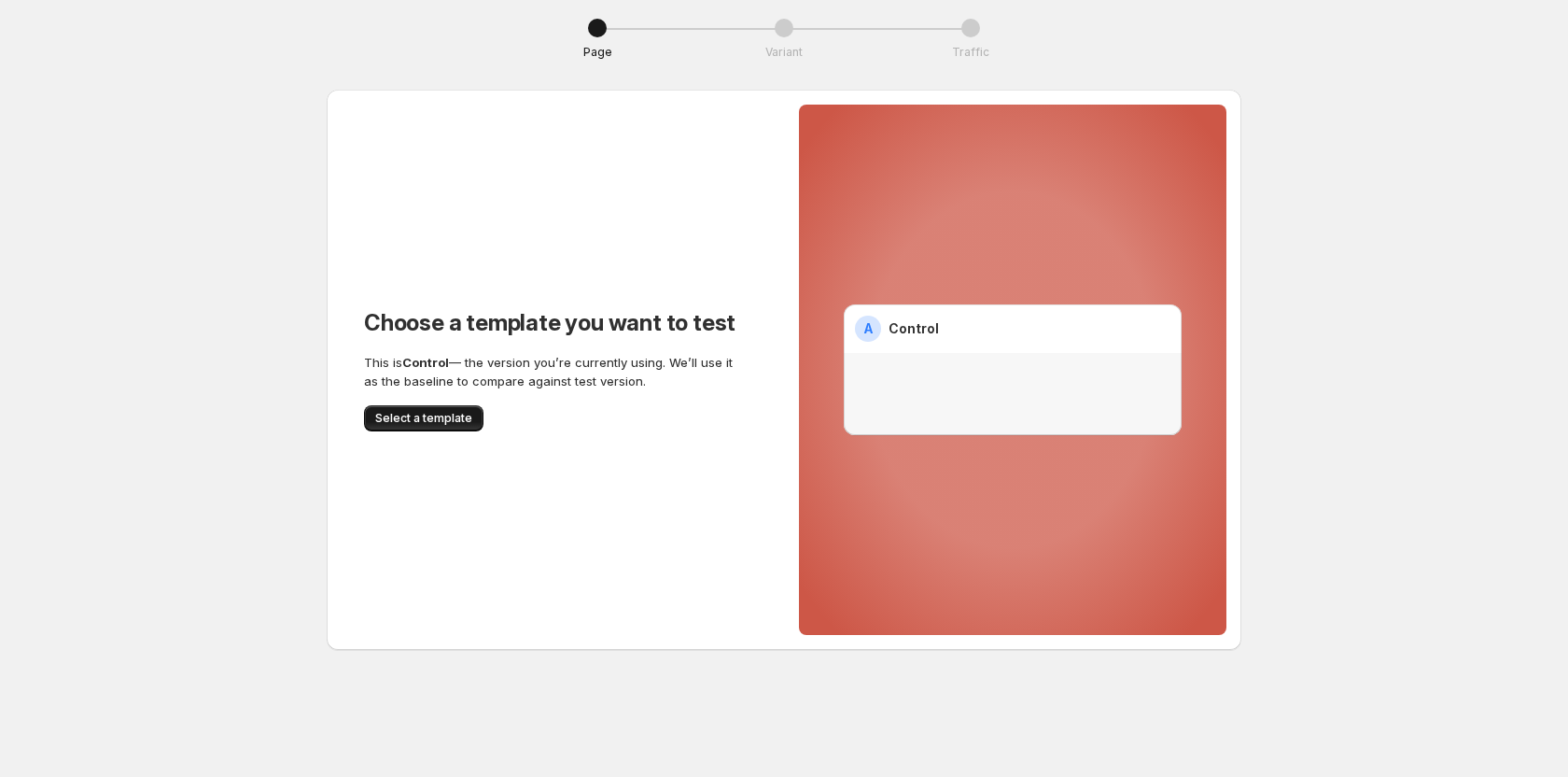 click on "Select a template" at bounding box center [424, 418] 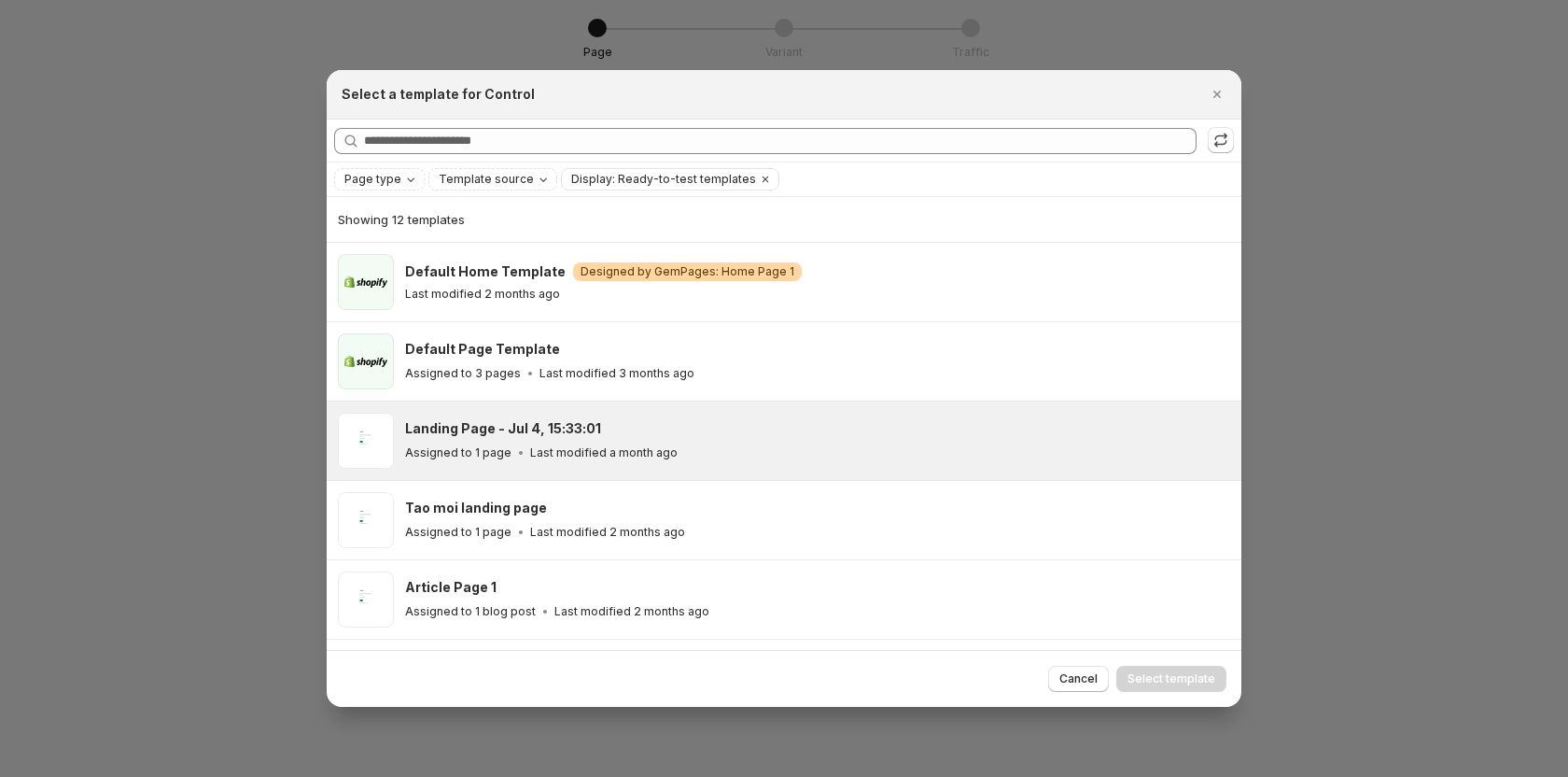 click on "Assigned to 1 page" at bounding box center [458, 453] 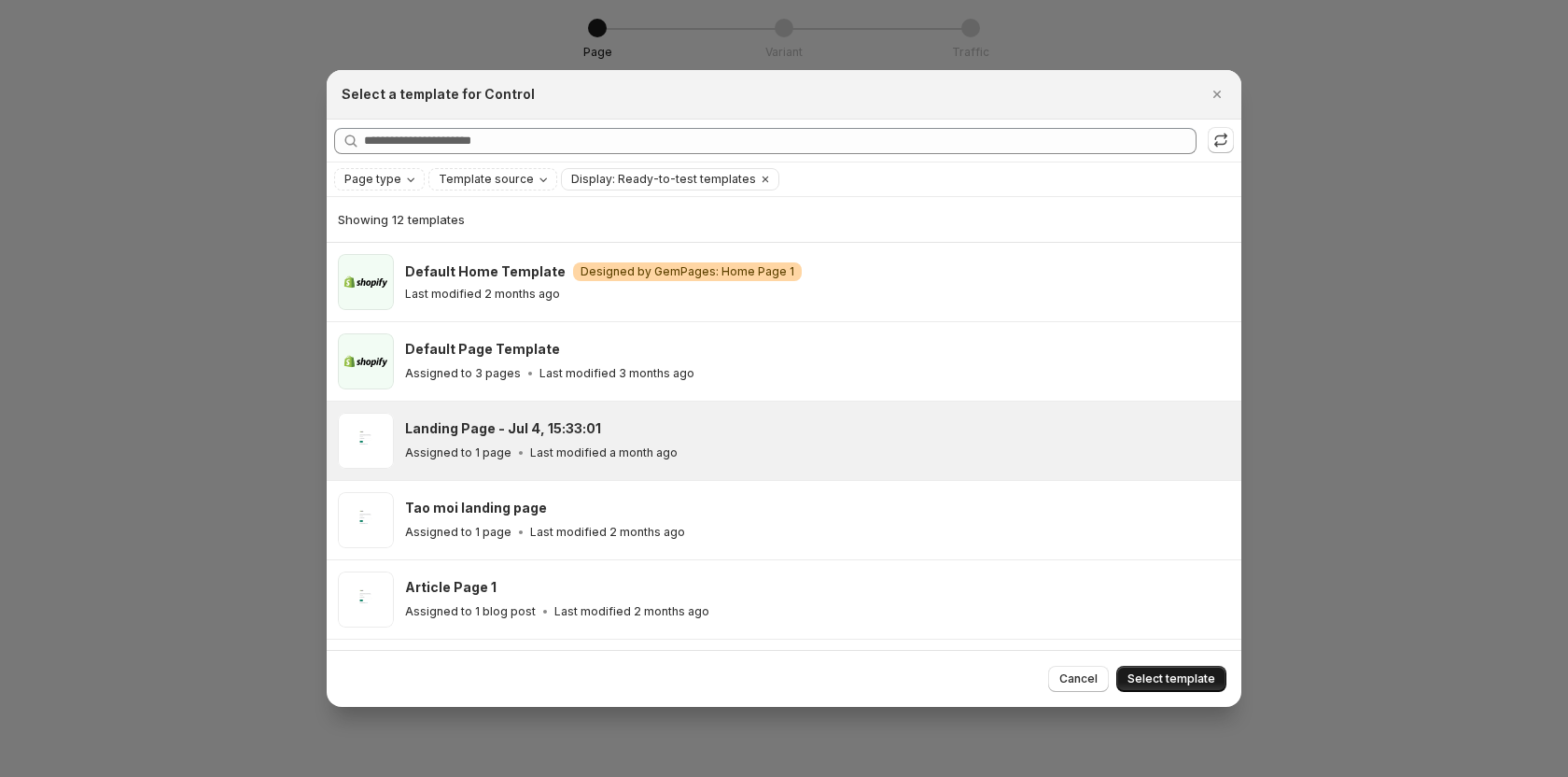 click on "Select template" at bounding box center [1171, 679] 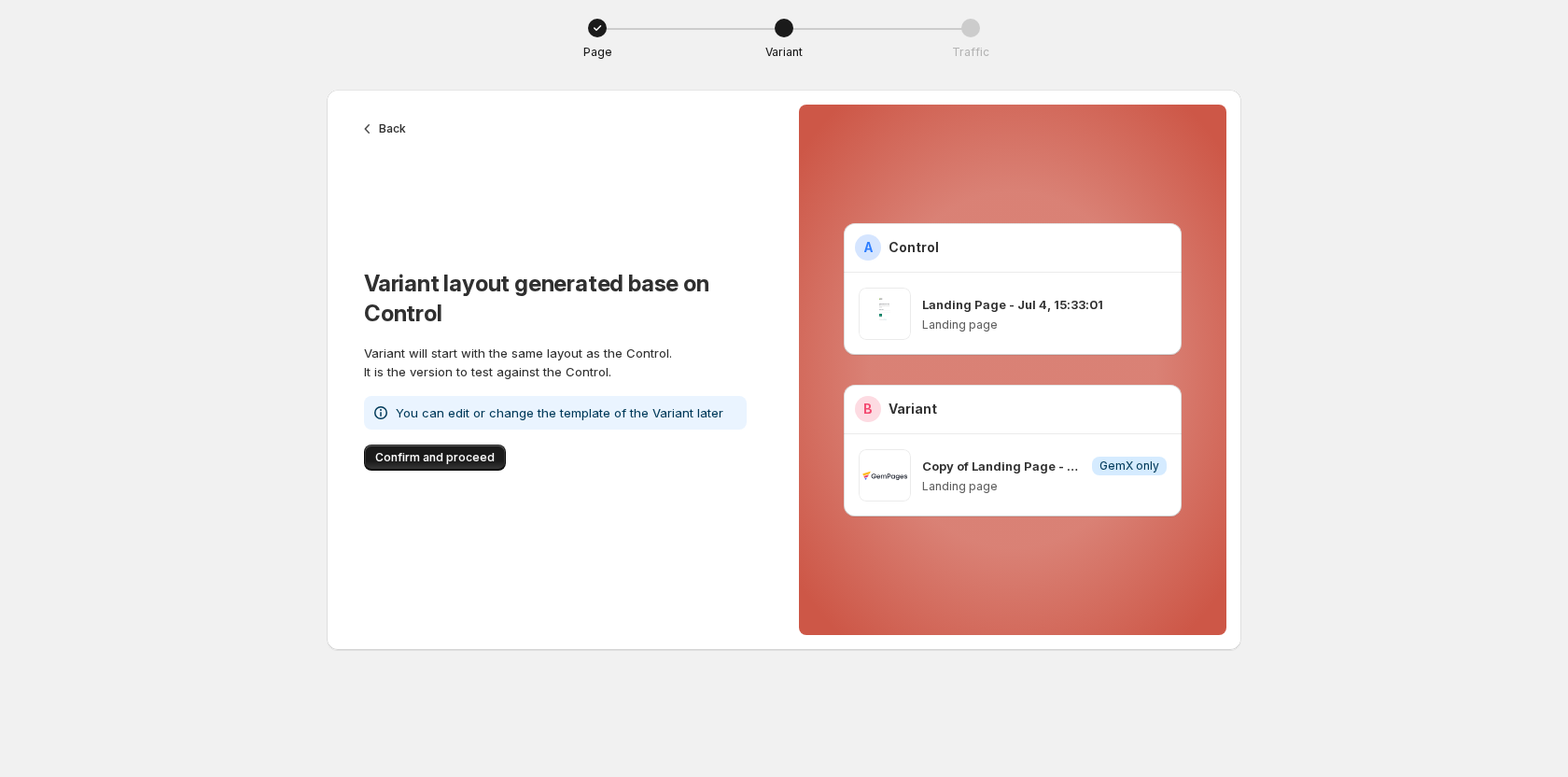 click on "Confirm and proceed" at bounding box center (435, 458) 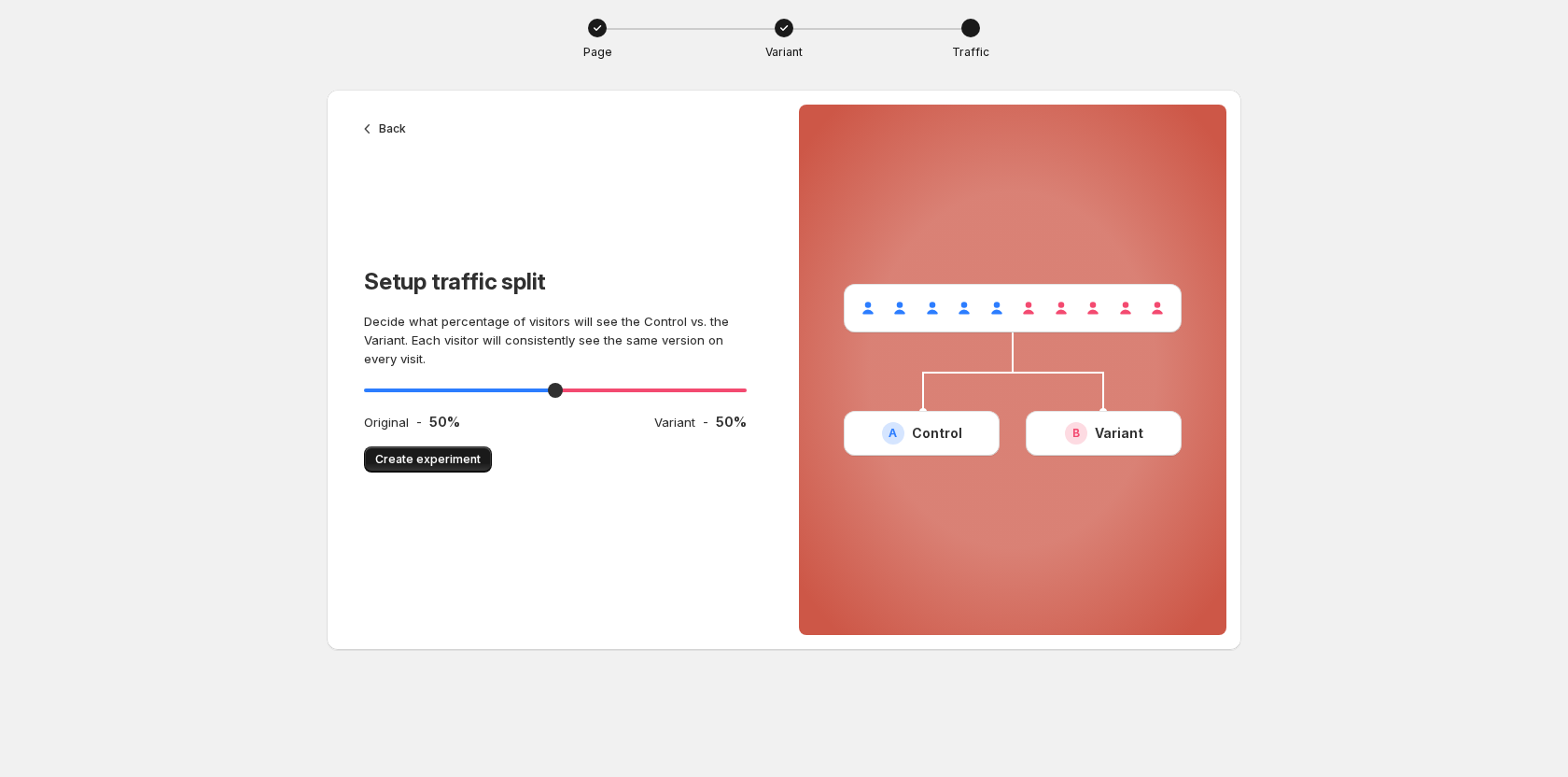 click on "Create experiment" at bounding box center [427, 459] 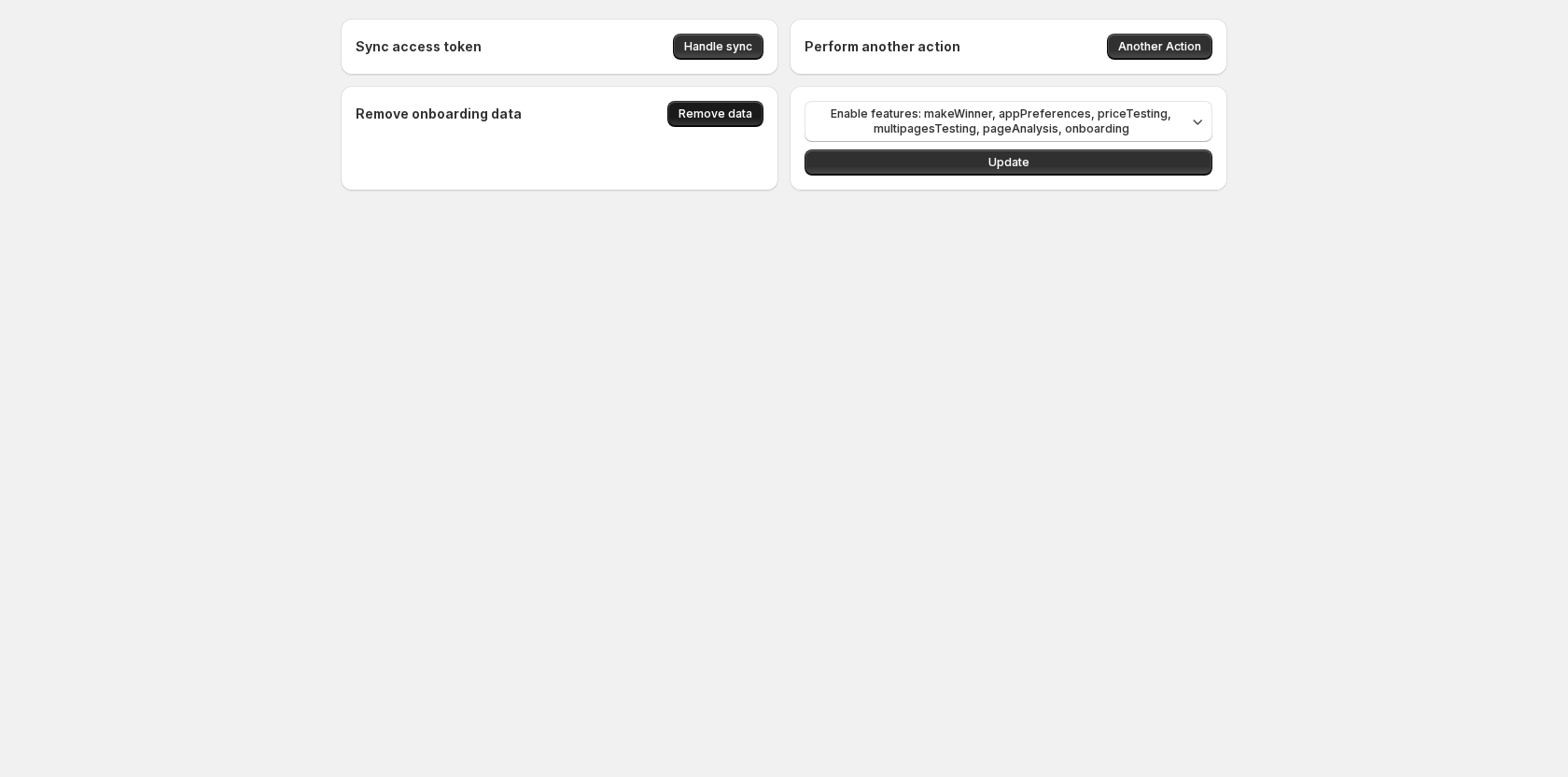 click on "Remove data" at bounding box center (715, 114) 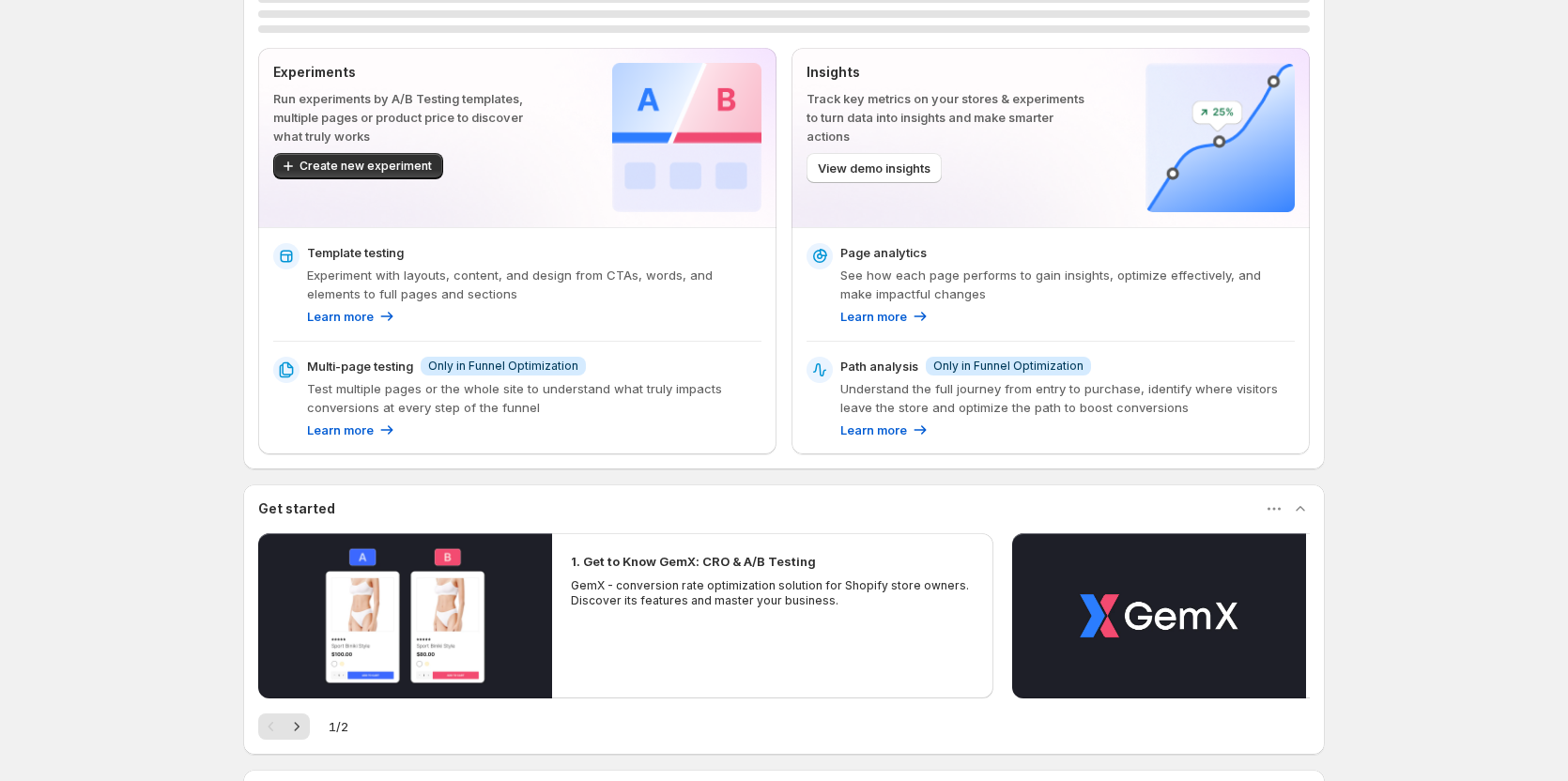 scroll, scrollTop: 94, scrollLeft: 0, axis: vertical 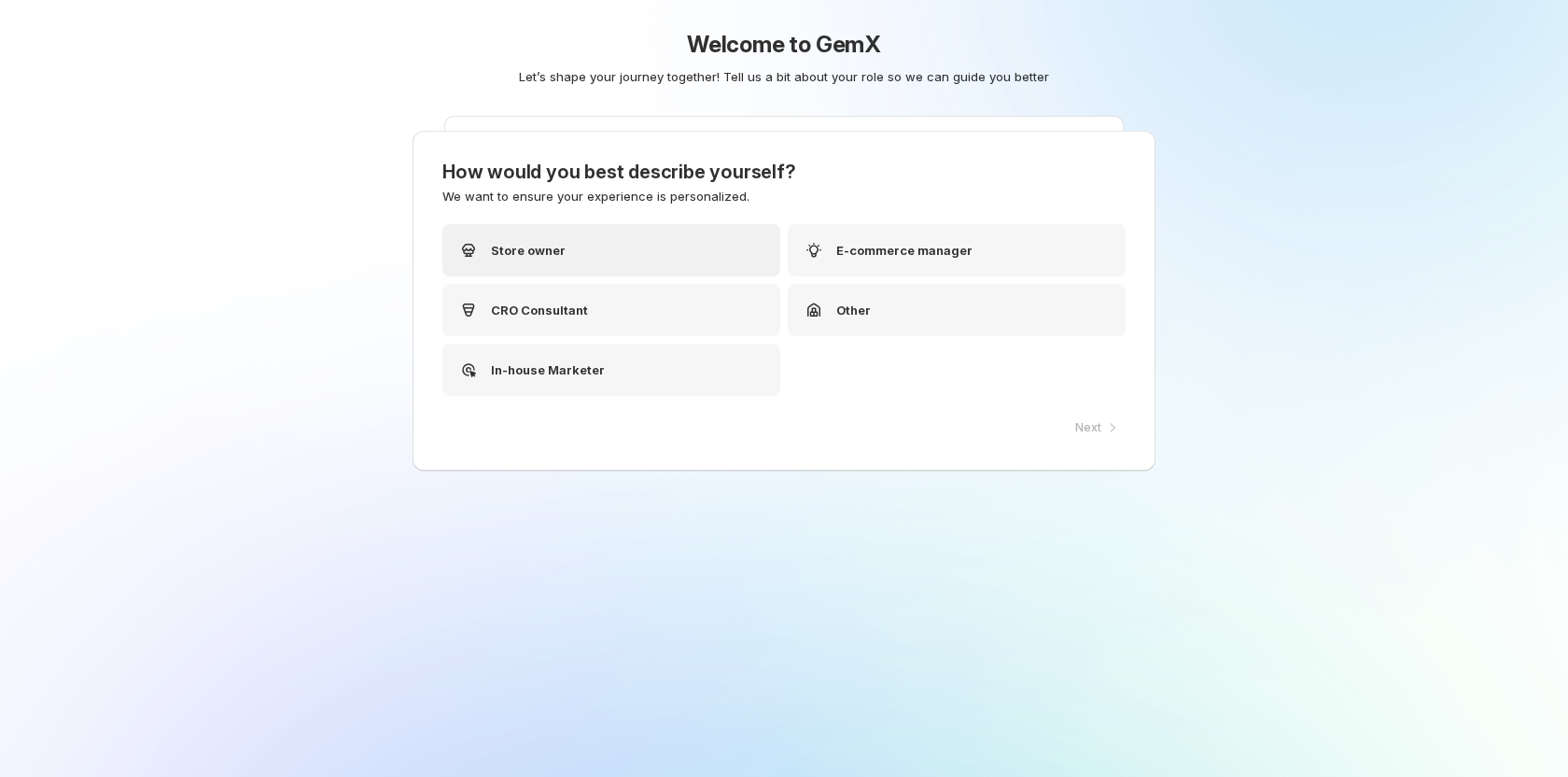 click on "Store owner" at bounding box center (611, 250) 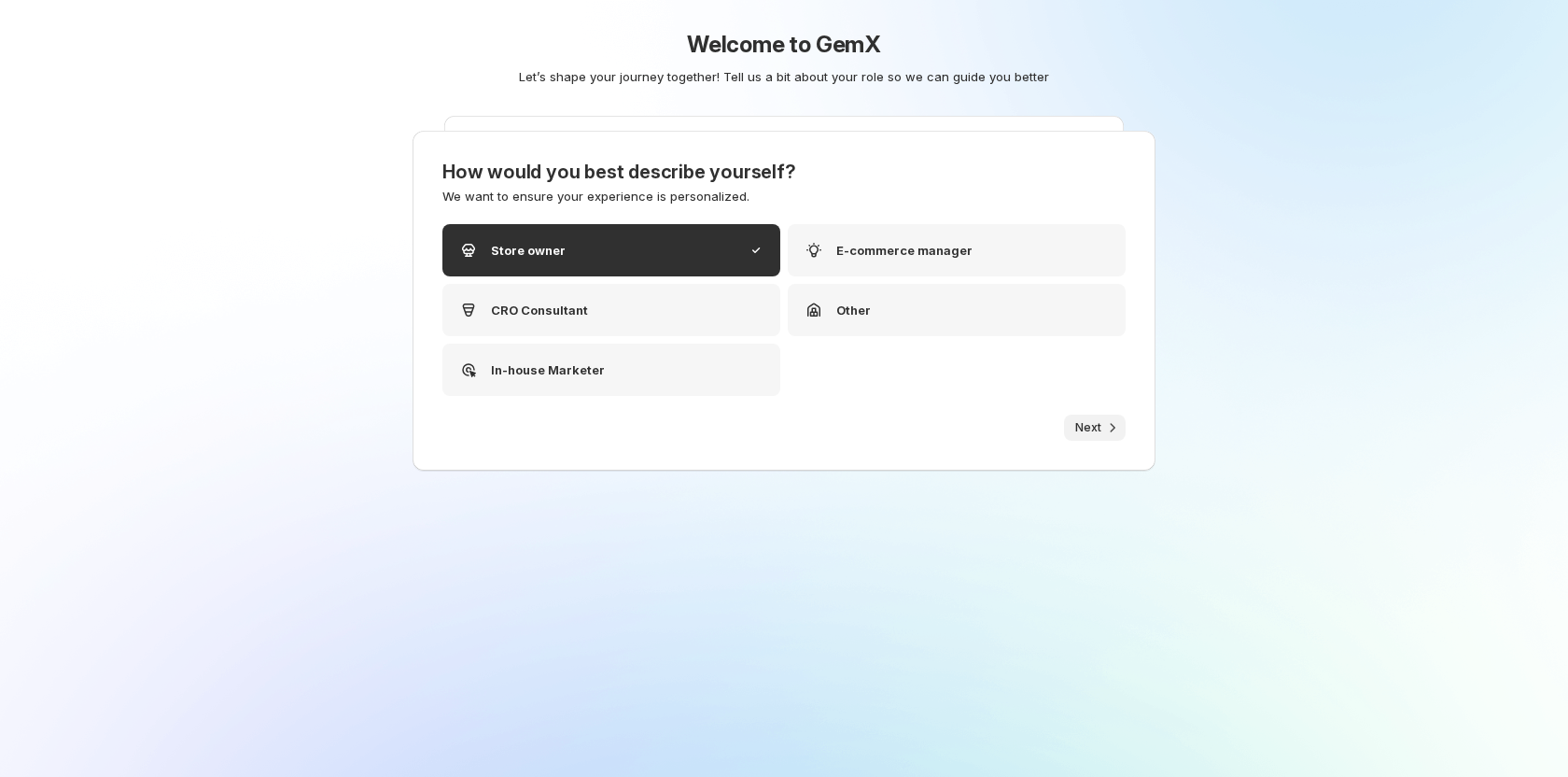 click on "Next" at bounding box center [1095, 428] 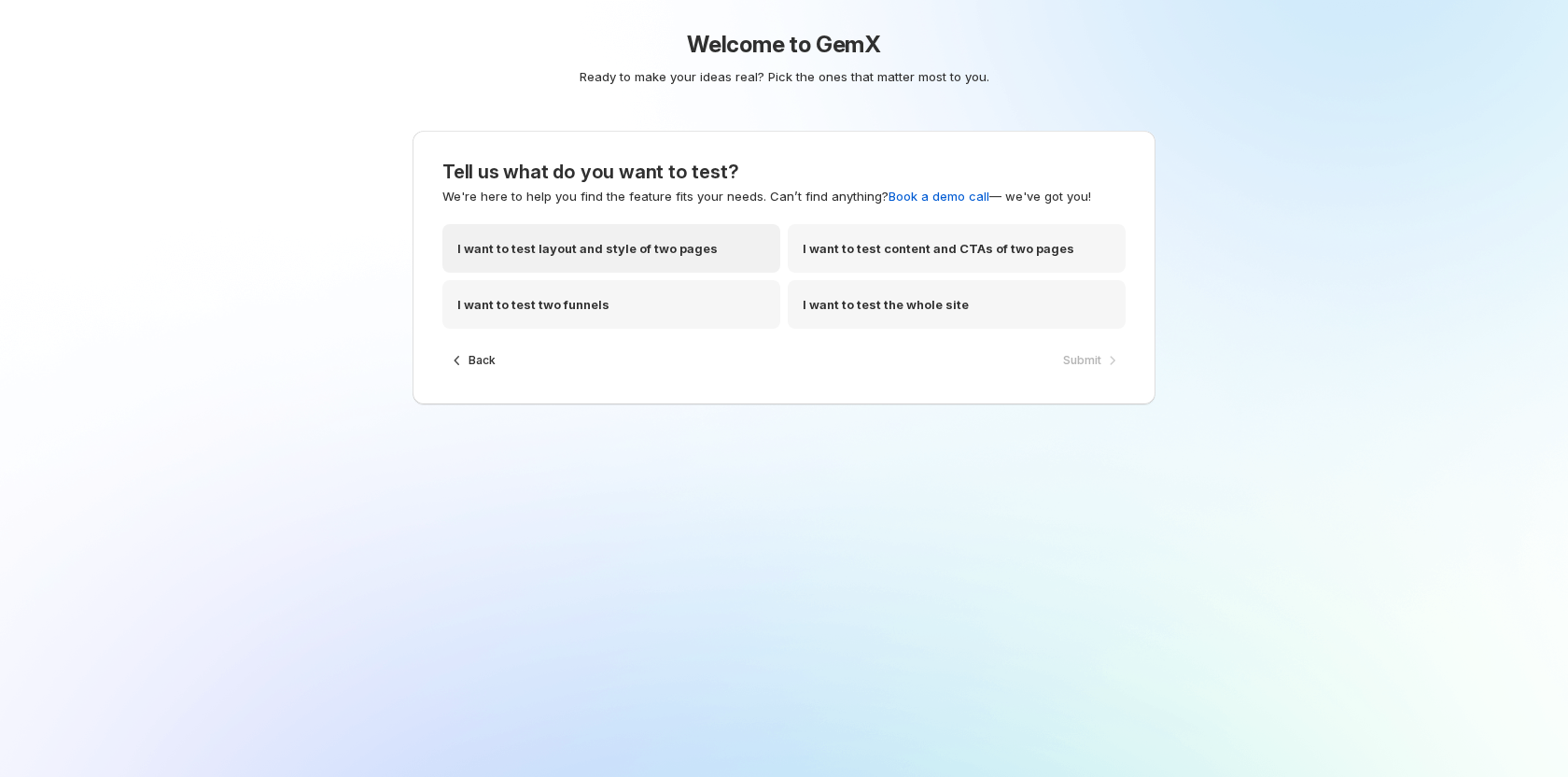 click on "I want to test layout and style of two pages" at bounding box center [587, 248] 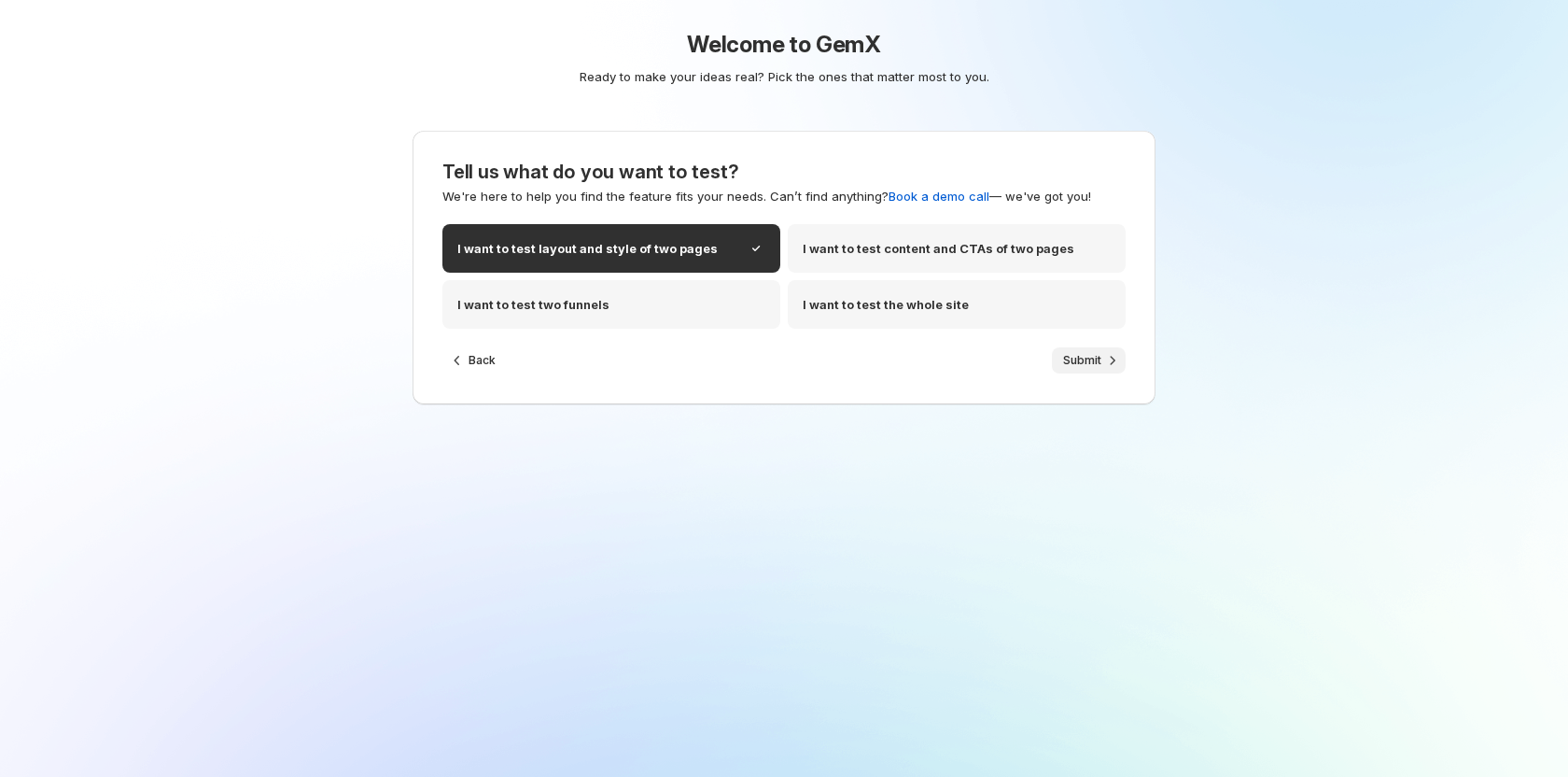 click on "Submit" at bounding box center (1082, 360) 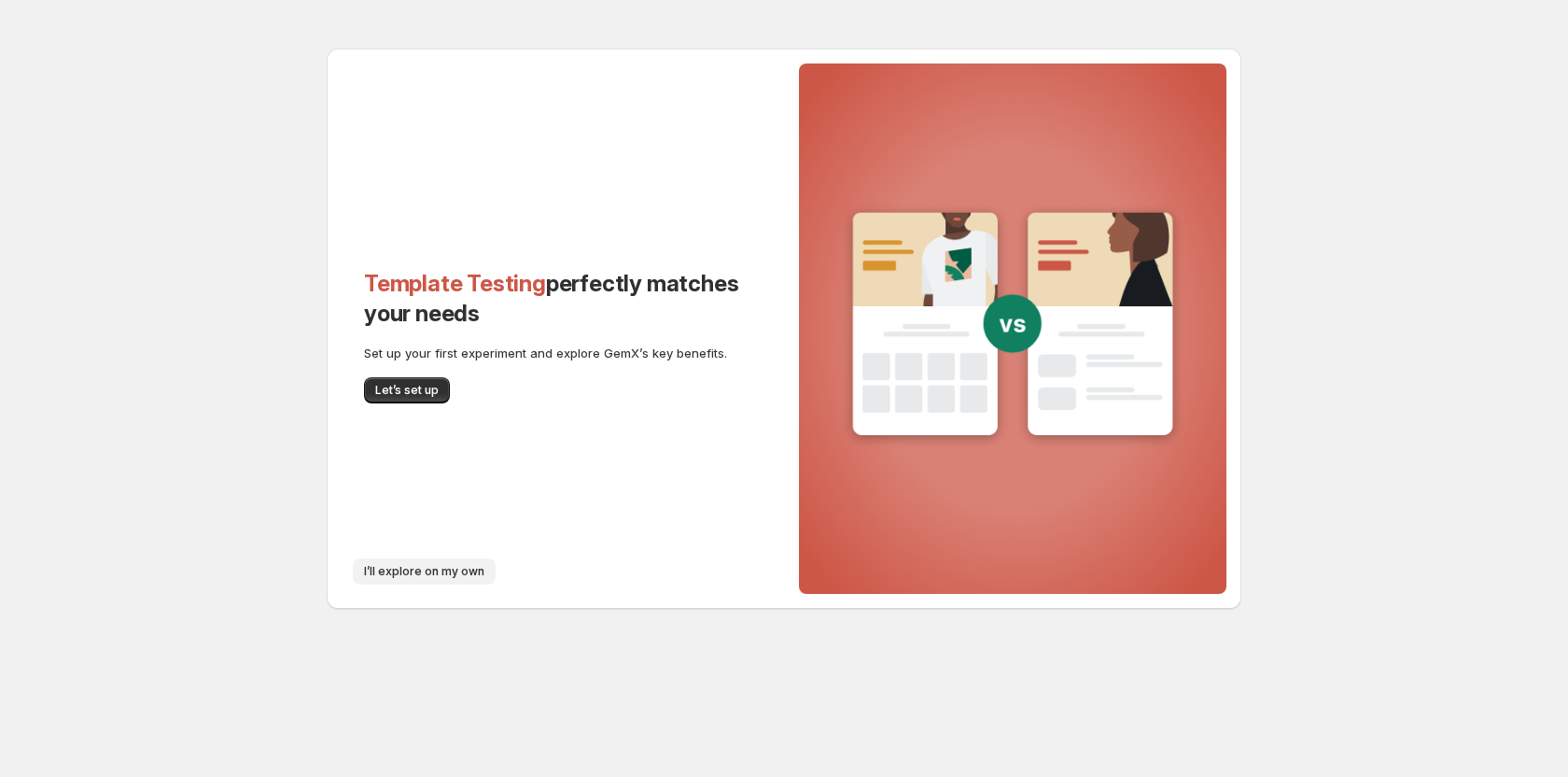 click on "I’ll explore on my own" at bounding box center (424, 572) 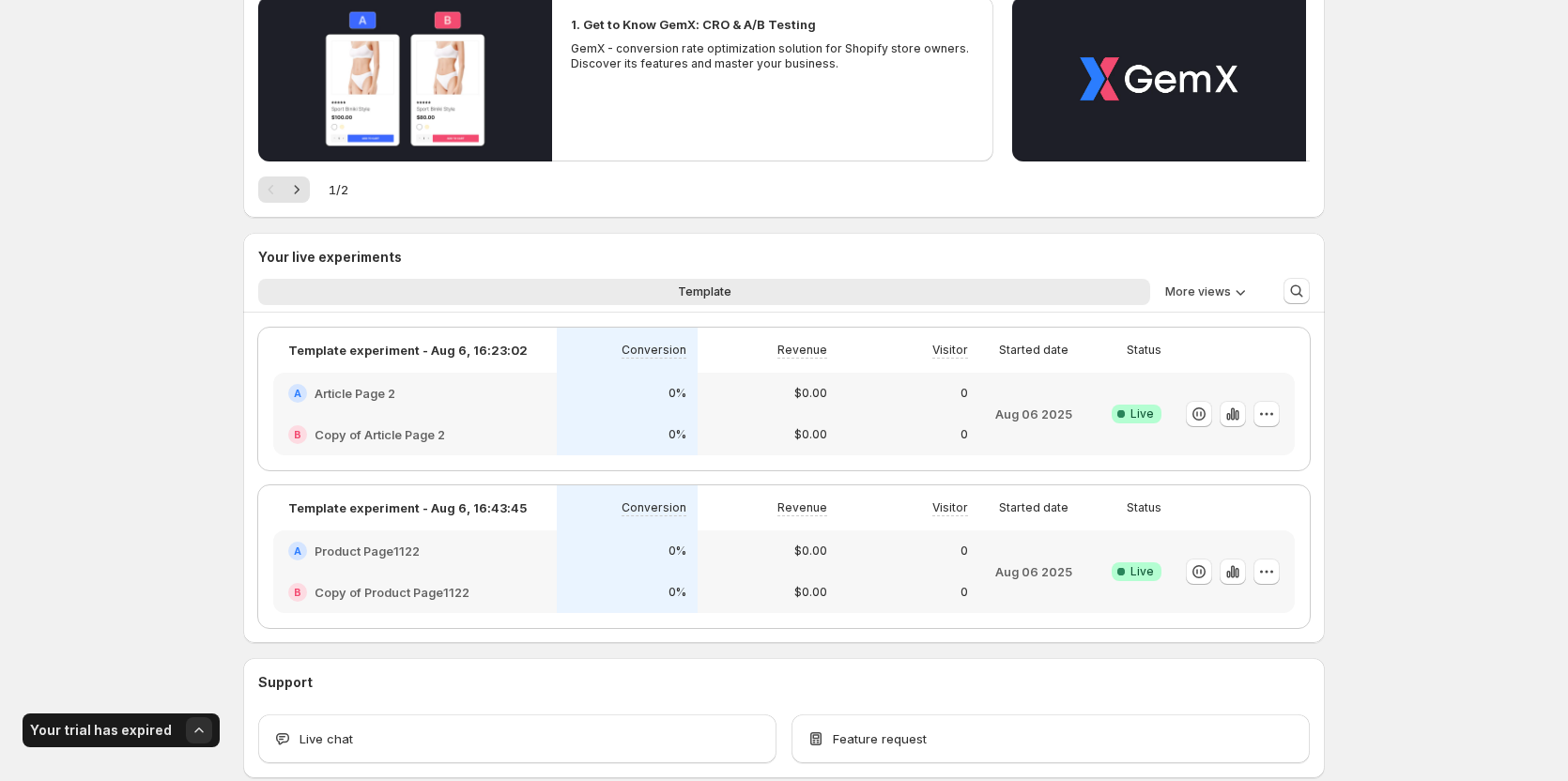 scroll, scrollTop: 614, scrollLeft: 0, axis: vertical 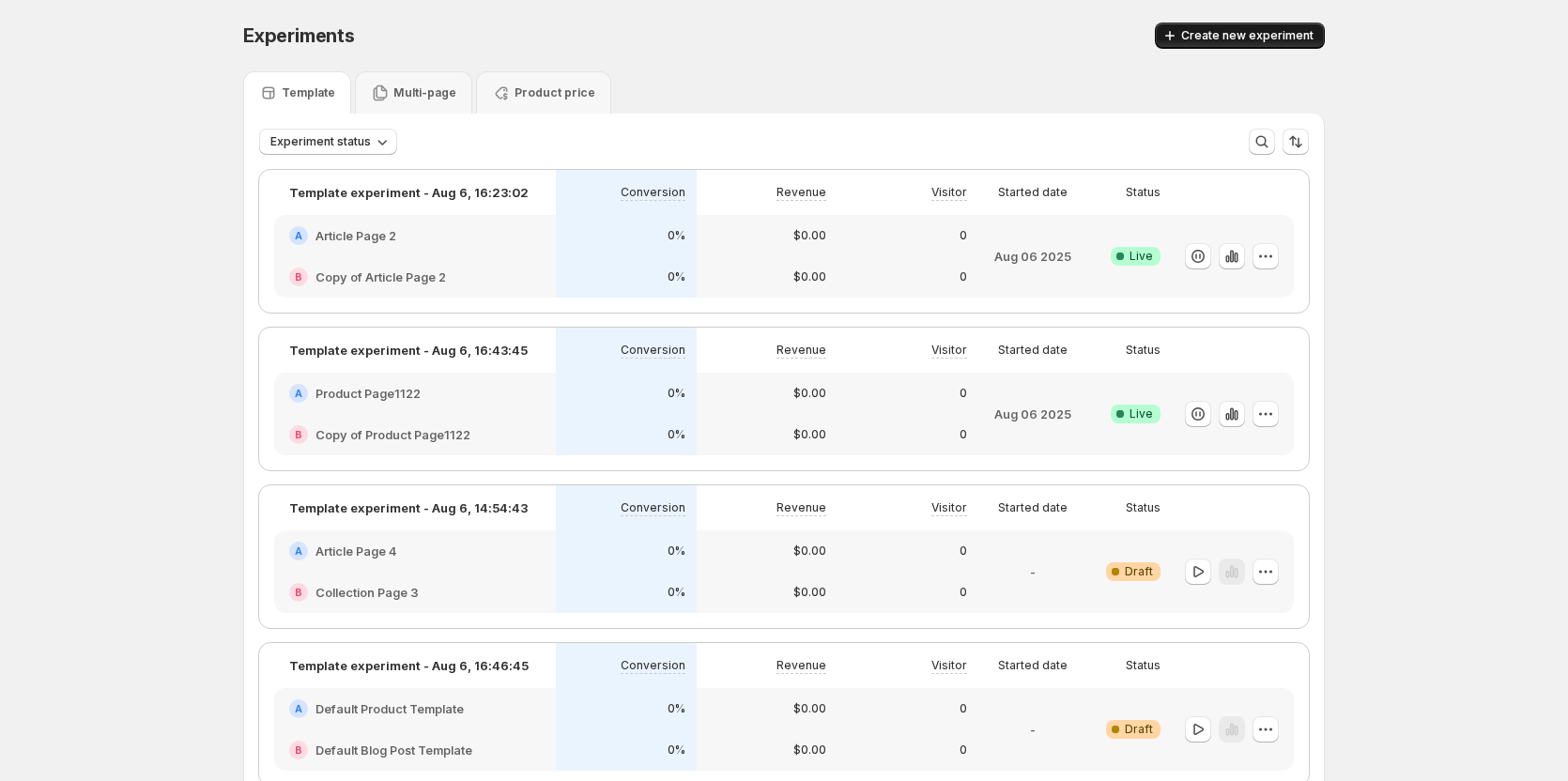 click on "Create new experiment" at bounding box center [1247, 36] 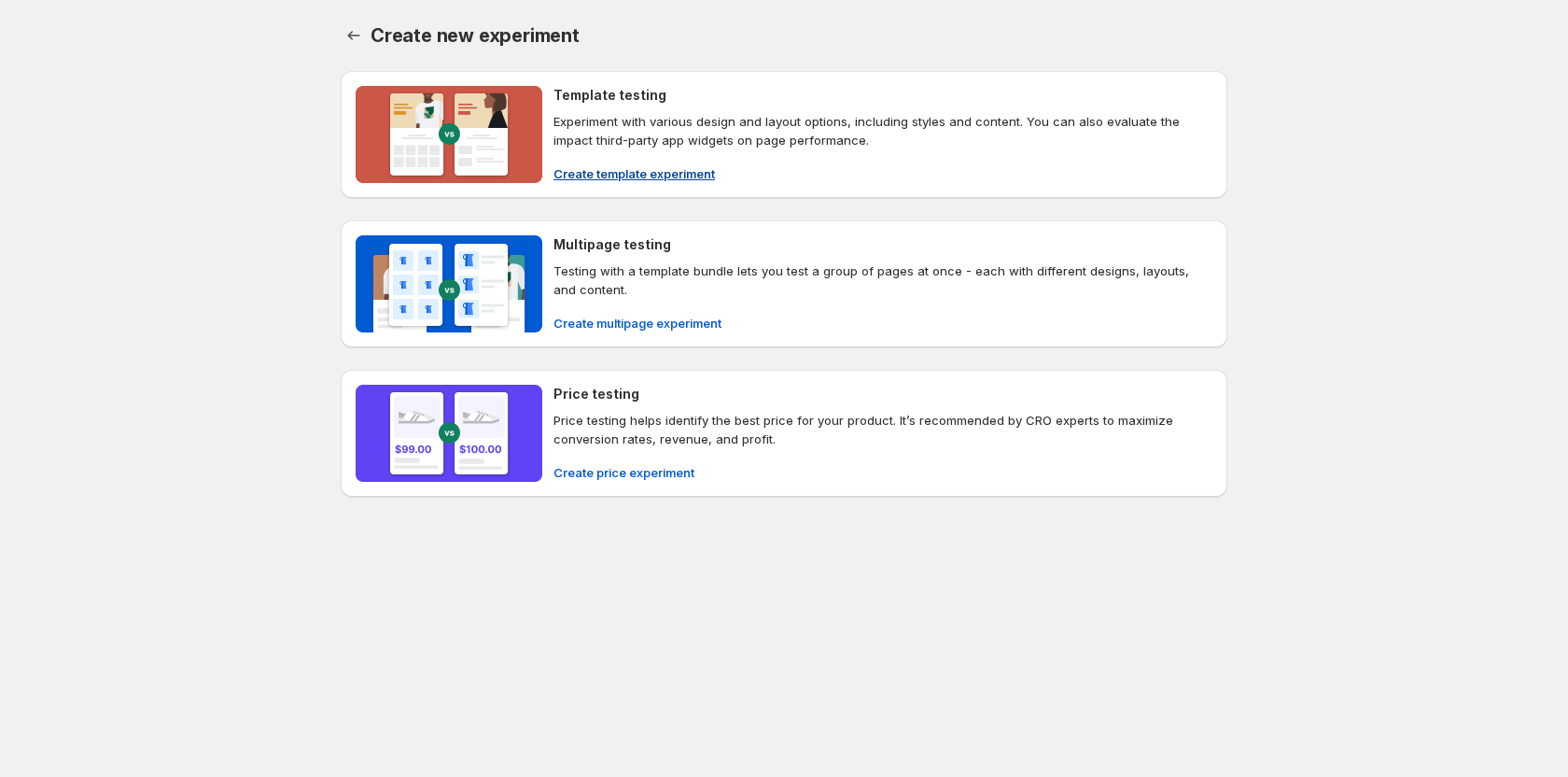 click on "Create template experiment" at bounding box center (634, 174) 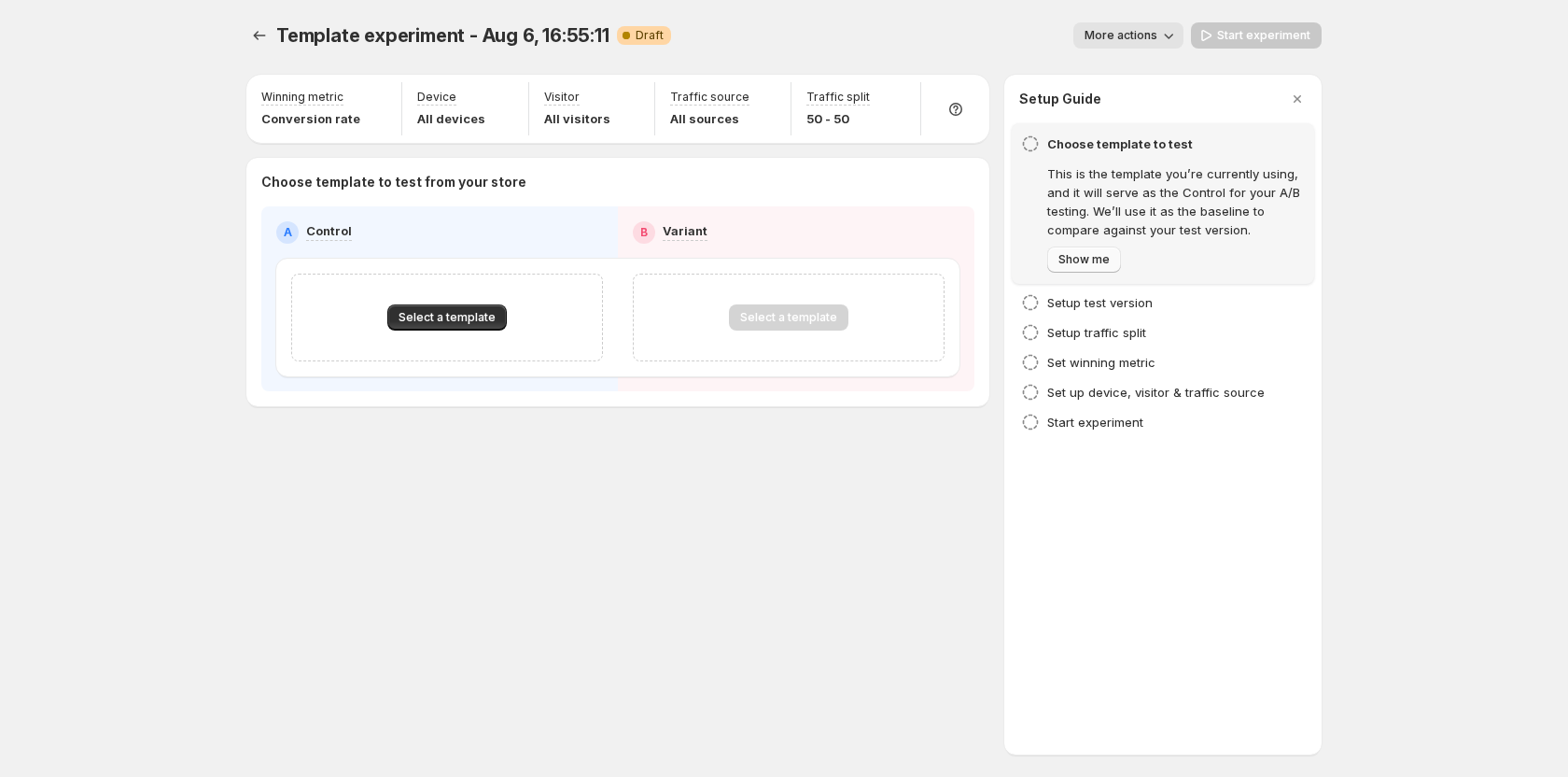 click on "Show me" at bounding box center [1084, 260] 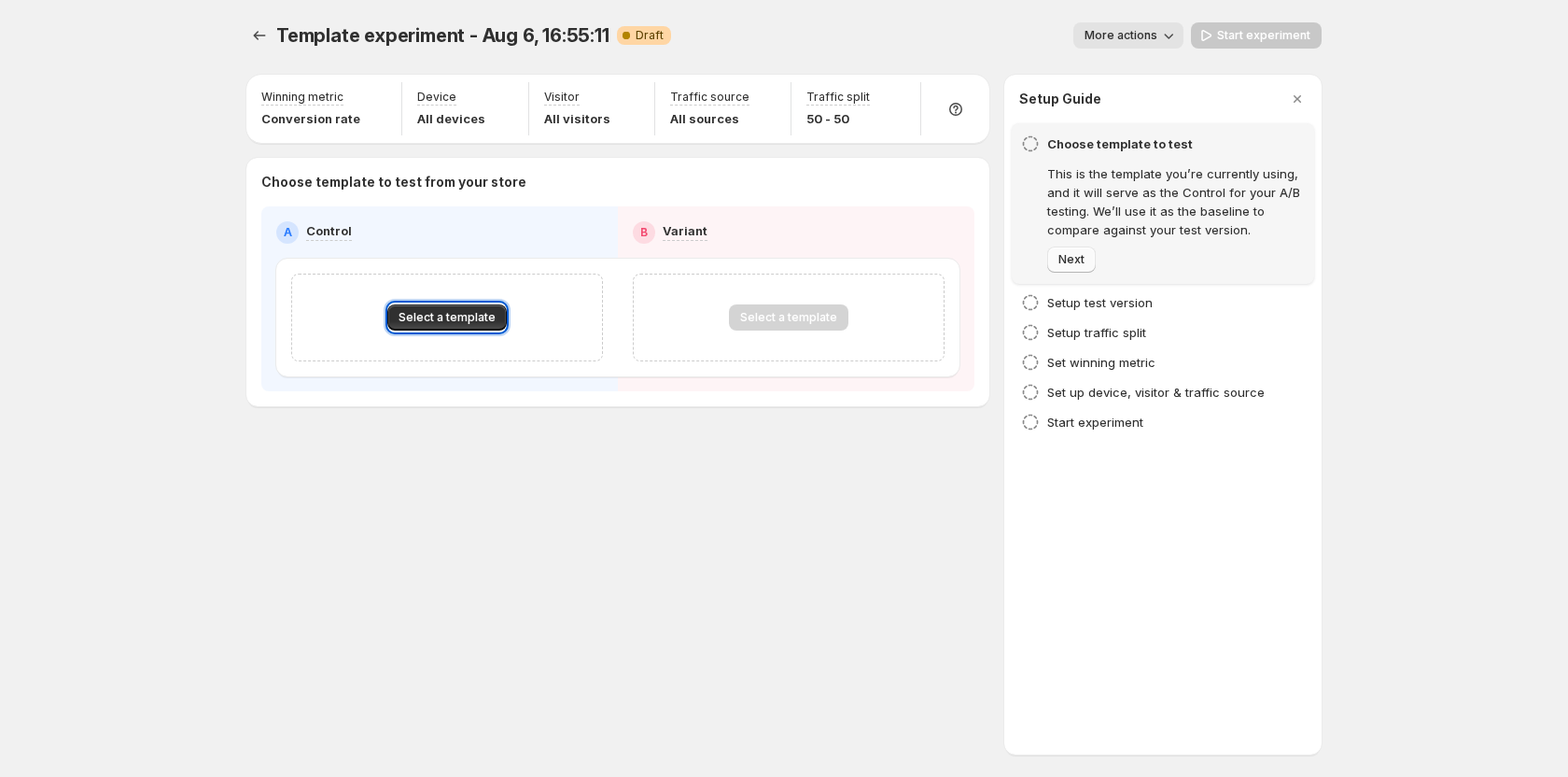 click on "Next" at bounding box center [1071, 260] 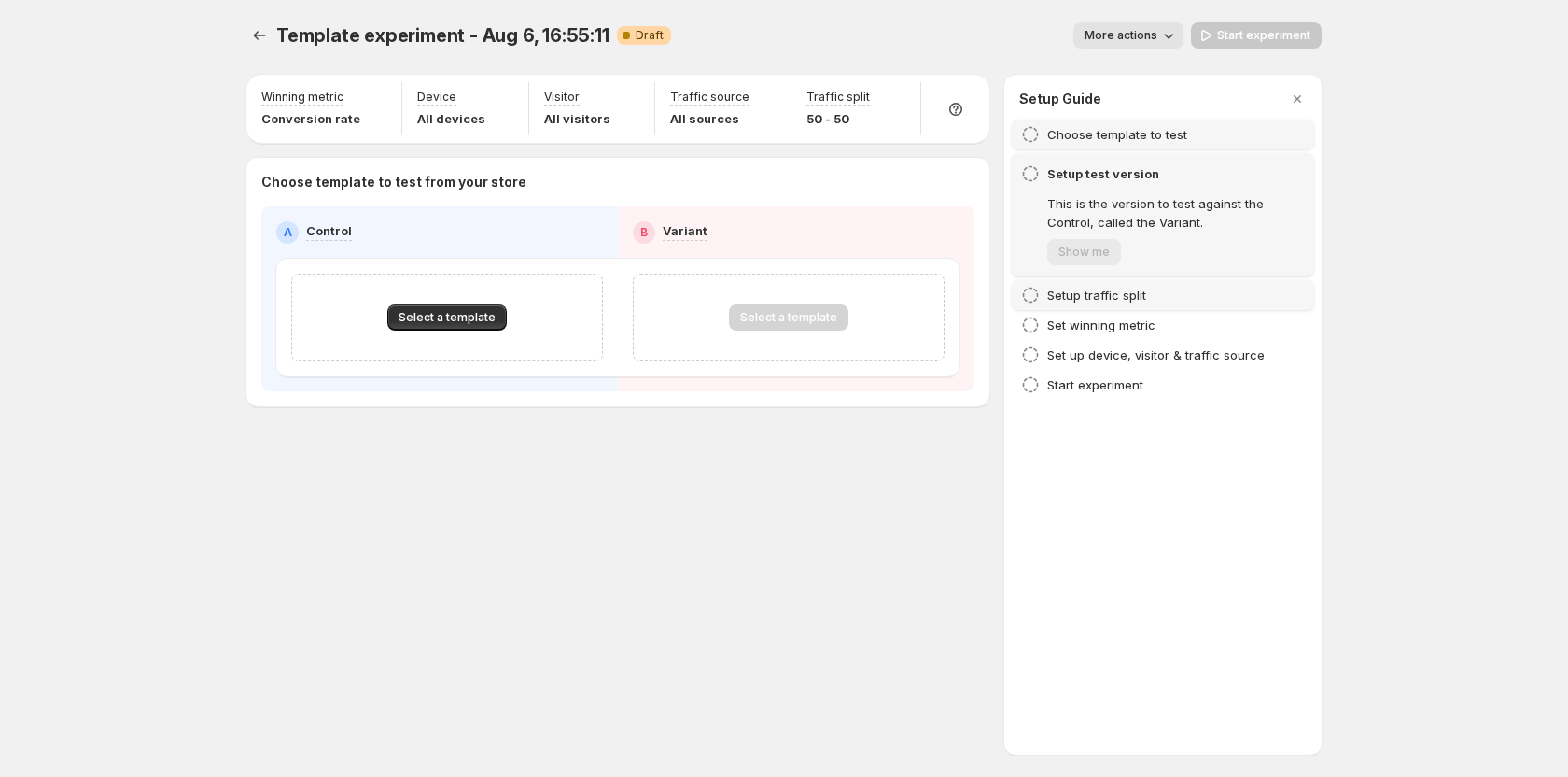 click on "Setup traffic split" at bounding box center (1097, 295) 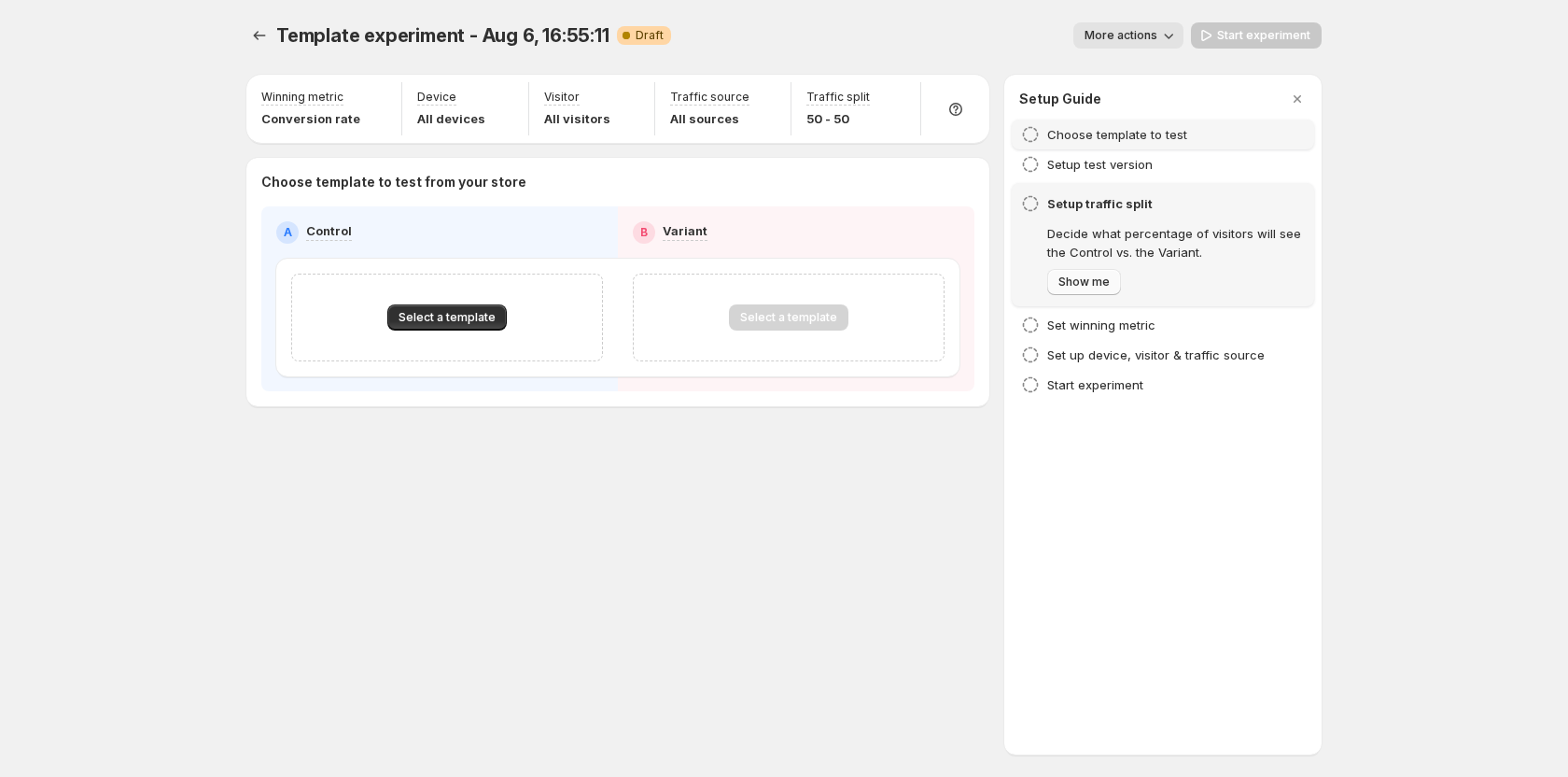 click on "Show me" at bounding box center (1084, 282) 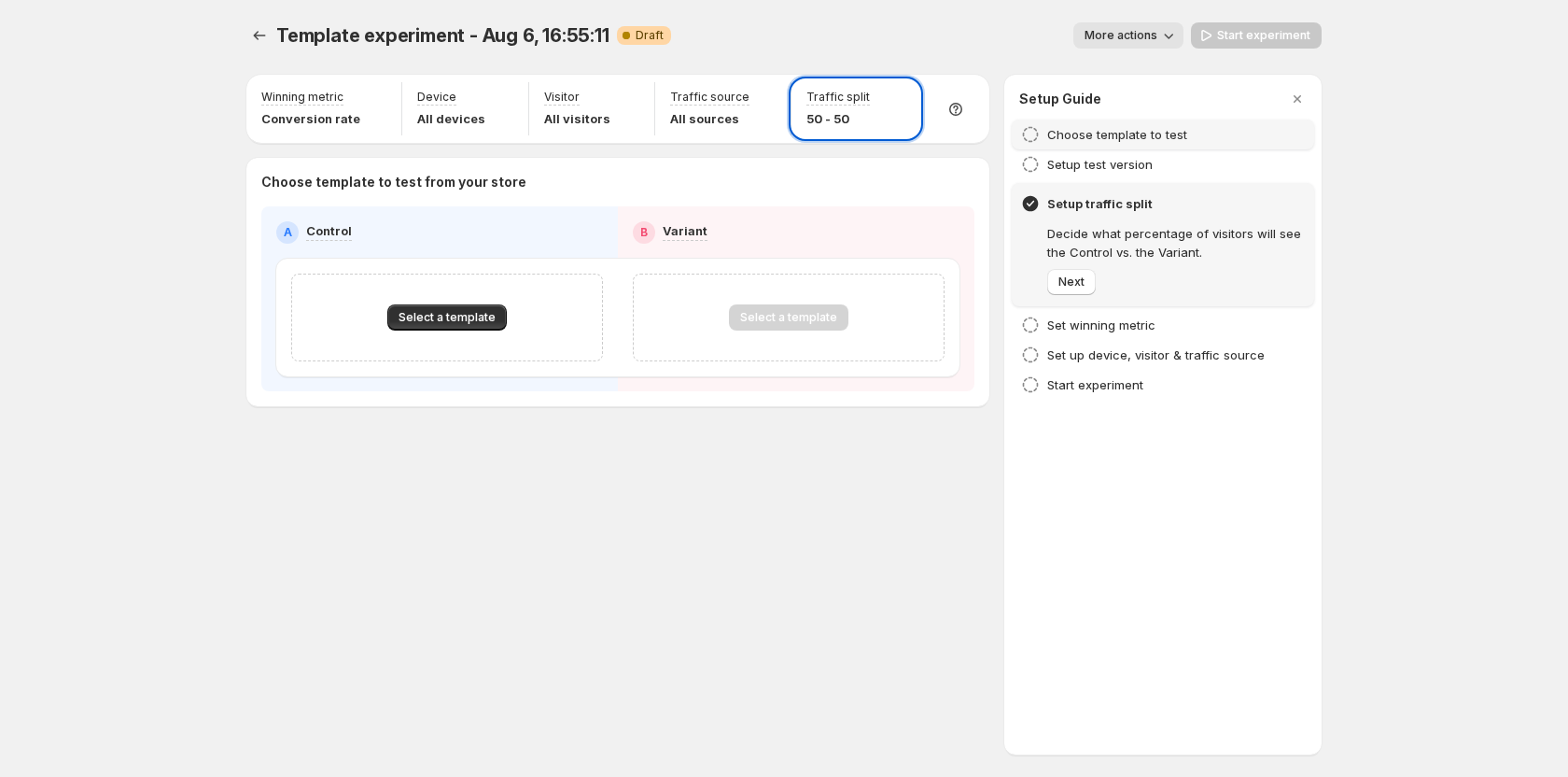 click on "Choose template to test" at bounding box center (1117, 134) 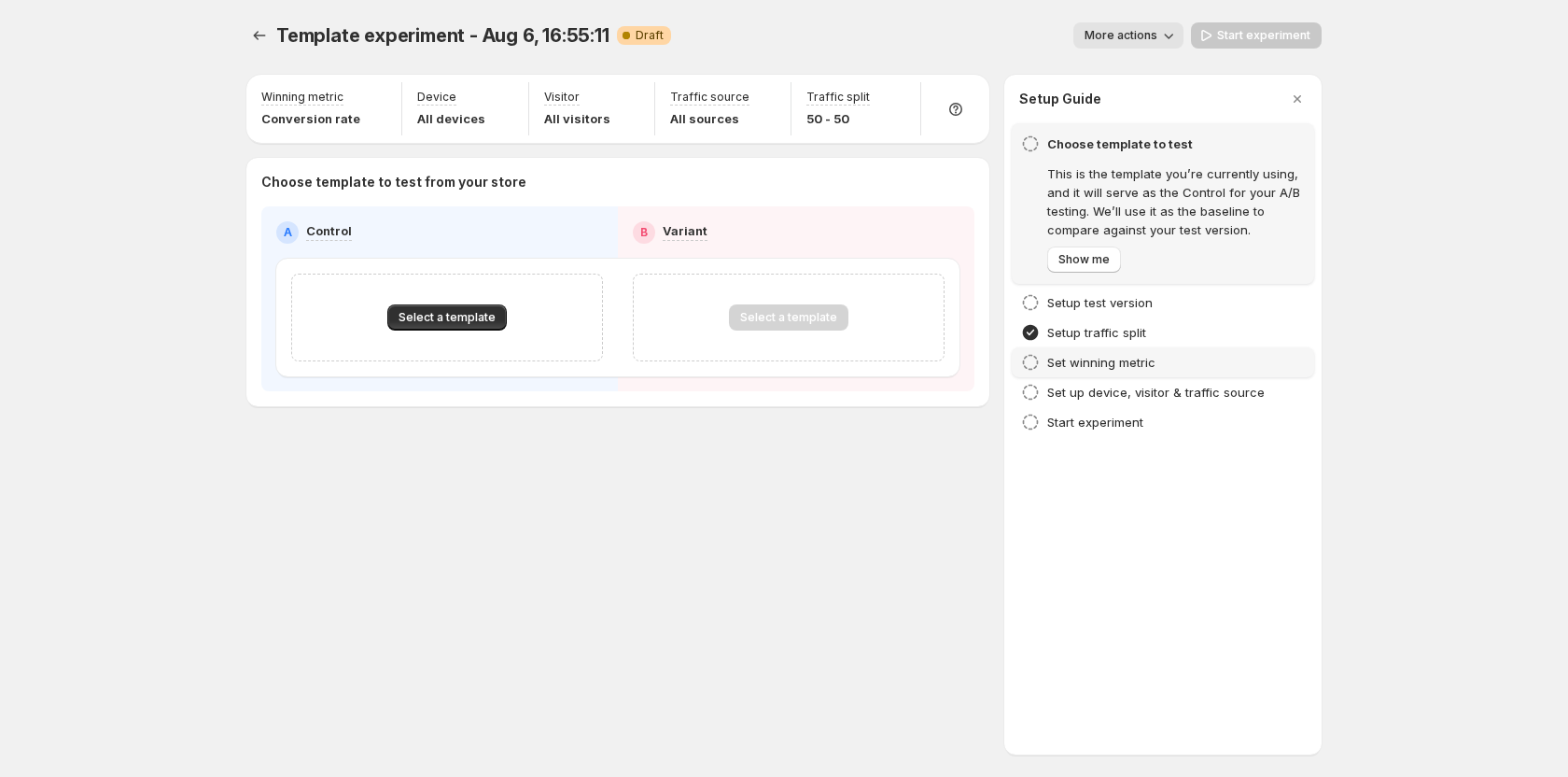 click on "Set winning metric" at bounding box center [1163, 362] 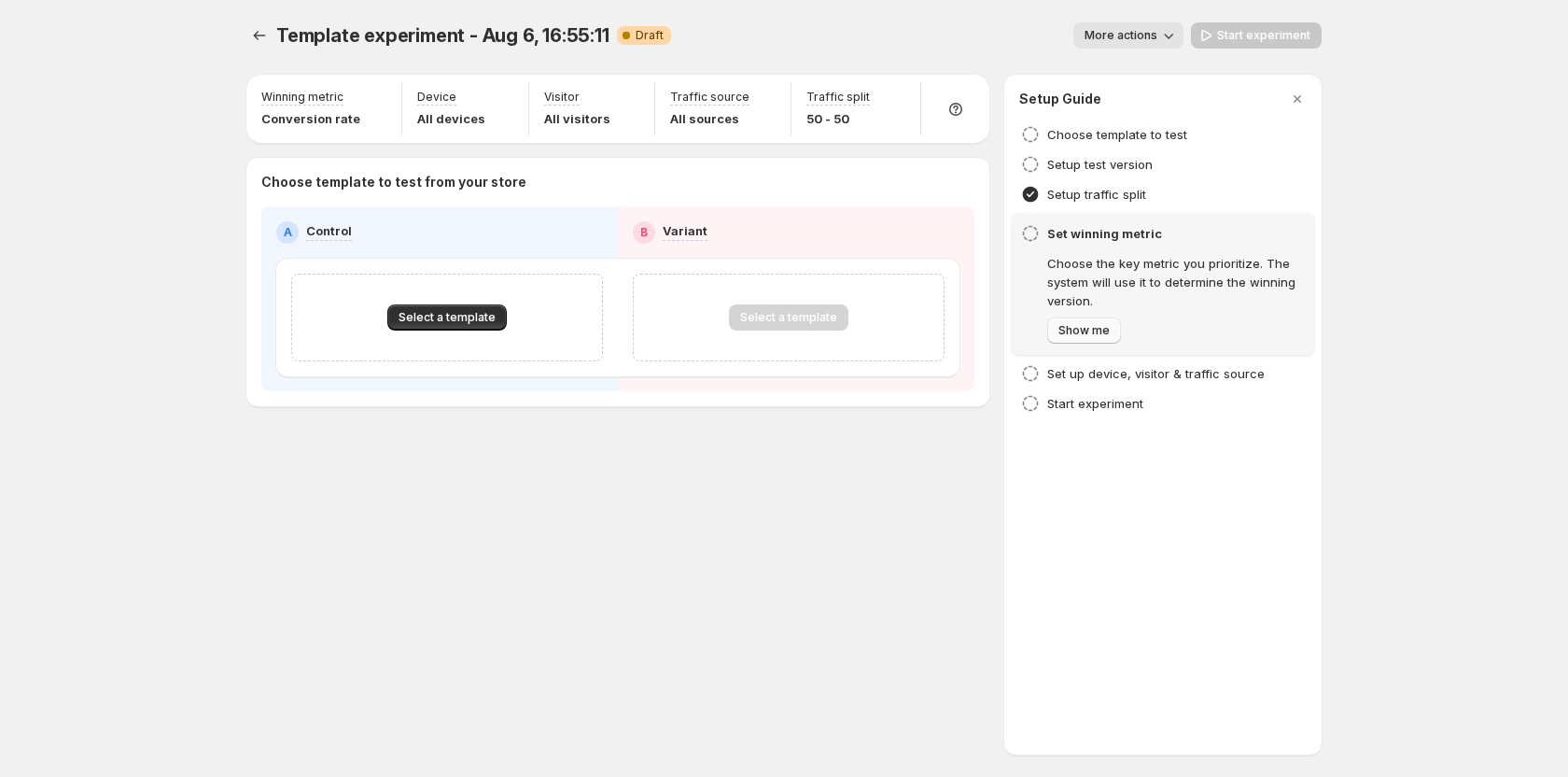 click on "Show me" at bounding box center (1084, 331) 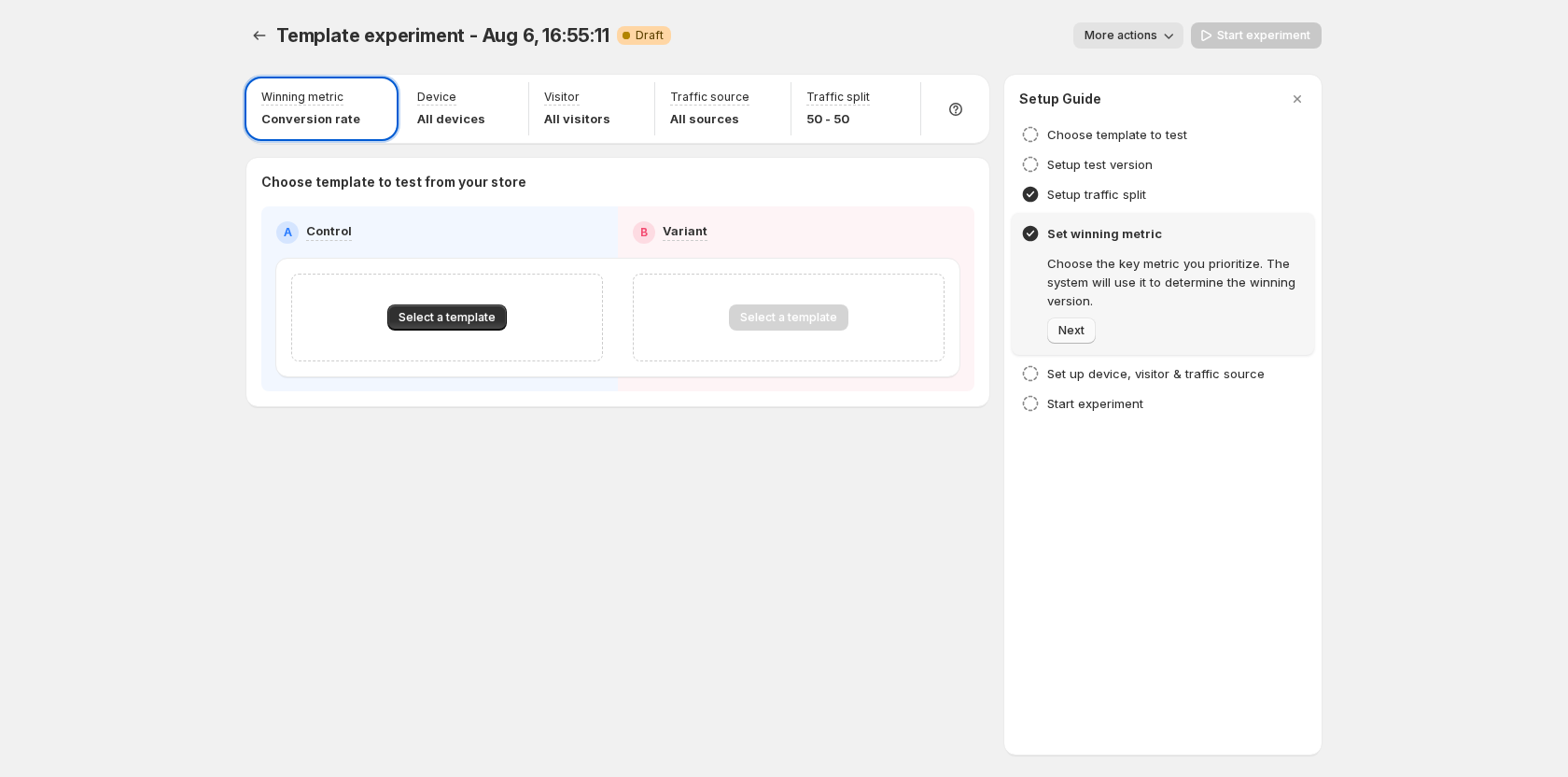 click on "Next" at bounding box center (1071, 331) 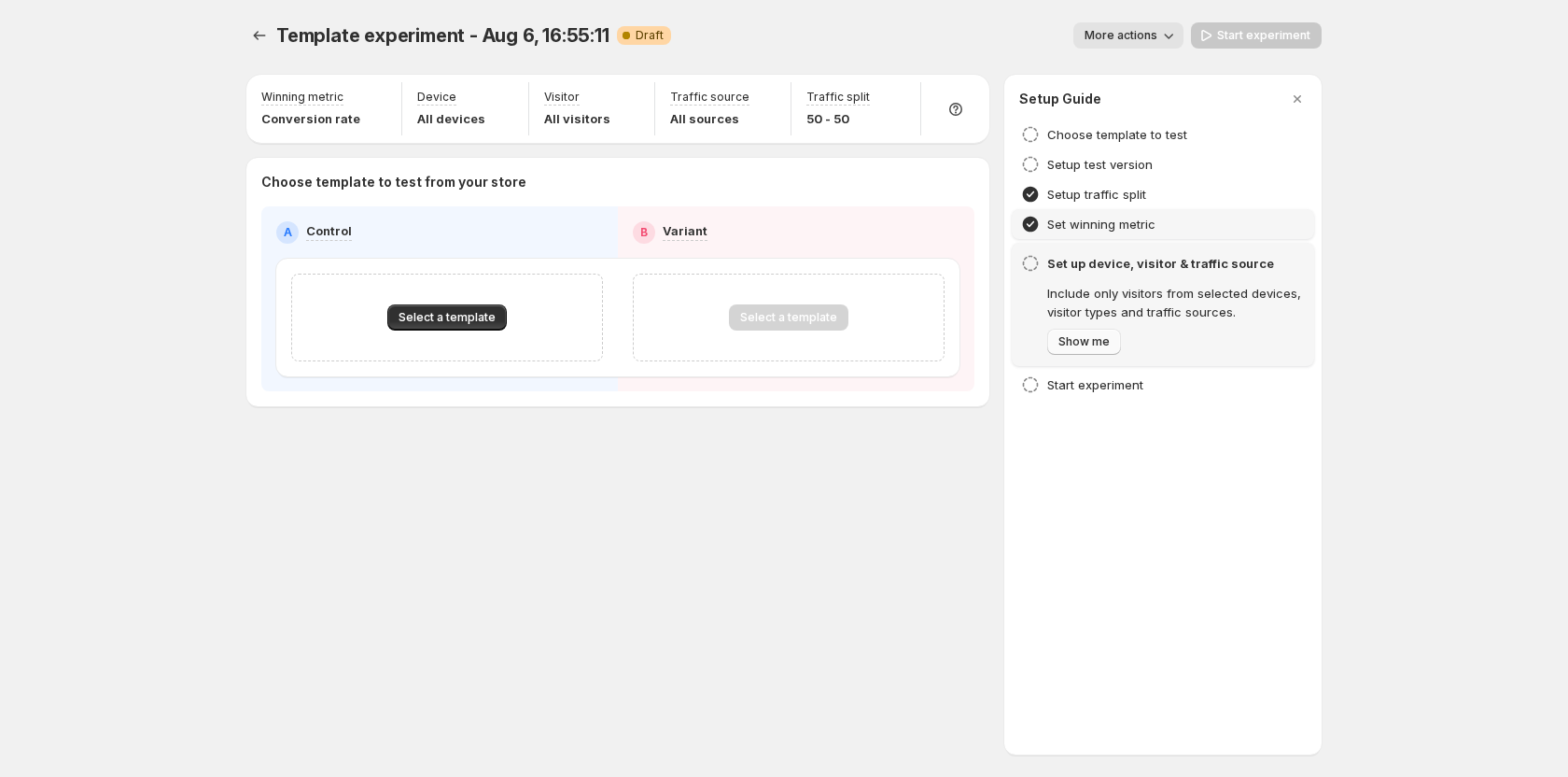 click on "Show me" at bounding box center [1084, 342] 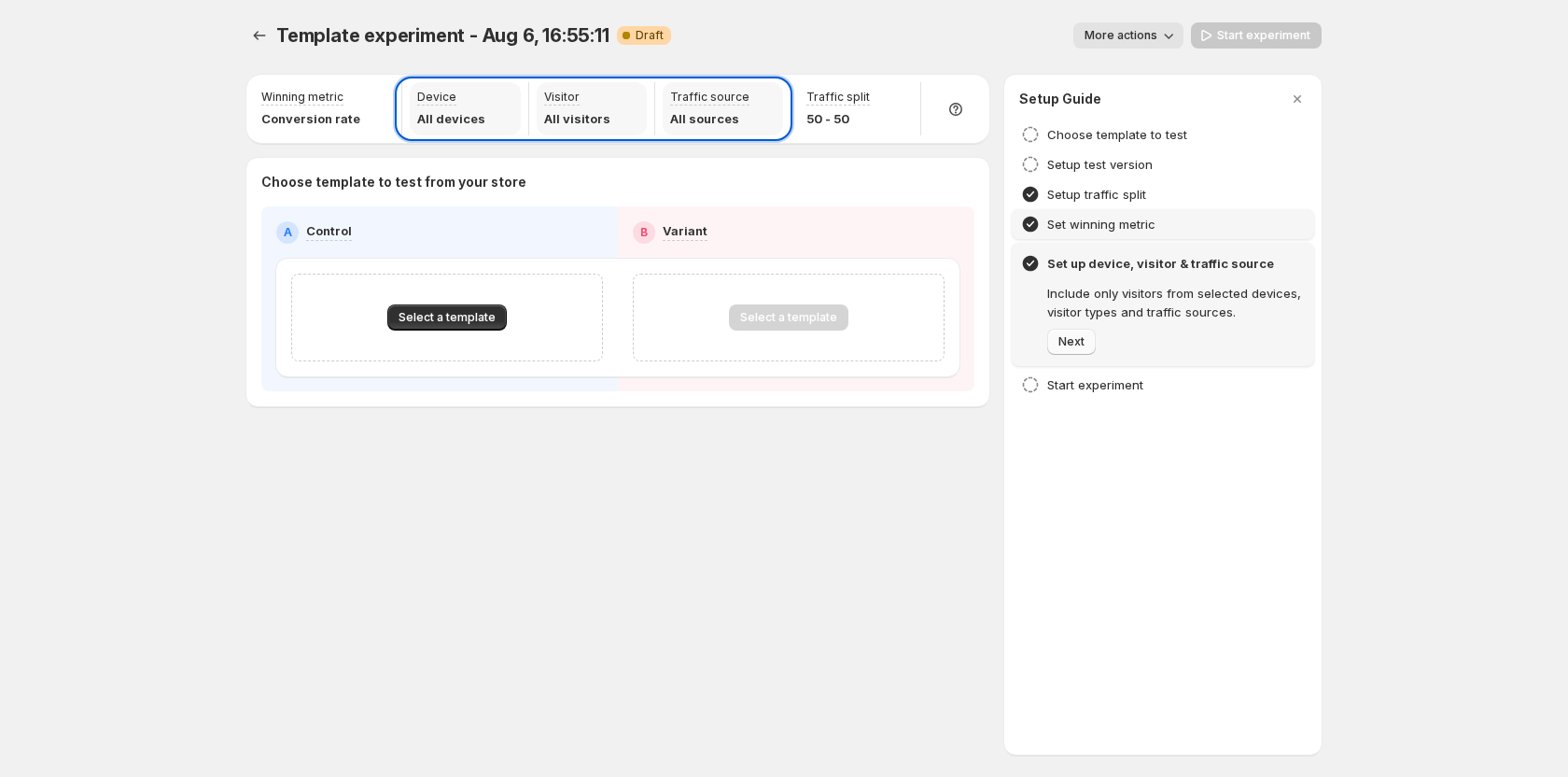 click on "Next" at bounding box center (1071, 342) 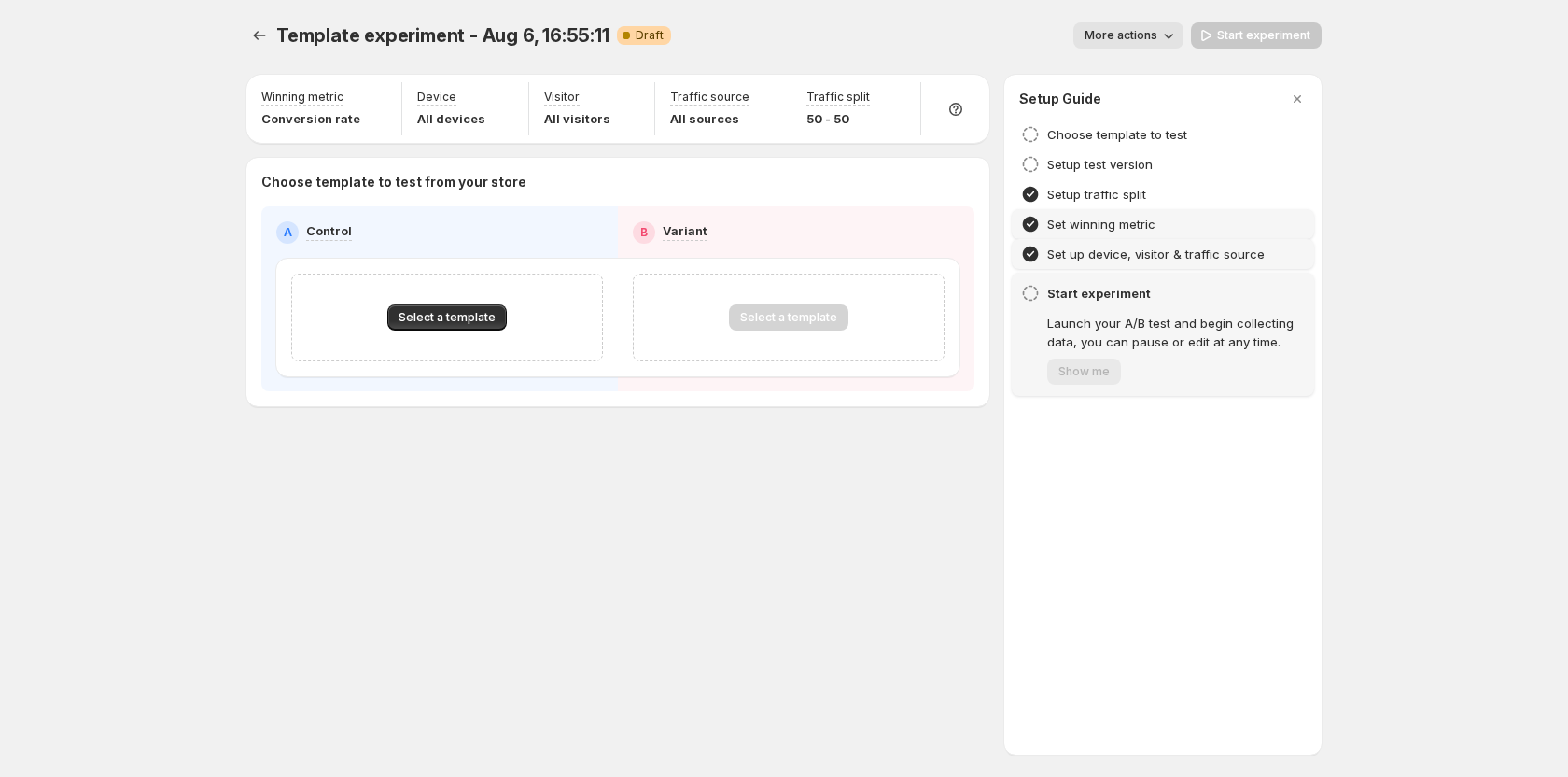 click on "Start experiment" at bounding box center [1176, 293] 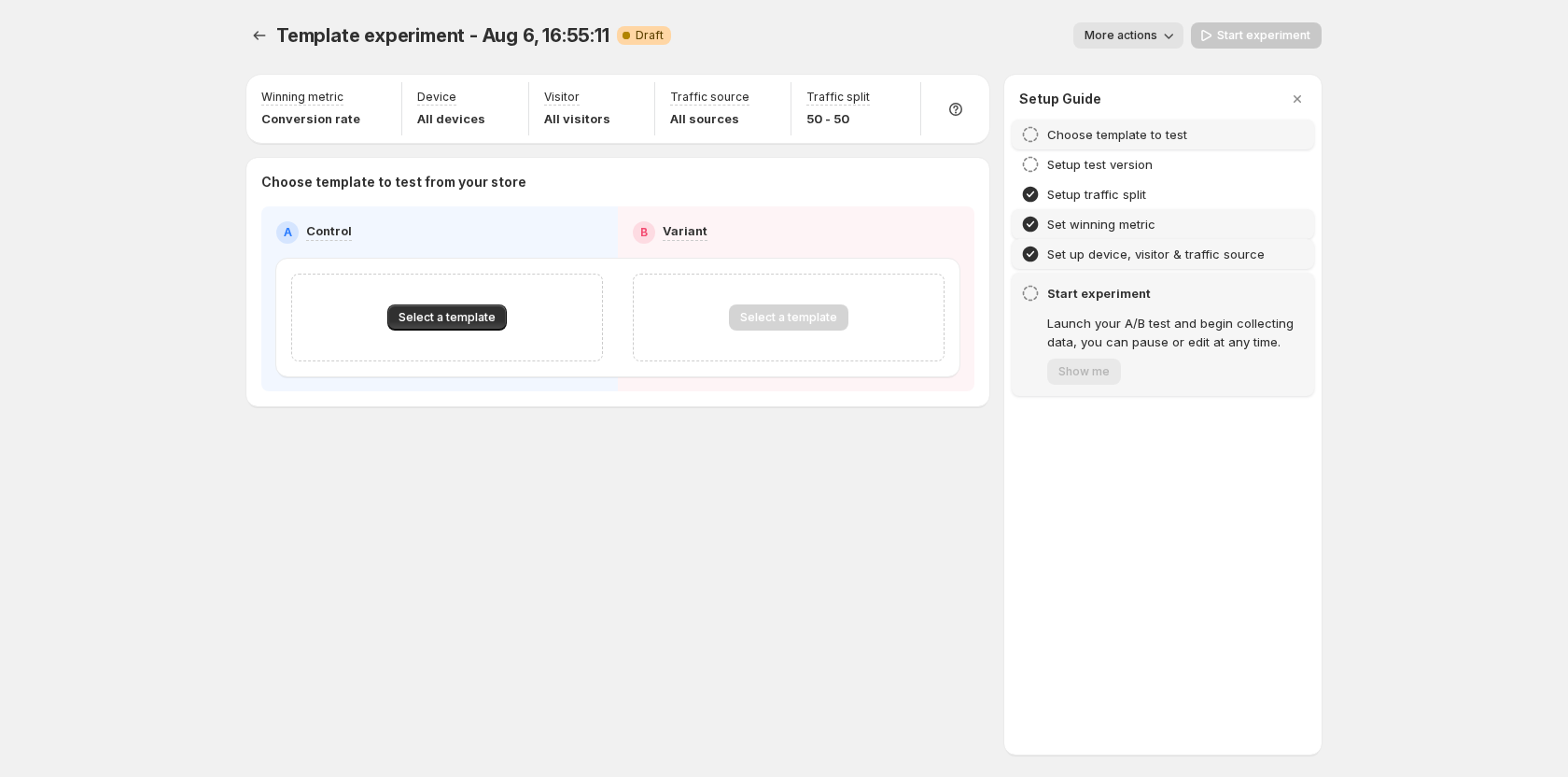 click on "Choose template to test" at bounding box center (1117, 134) 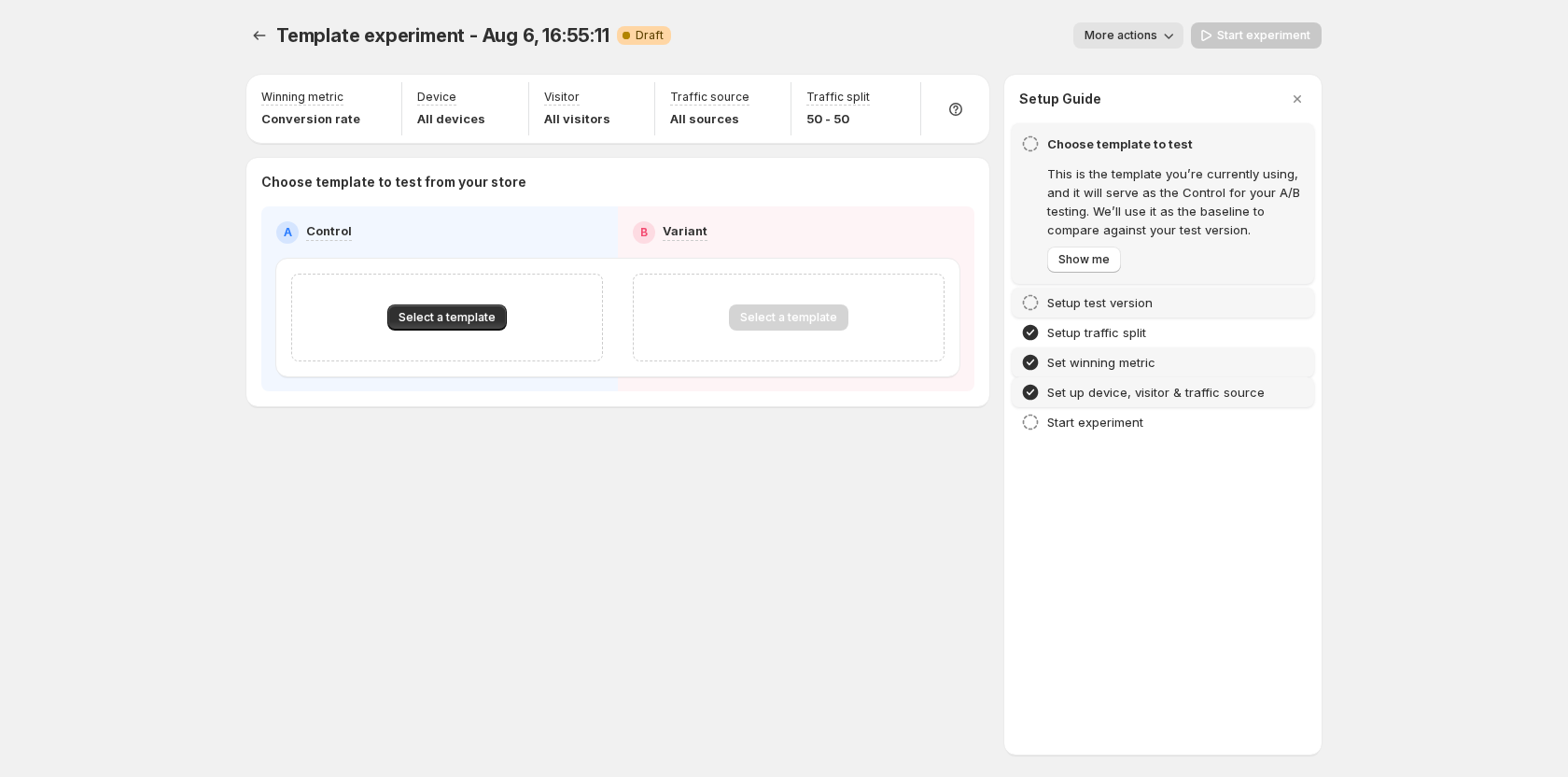 click on "Setup test version" at bounding box center (1099, 303) 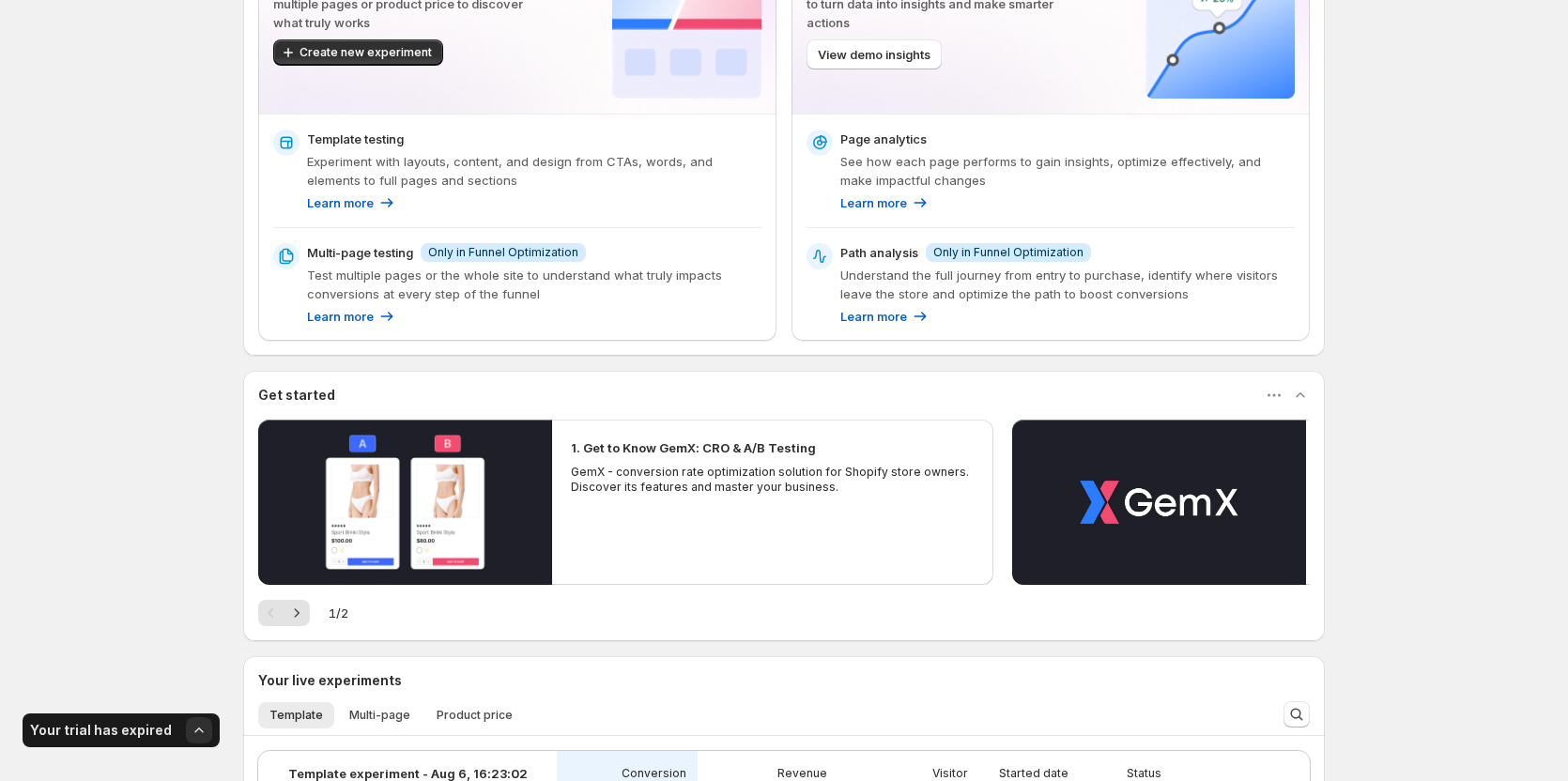 scroll, scrollTop: 188, scrollLeft: 0, axis: vertical 